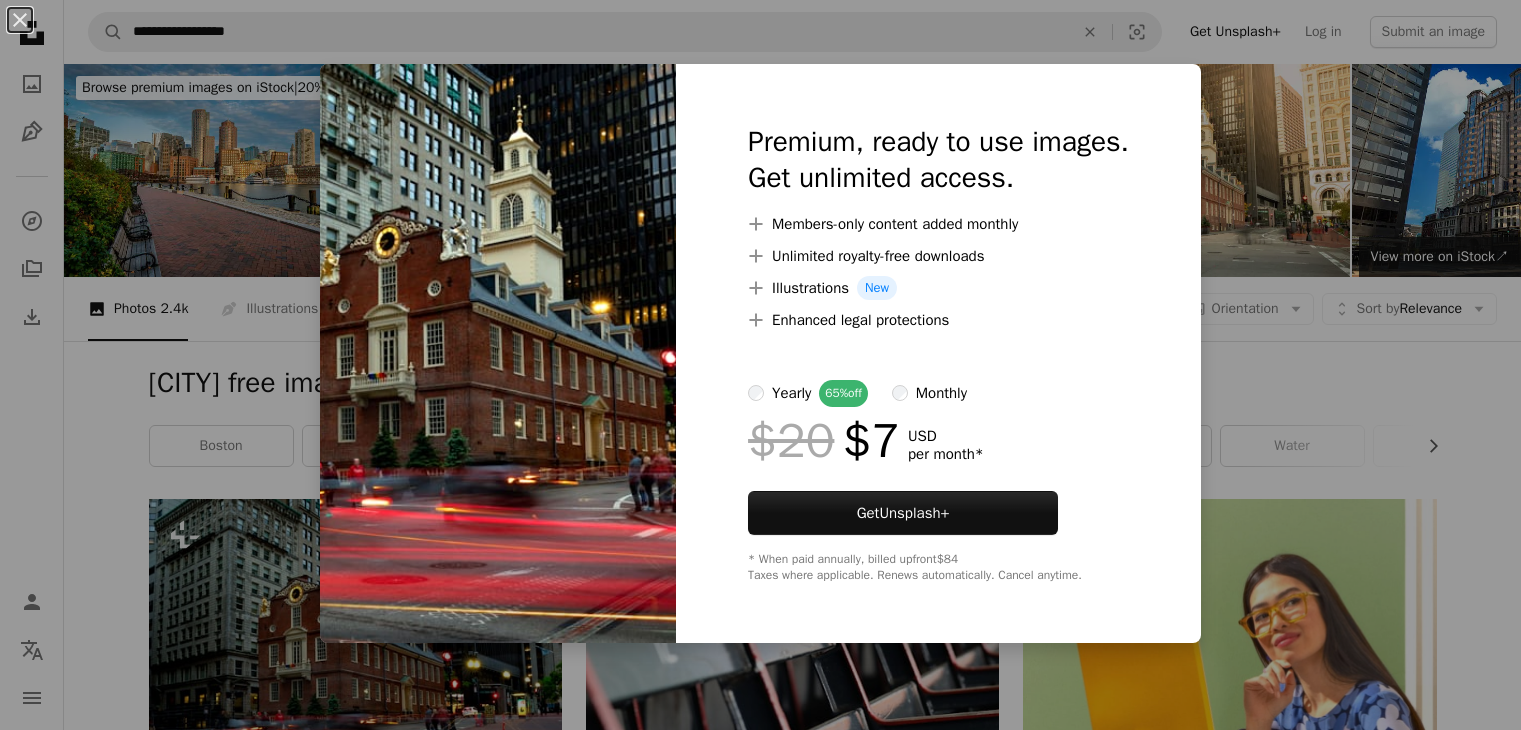 scroll, scrollTop: 133, scrollLeft: 0, axis: vertical 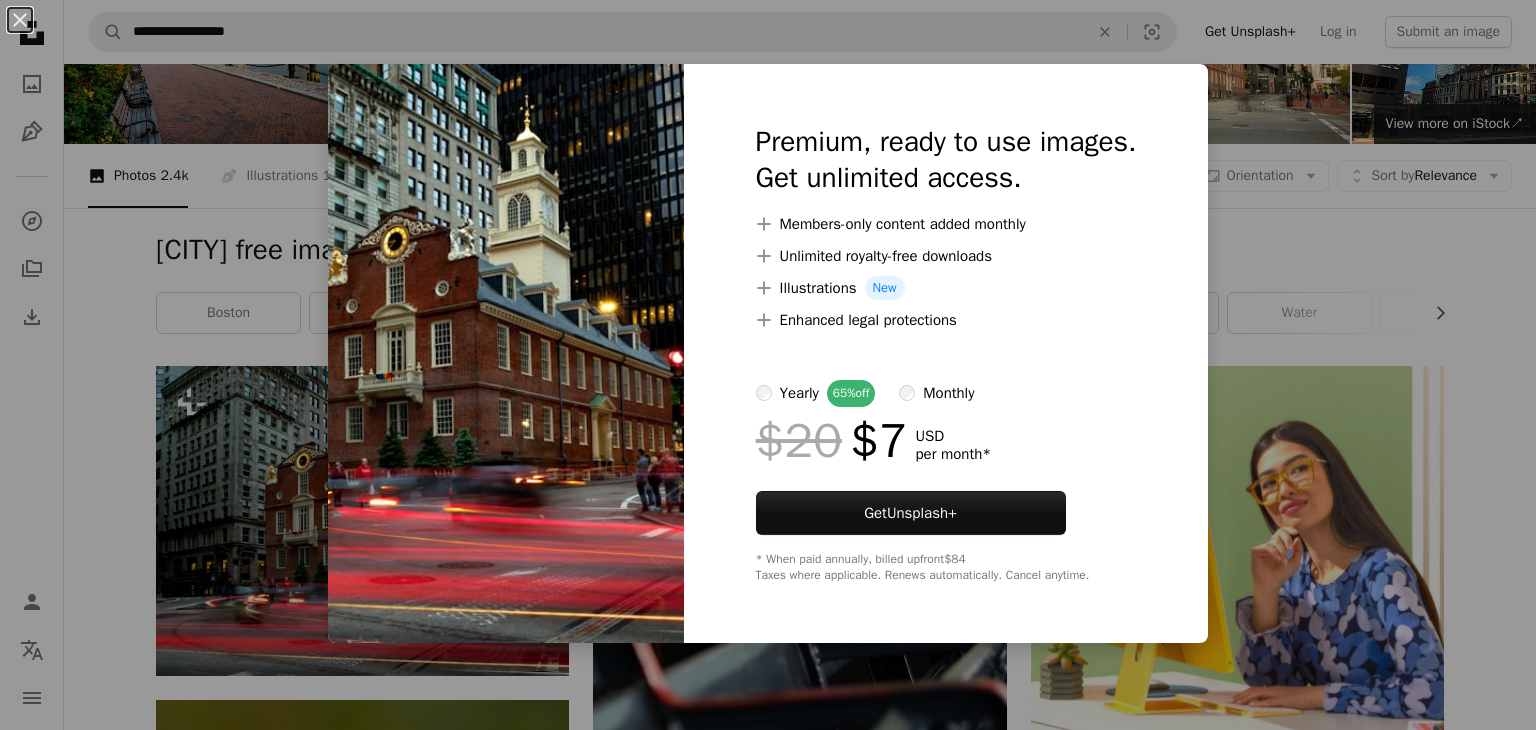 click on "An X shape Premium, ready to use images. Get unlimited access. A plus sign Members-only content added monthly A plus sign Unlimited royalty-free downloads A plus sign Illustrations  New A plus sign Enhanced legal protections yearly 65%  off monthly $20   $7 USD per month * Get  Unsplash+ * When paid annually, billed upfront  $84 Taxes where applicable. Renews automatically. Cancel anytime." at bounding box center (768, 365) 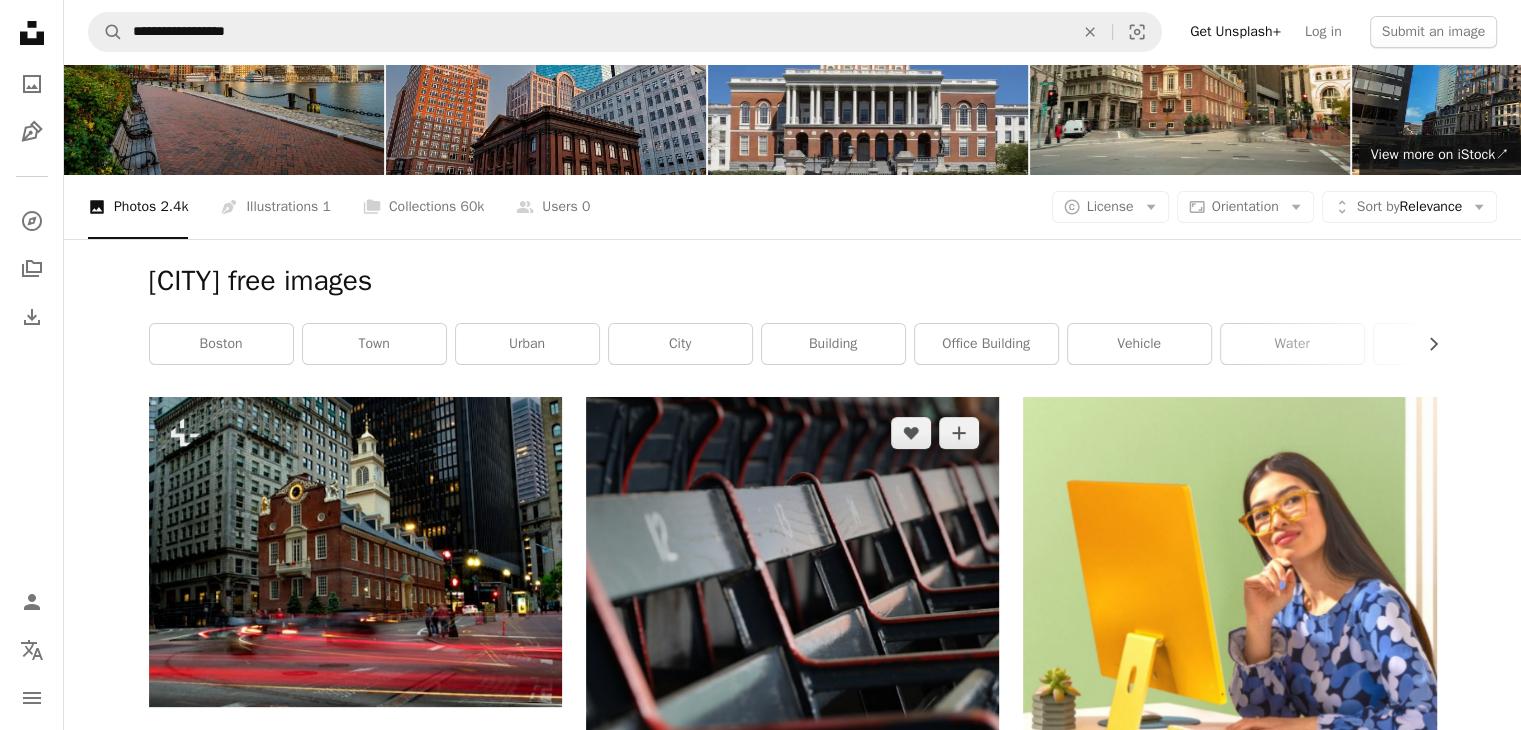 scroll, scrollTop: 100, scrollLeft: 0, axis: vertical 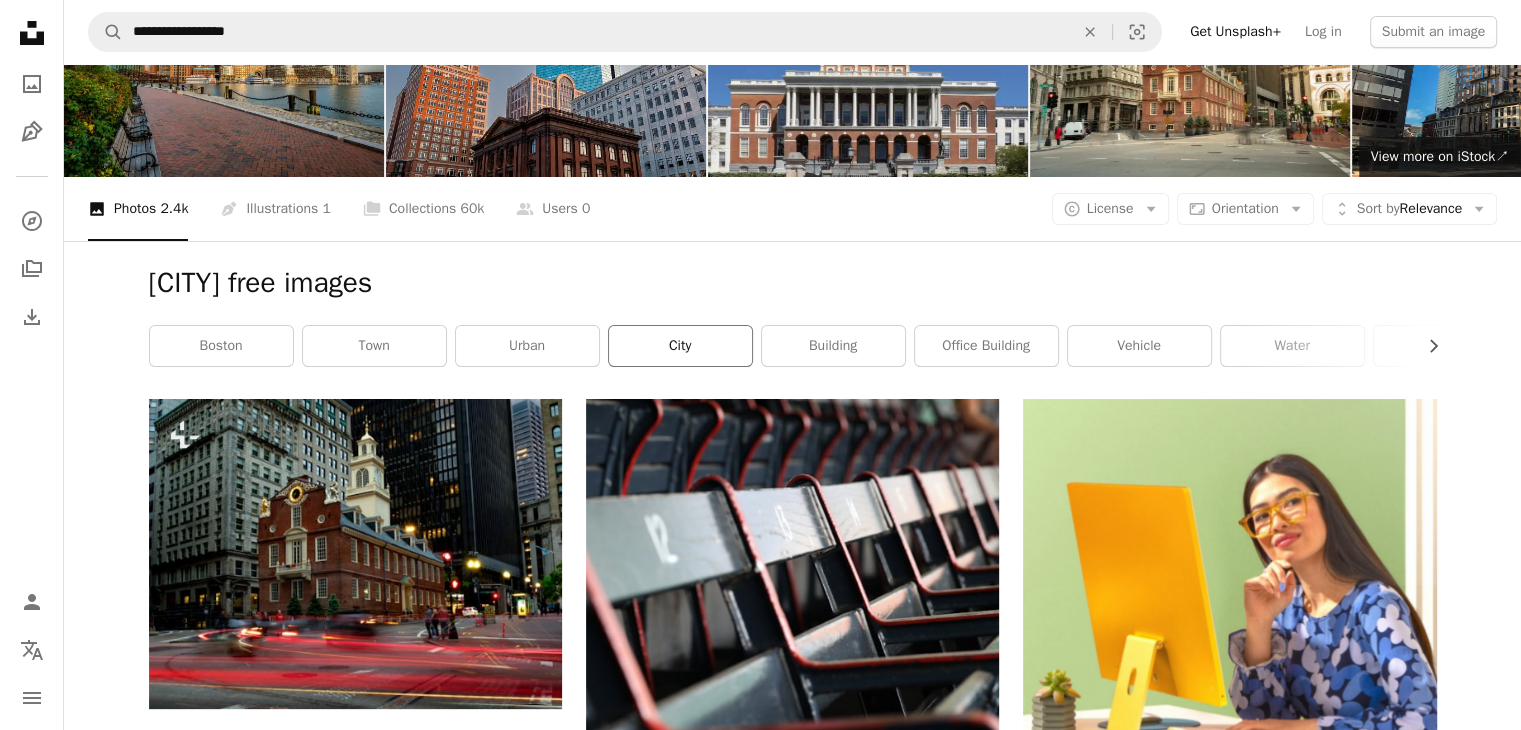 click on "city" at bounding box center [680, 346] 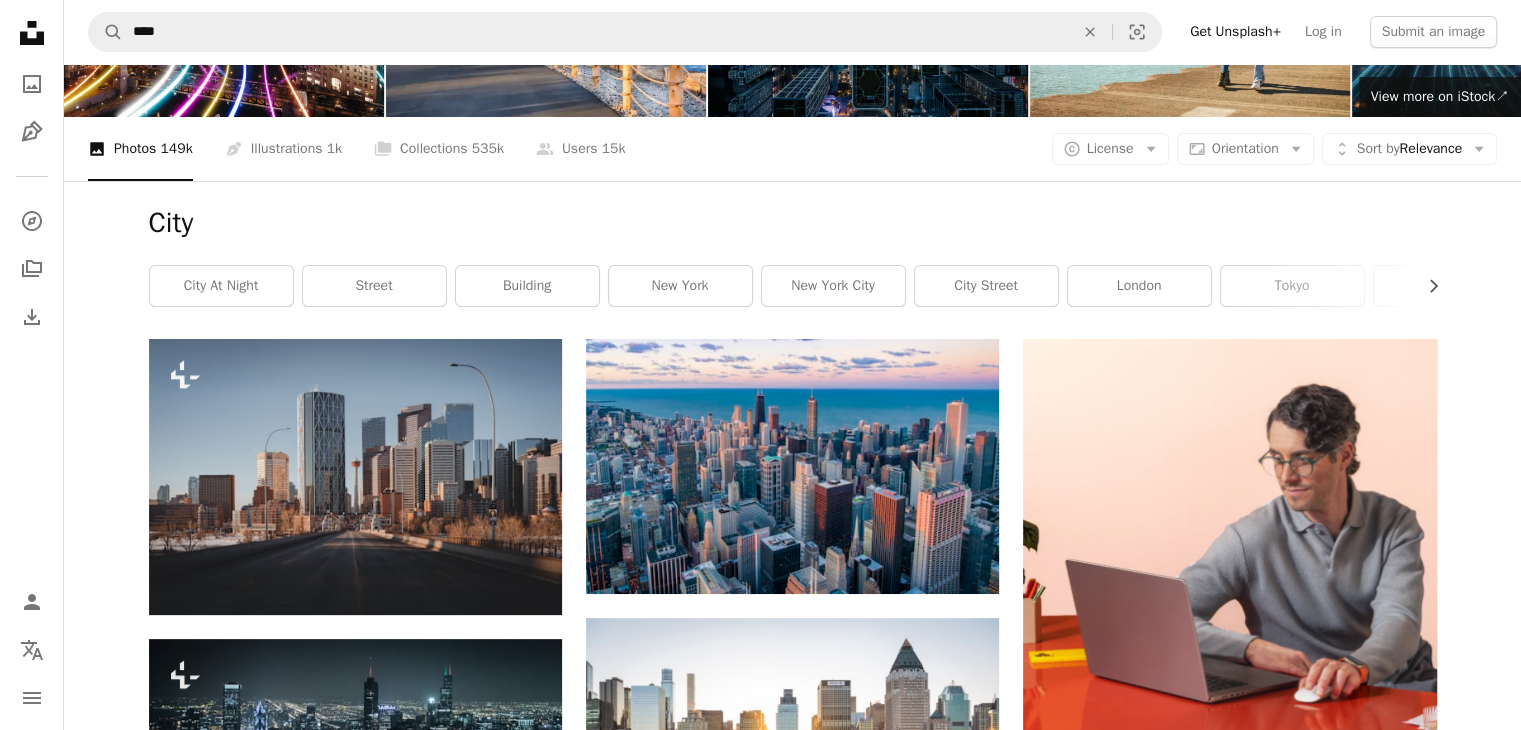 scroll, scrollTop: 0, scrollLeft: 0, axis: both 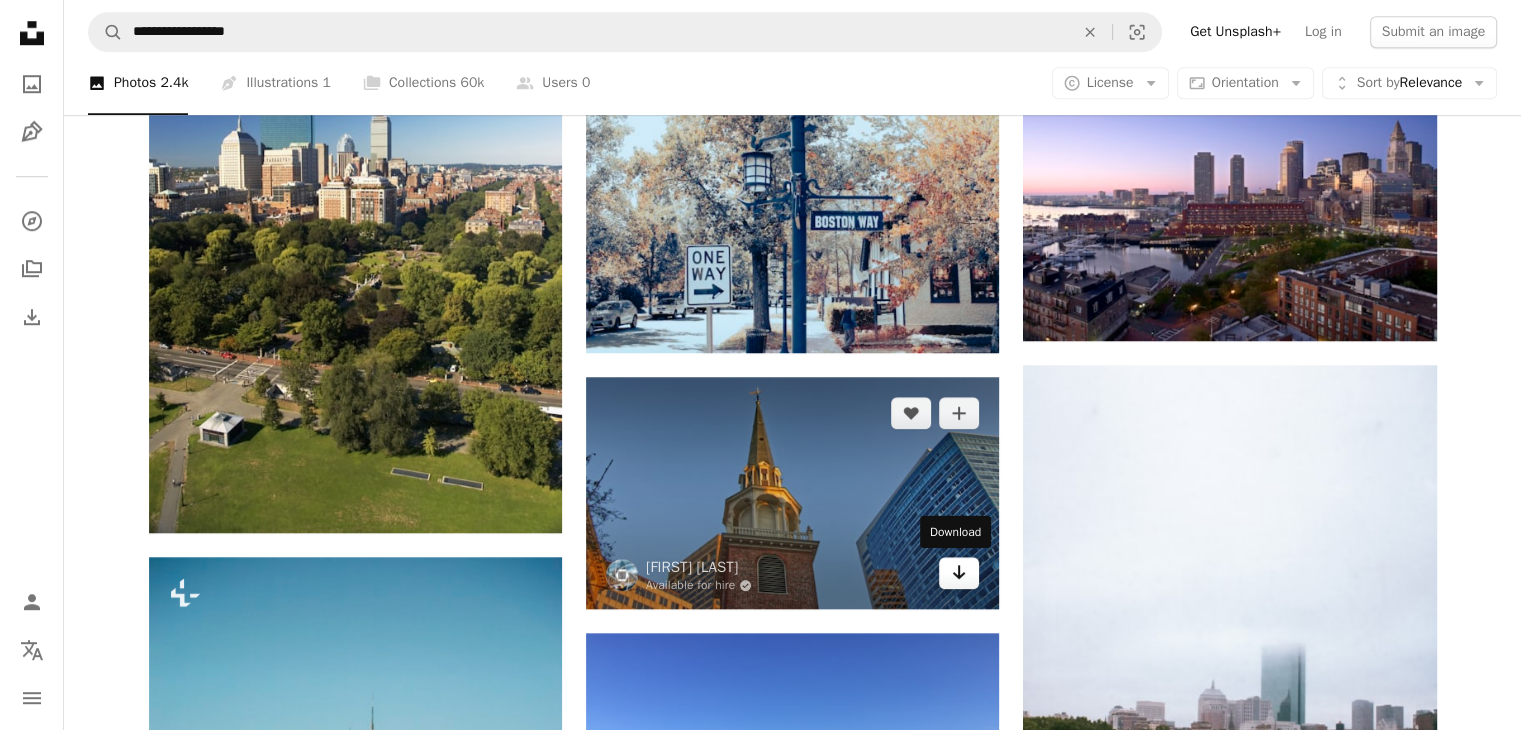 click on "Arrow pointing down" 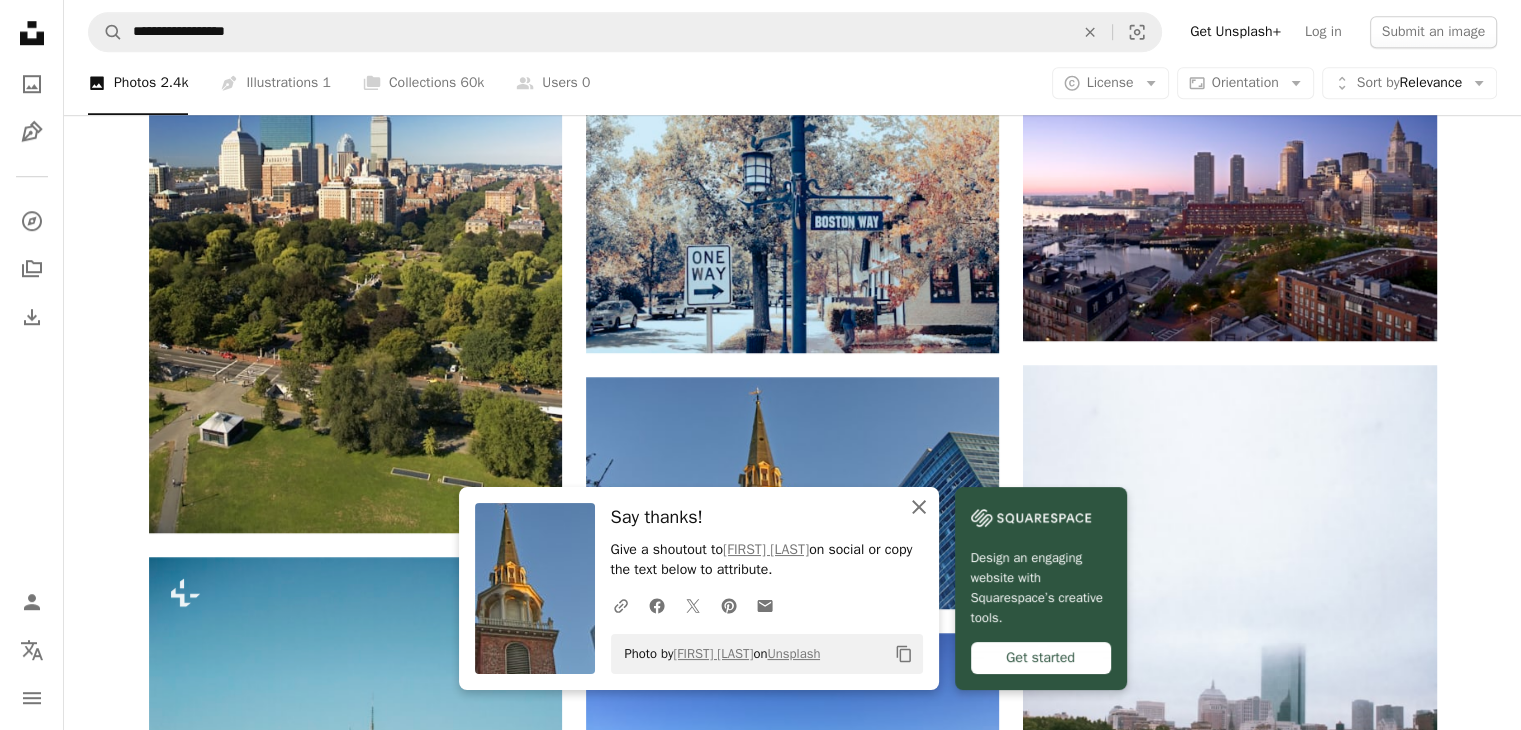 click on "An X shape" 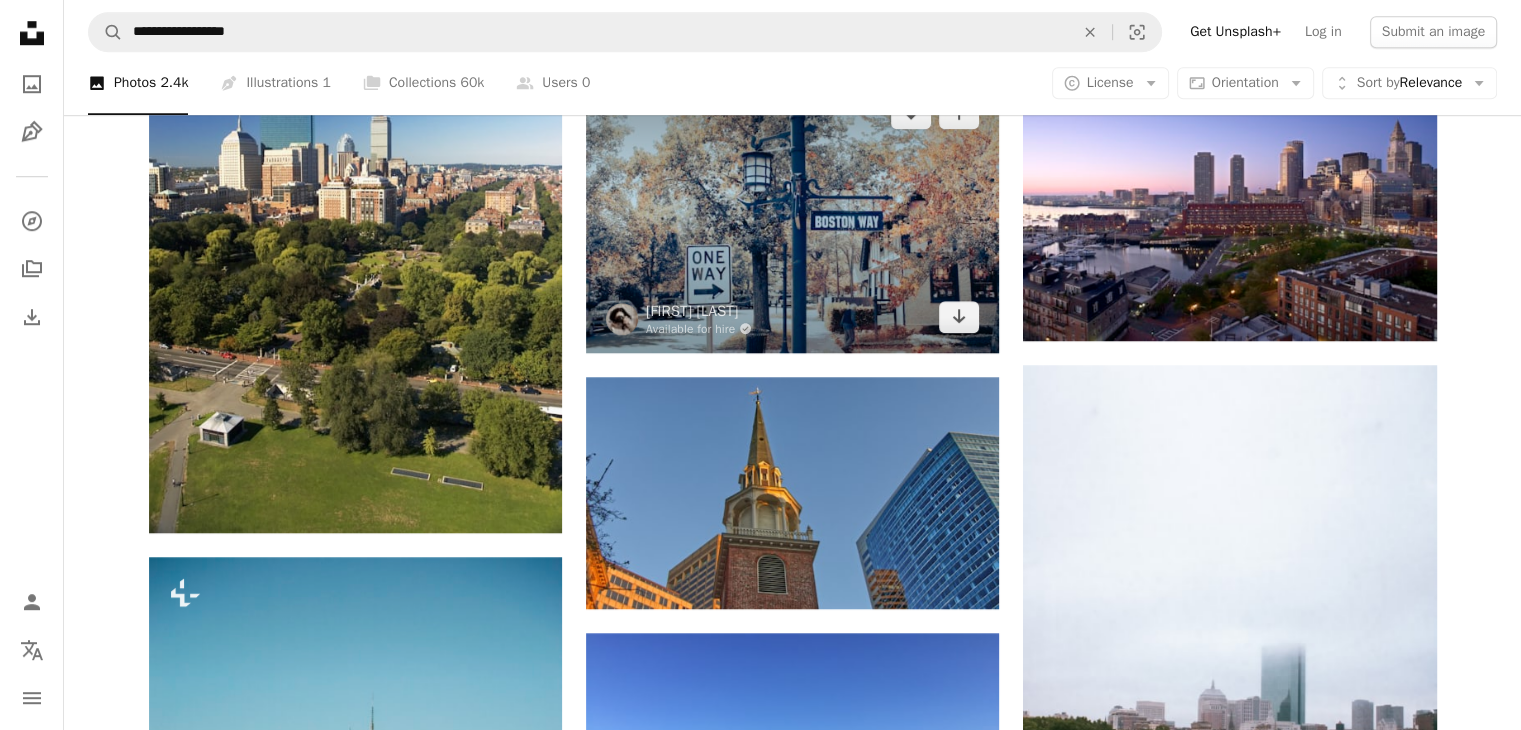 click at bounding box center [792, 214] 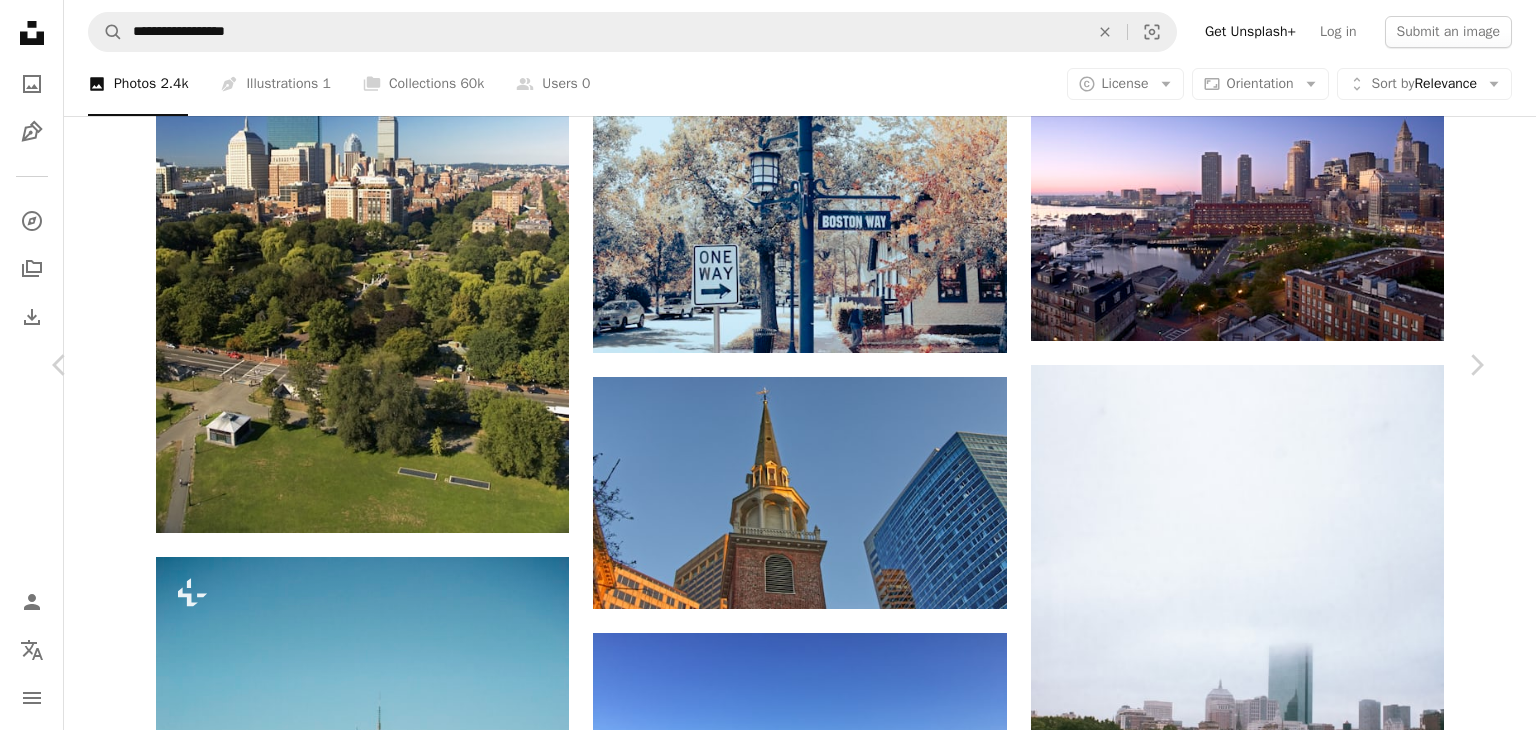 click 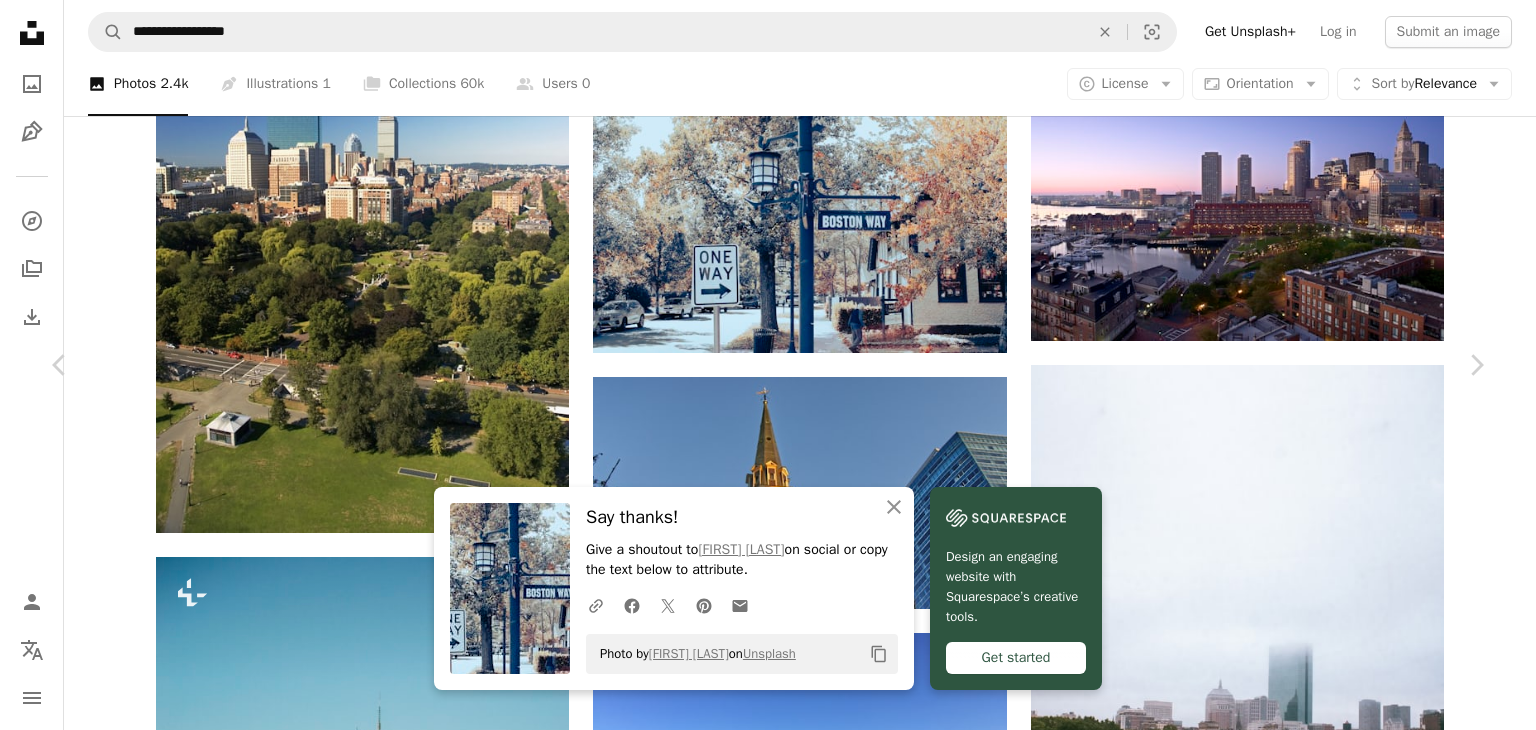 click on "Zoom in" at bounding box center [760, 3546] 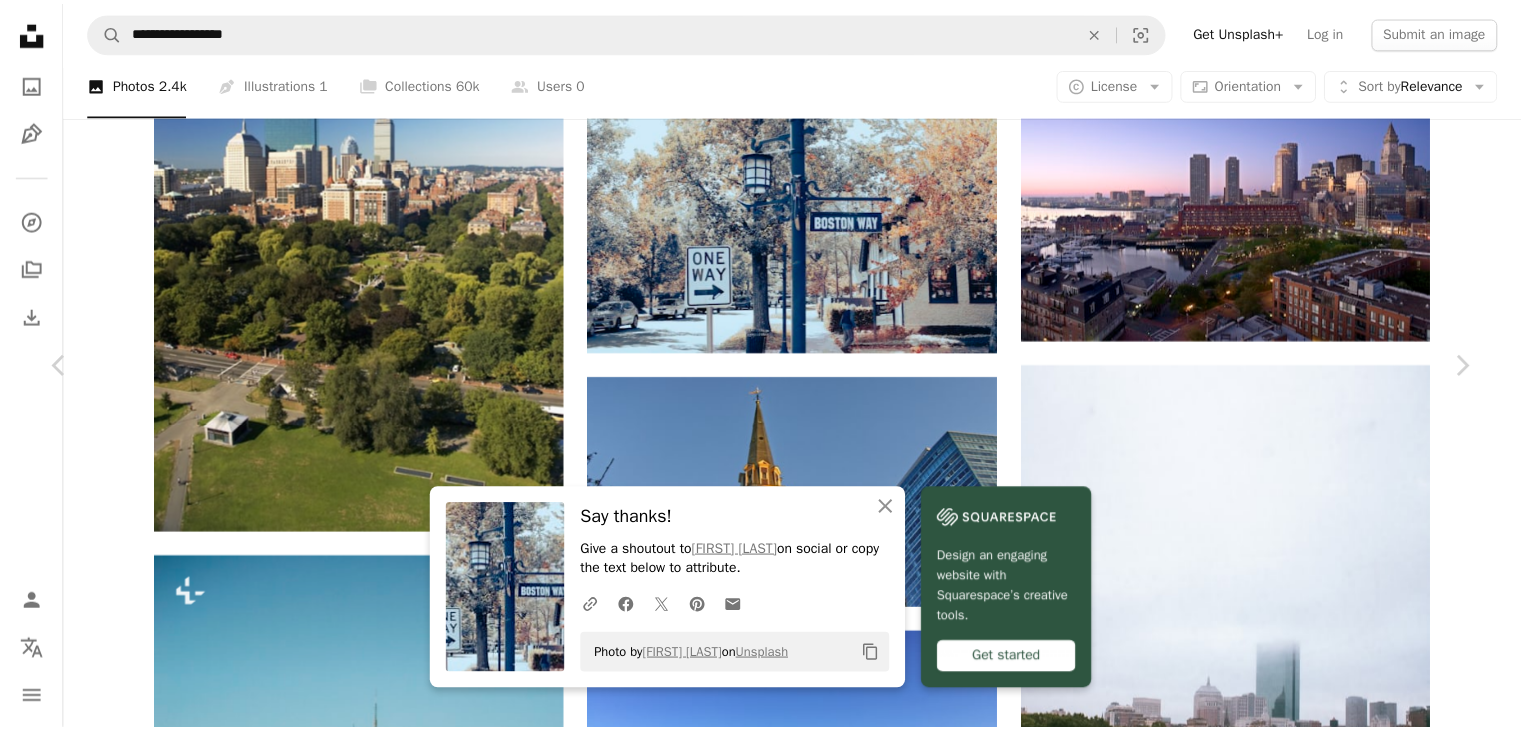 scroll, scrollTop: 0, scrollLeft: 0, axis: both 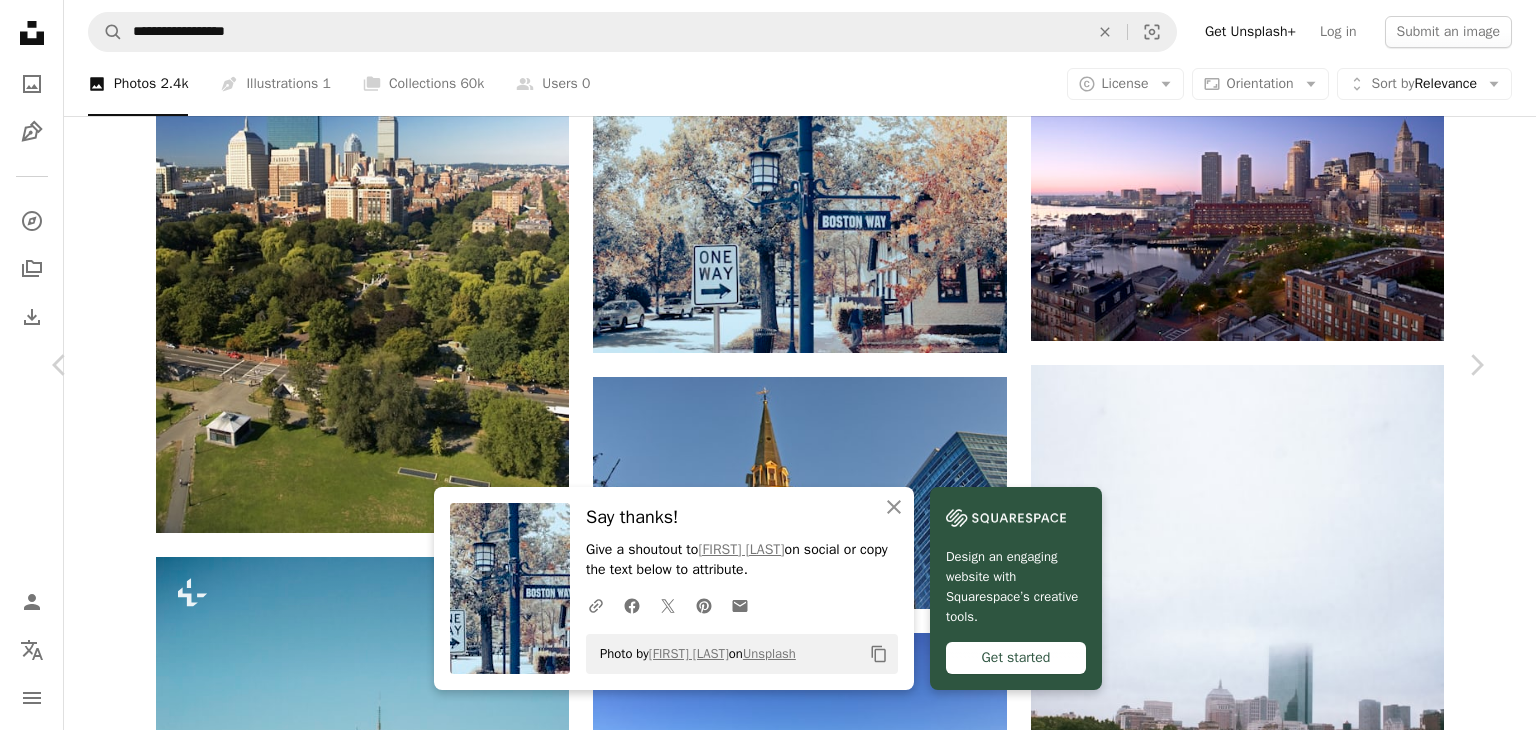 click on "Zoom in" at bounding box center [760, 3546] 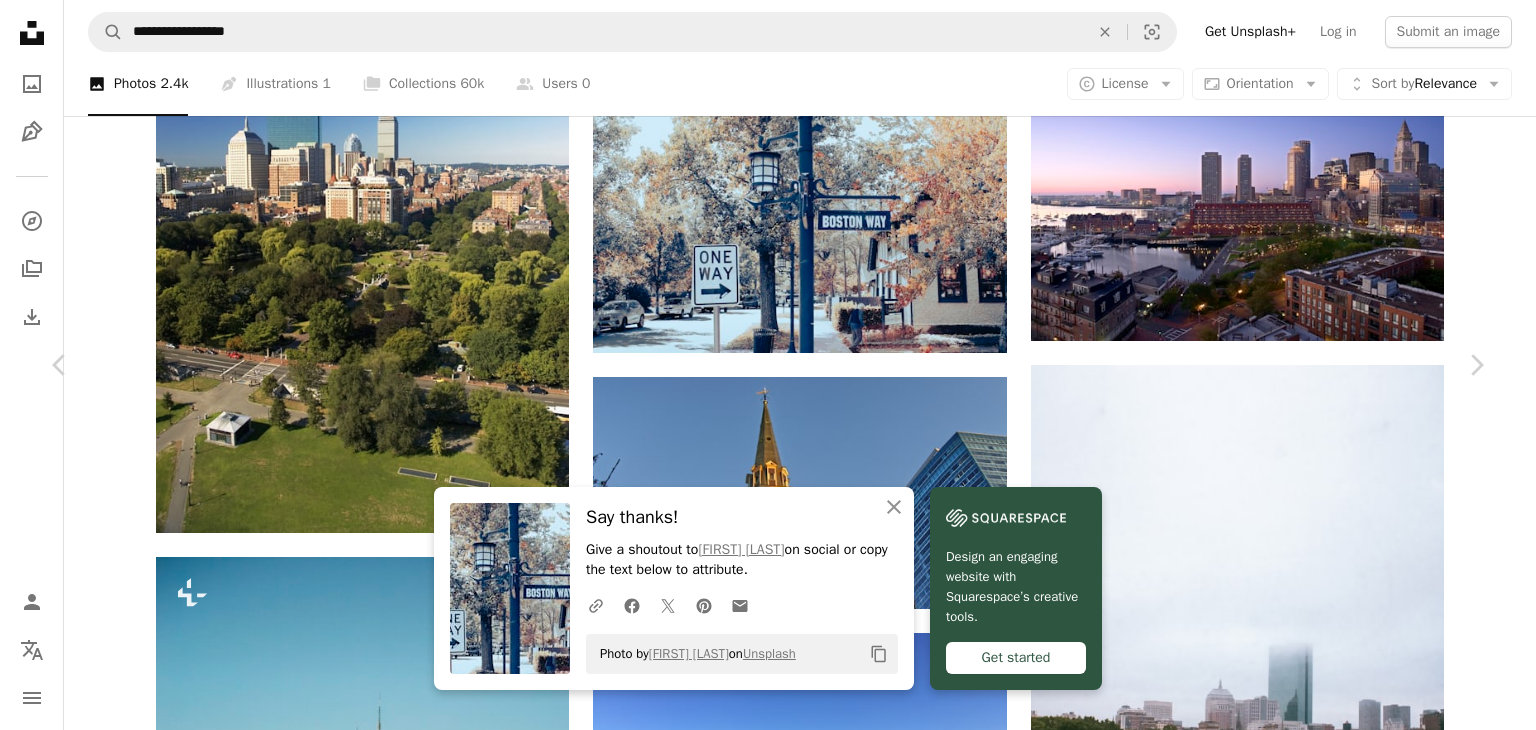 click on "Say thanks! Give a shoutout to  [FIRST] [LAST]  on social or copy the text below to attribute. A URL sharing icon (chains) Facebook icon X (formerly Twitter) icon Pinterest icon An envelope Photo by  [FIRST] [LAST]  on  Unsplash
Copy content Design an engaging website with Squarespace’s creative tools. Get started [FIRST] [LAST] Available for hire A checkmark inside of a circle A heart A plus sign Edit image   Plus sign for Unsplash+ Download free Chevron down Zoom in Views 12,193 Downloads 201 A forward-right arrow Share Info icon Info More Actions A map marker [CITY], [STATE], [COUNTRY] Calendar outlined Published on  [DATE] Camera Canon, EOS Rebel T7 Safety Free to use under the  Unsplash License travel lightroom travel photography [CITY] [CITY] [COUNTRY] [COUNTRY] [COUNTRY] photographer car city human road autumn grey street urban usa vehicle town sign Public domain images  |  Save 20% with code UNSPLASH20" at bounding box center (768, 3533) 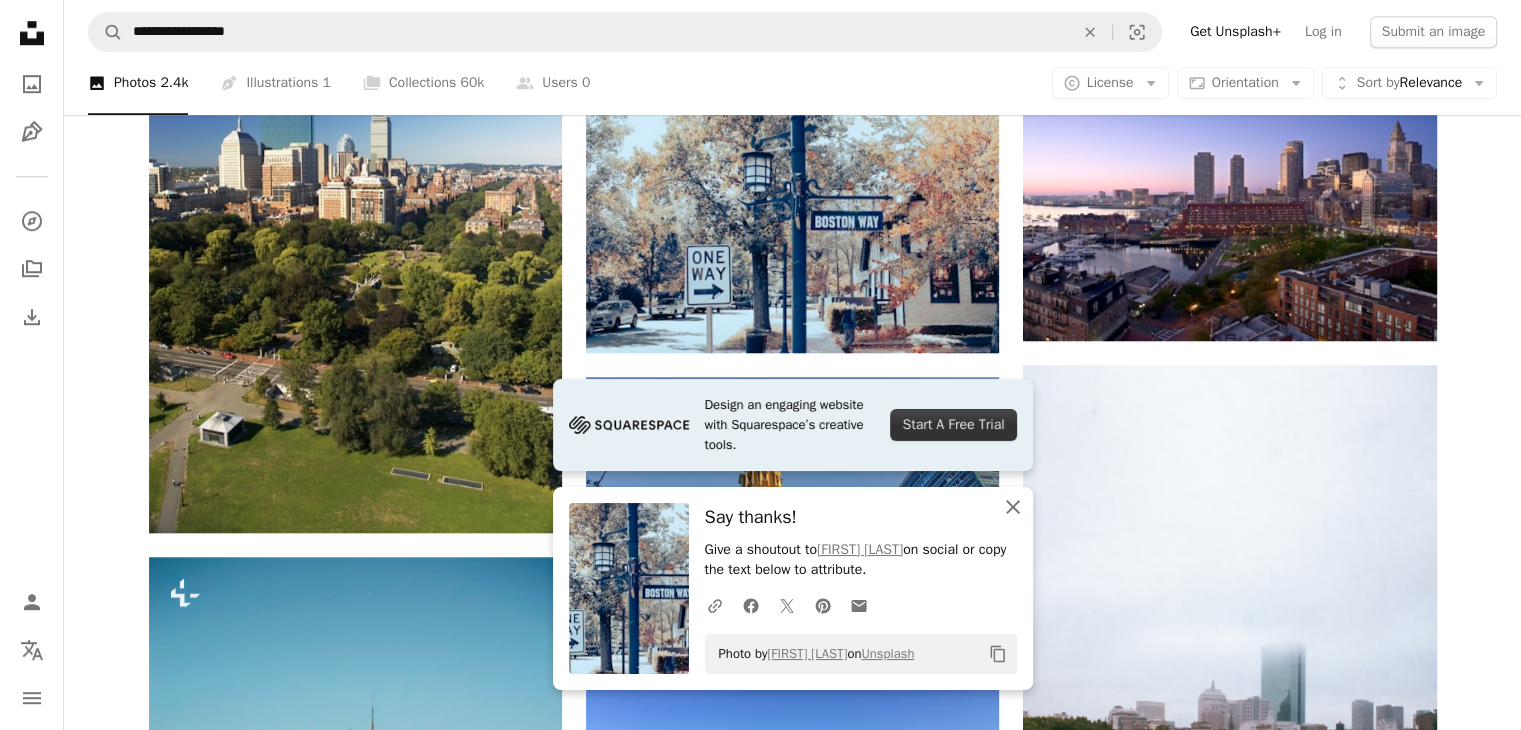 click on "An X shape" 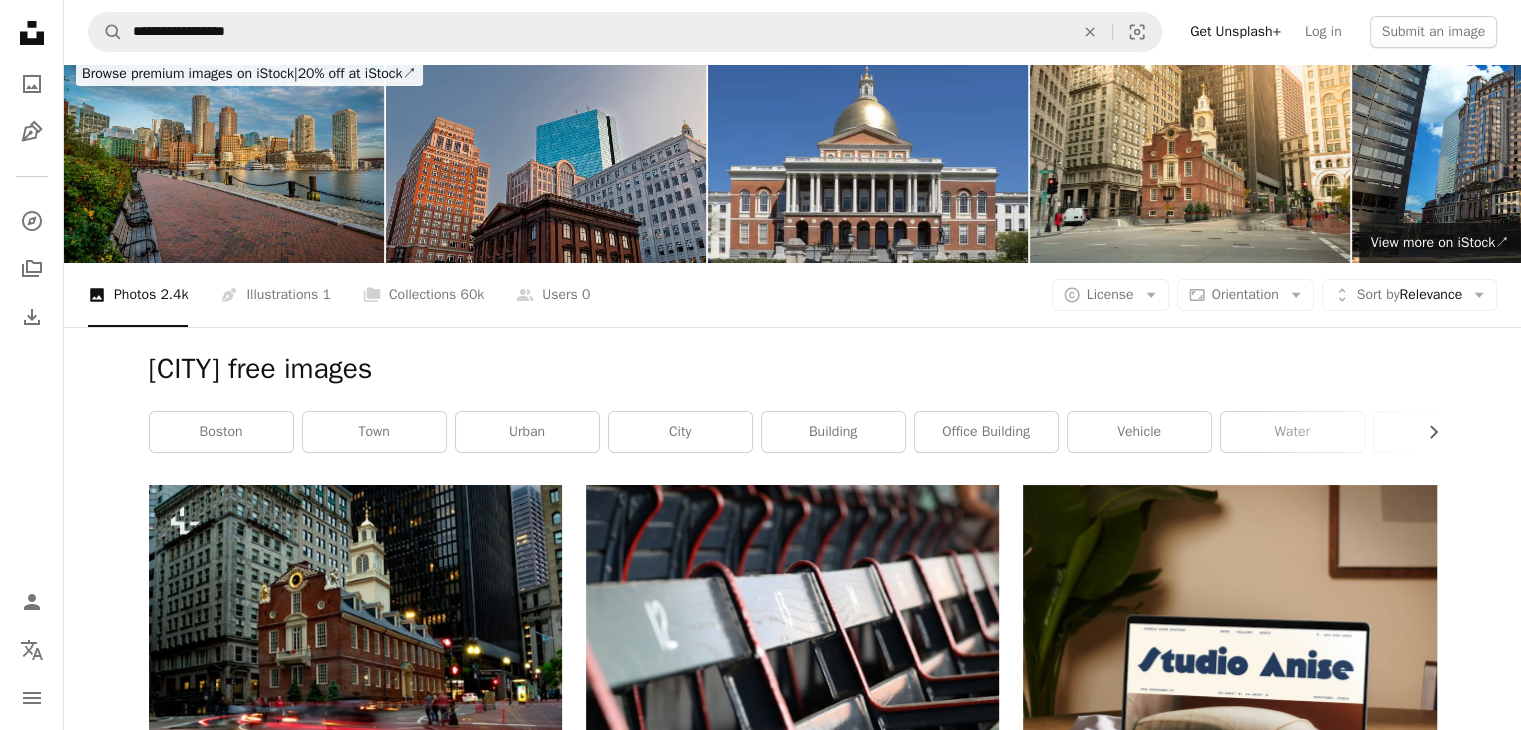 scroll, scrollTop: 0, scrollLeft: 0, axis: both 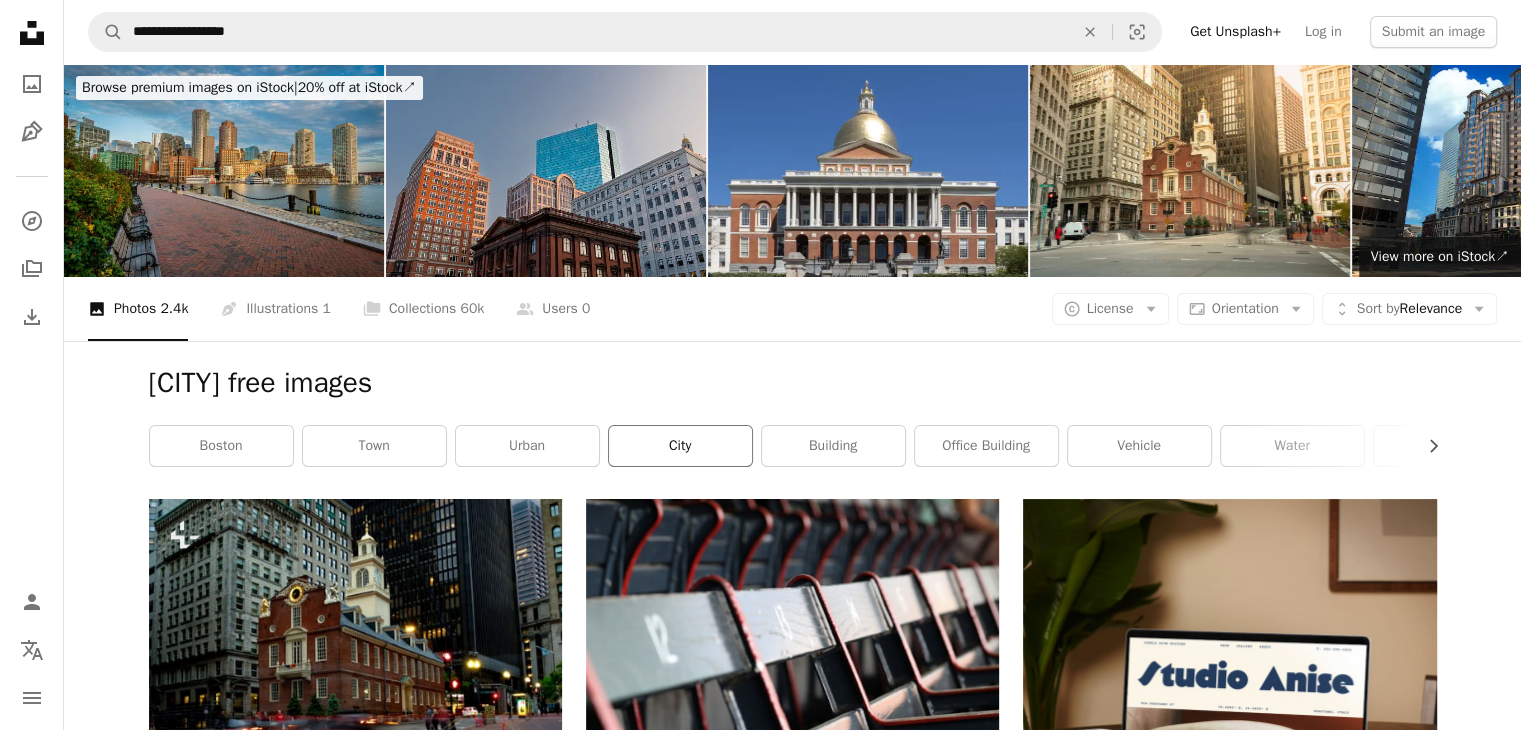 click on "city" at bounding box center (680, 446) 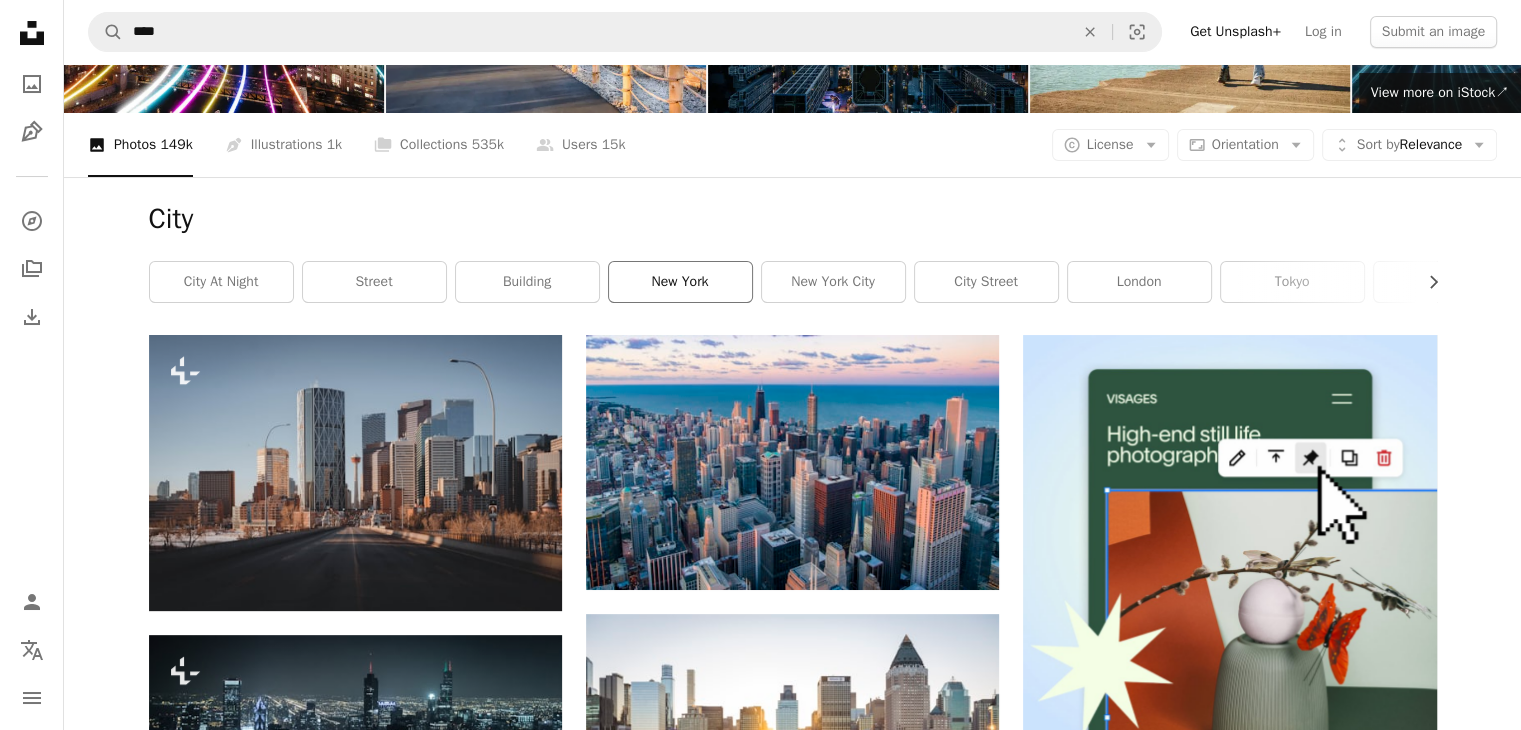 scroll, scrollTop: 166, scrollLeft: 0, axis: vertical 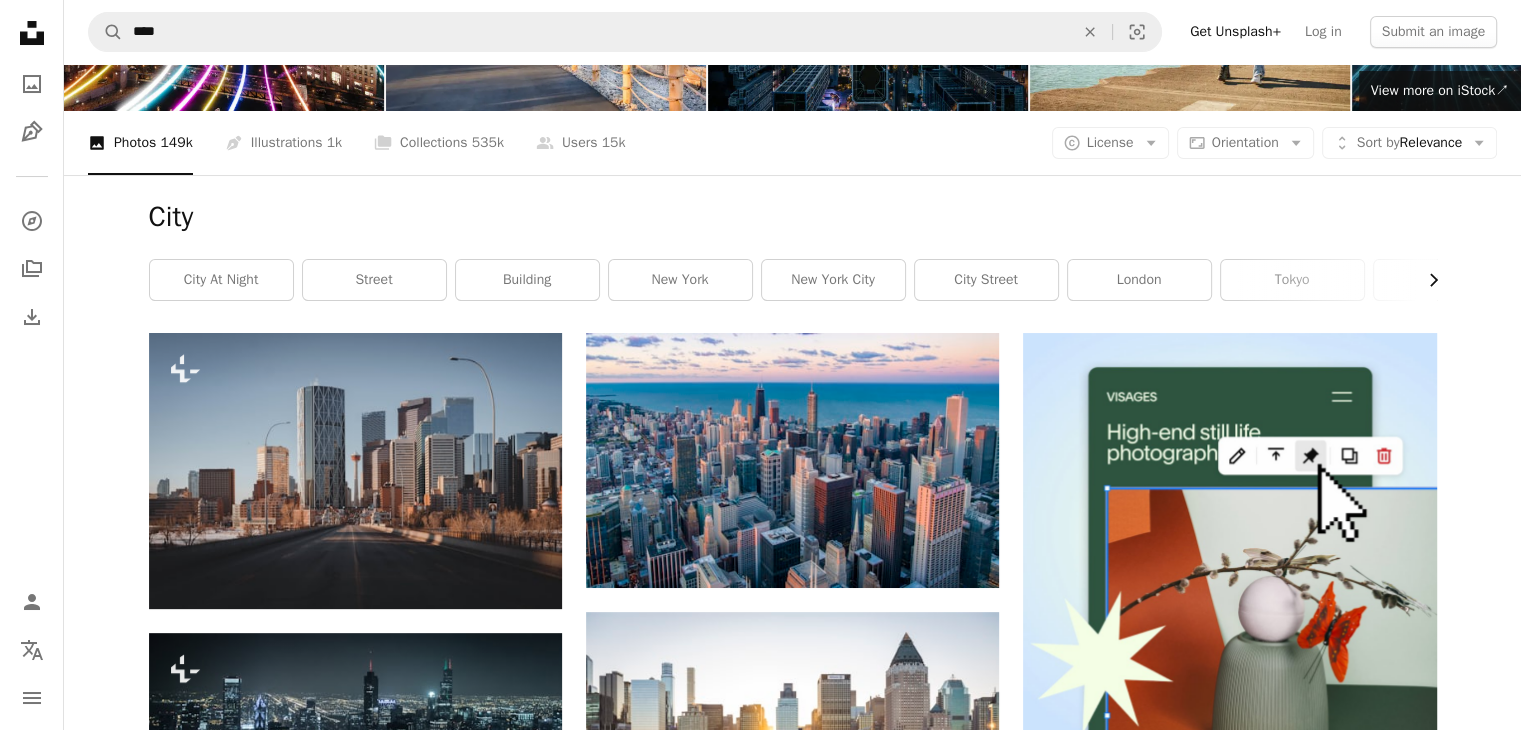 click on "Chevron right" 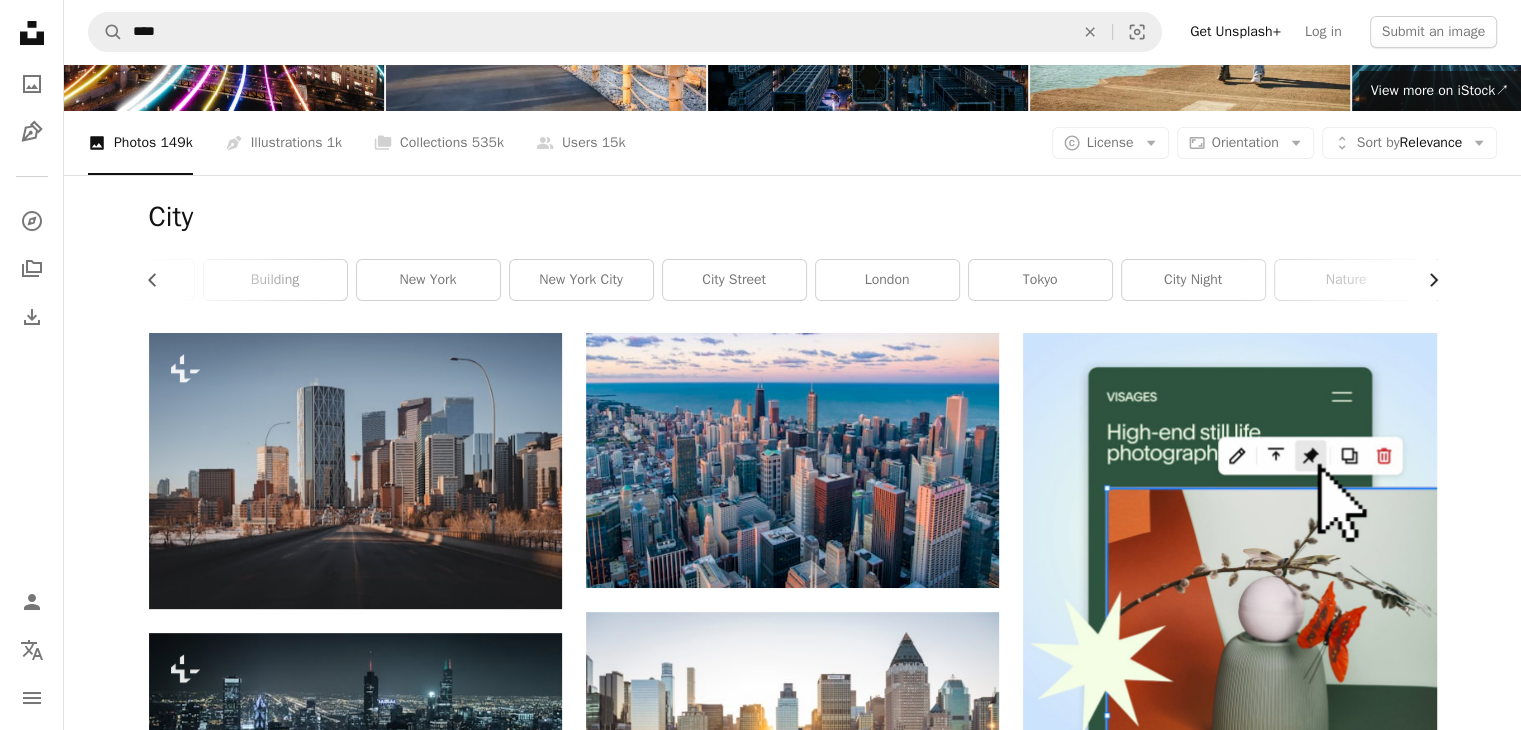 scroll, scrollTop: 0, scrollLeft: 300, axis: horizontal 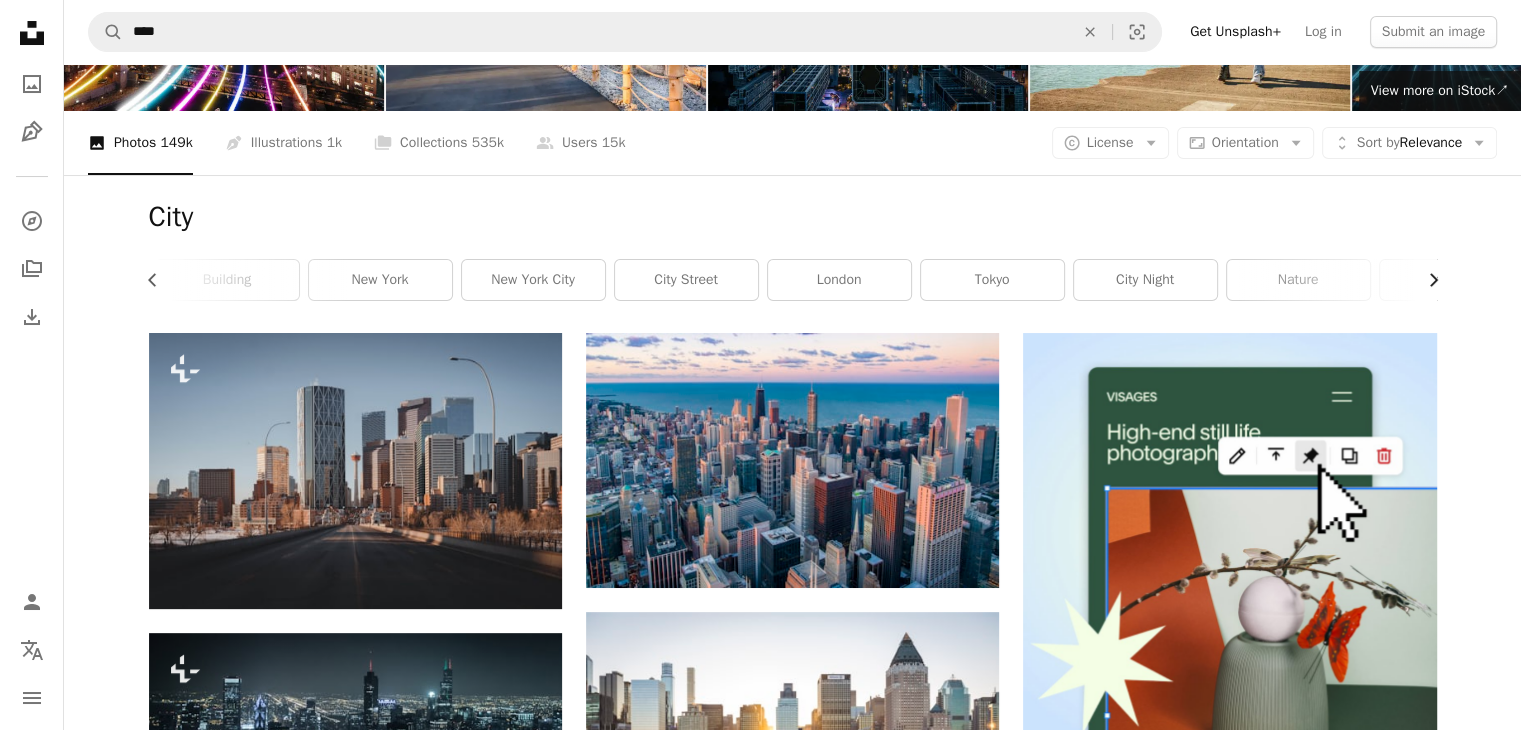 click on "Chevron right" 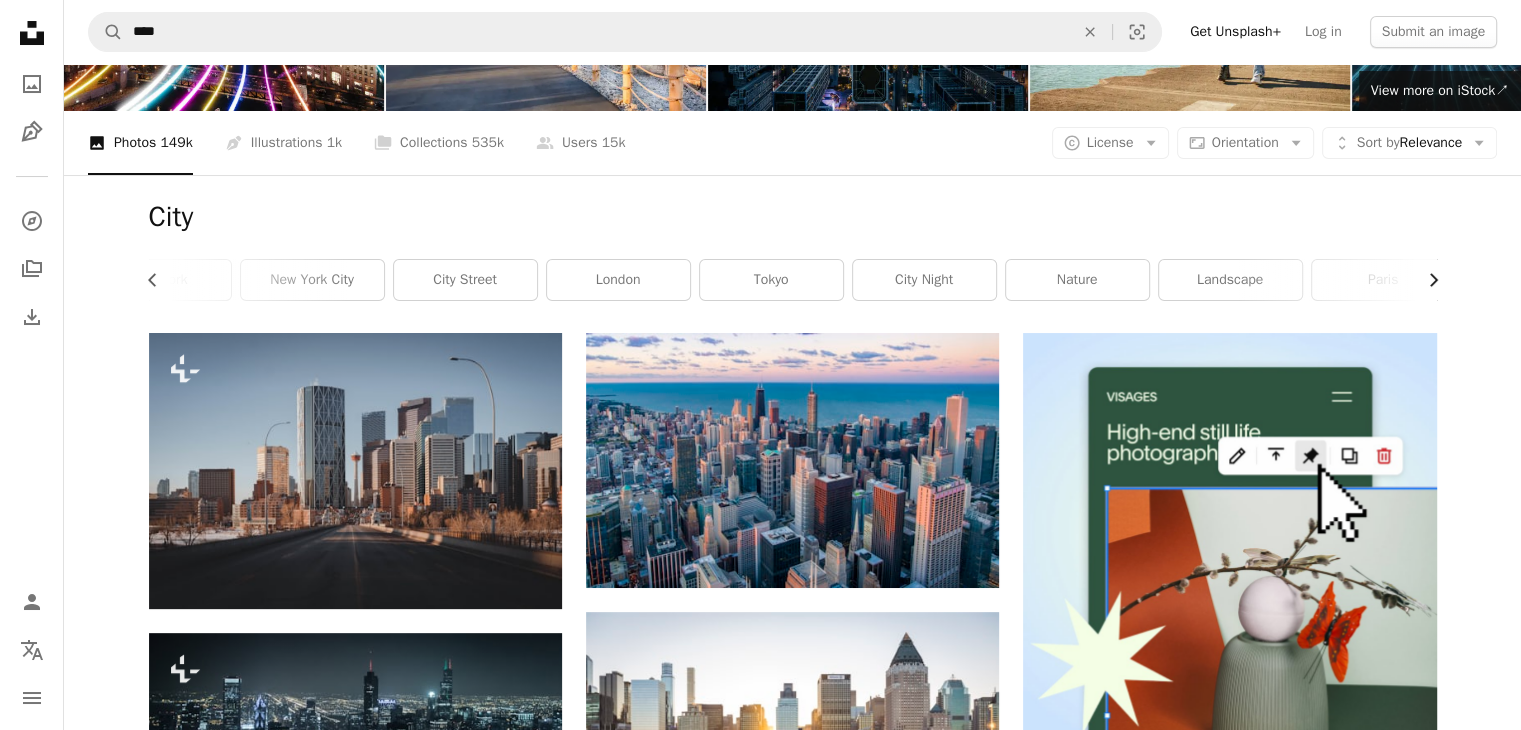 scroll, scrollTop: 0, scrollLeft: 540, axis: horizontal 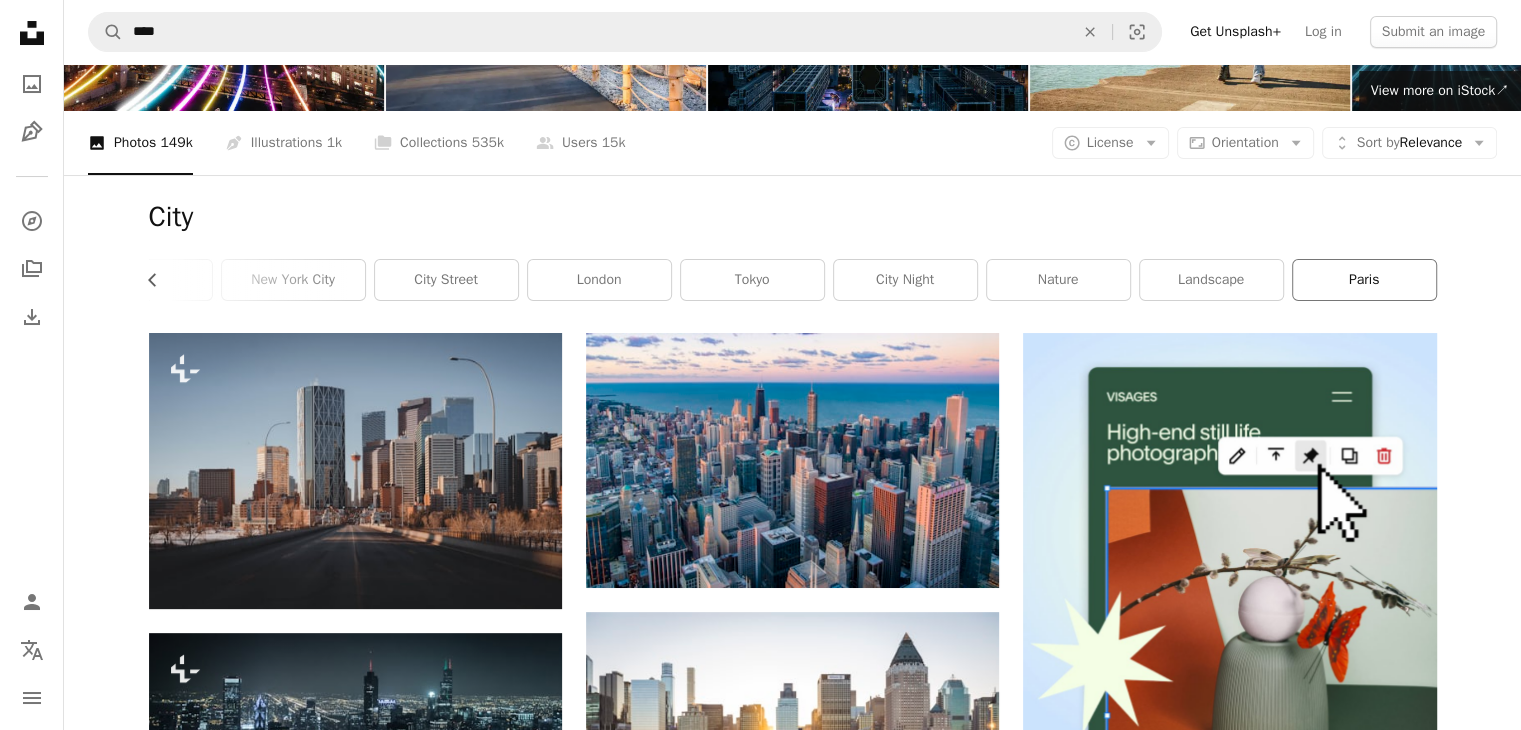 click on "paris" at bounding box center (1364, 280) 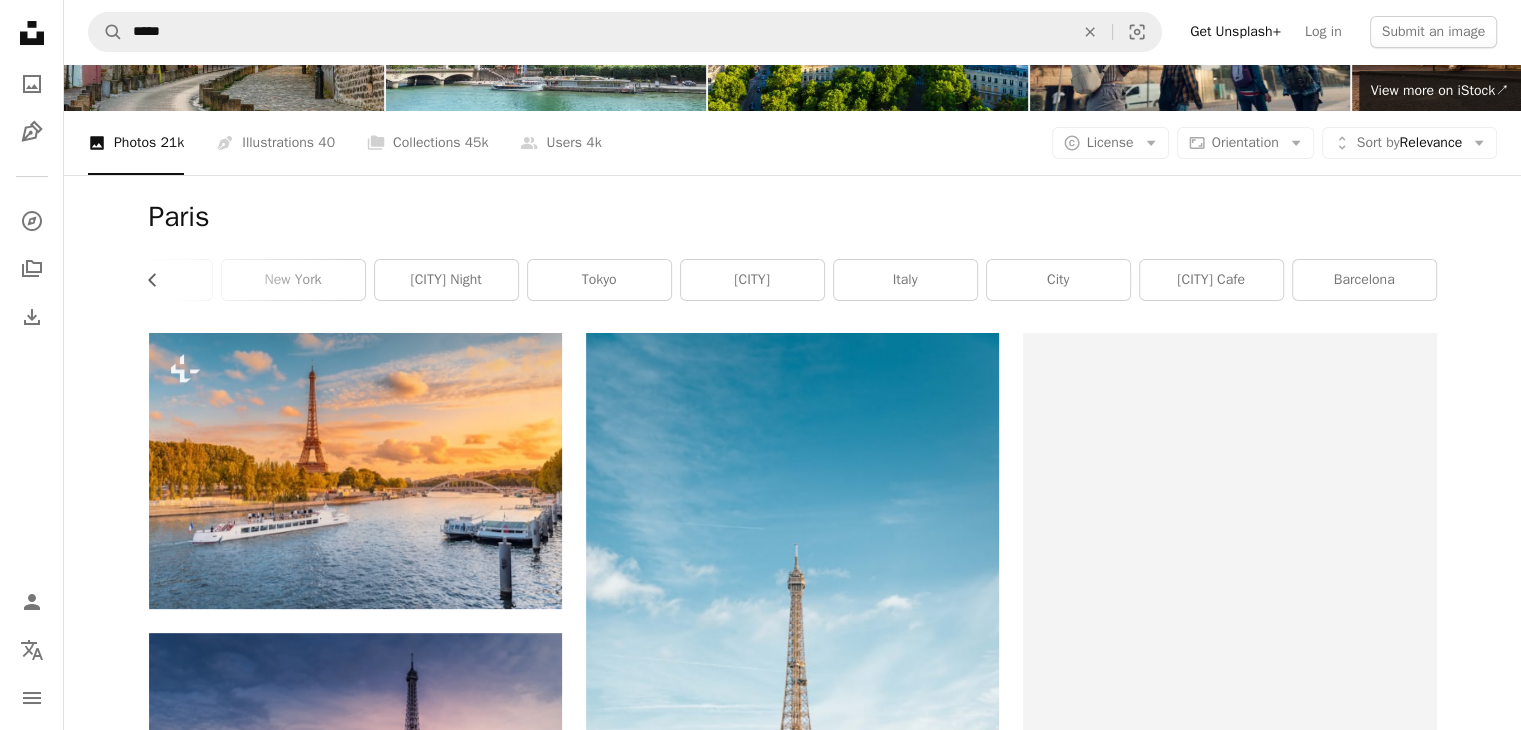 scroll, scrollTop: 0, scrollLeft: 0, axis: both 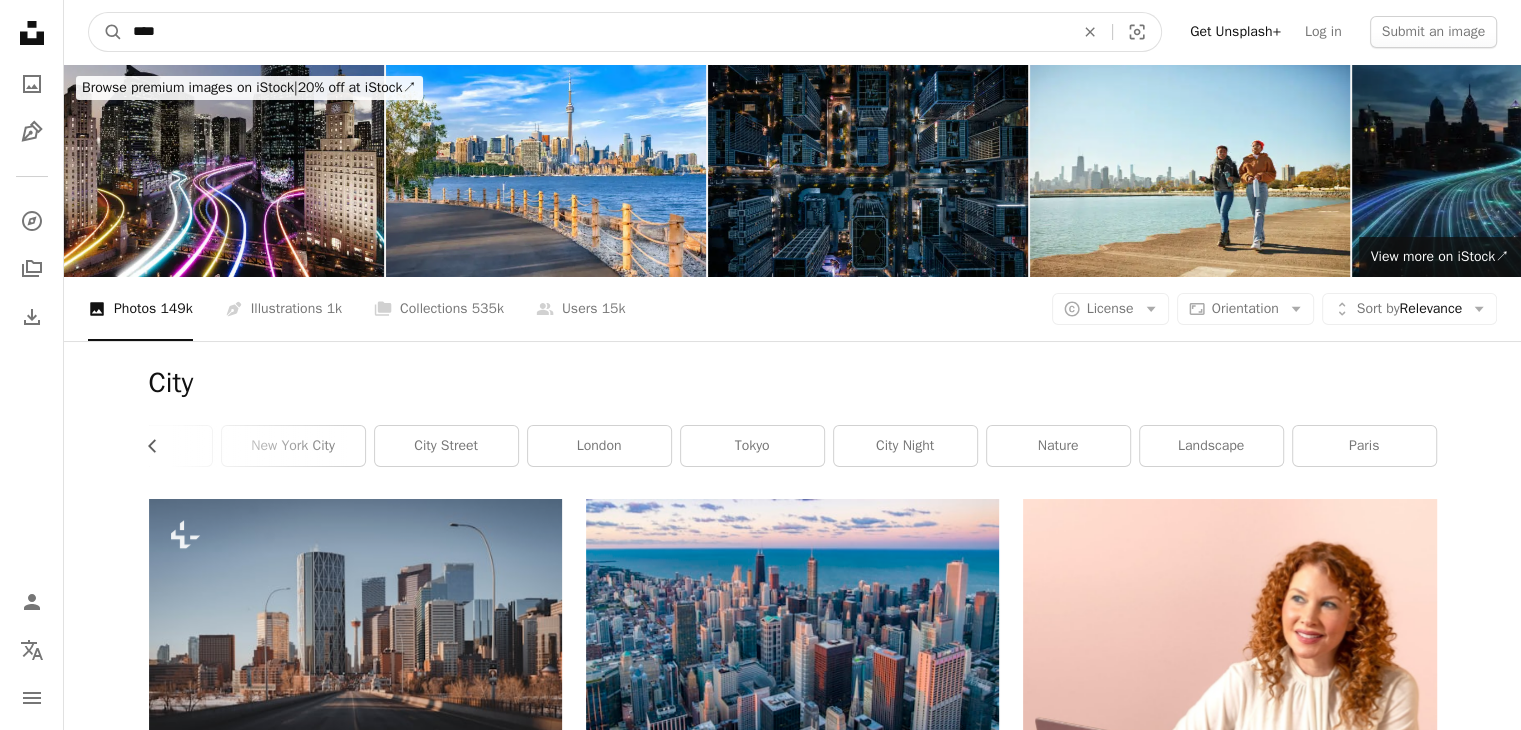click on "****" at bounding box center (595, 32) 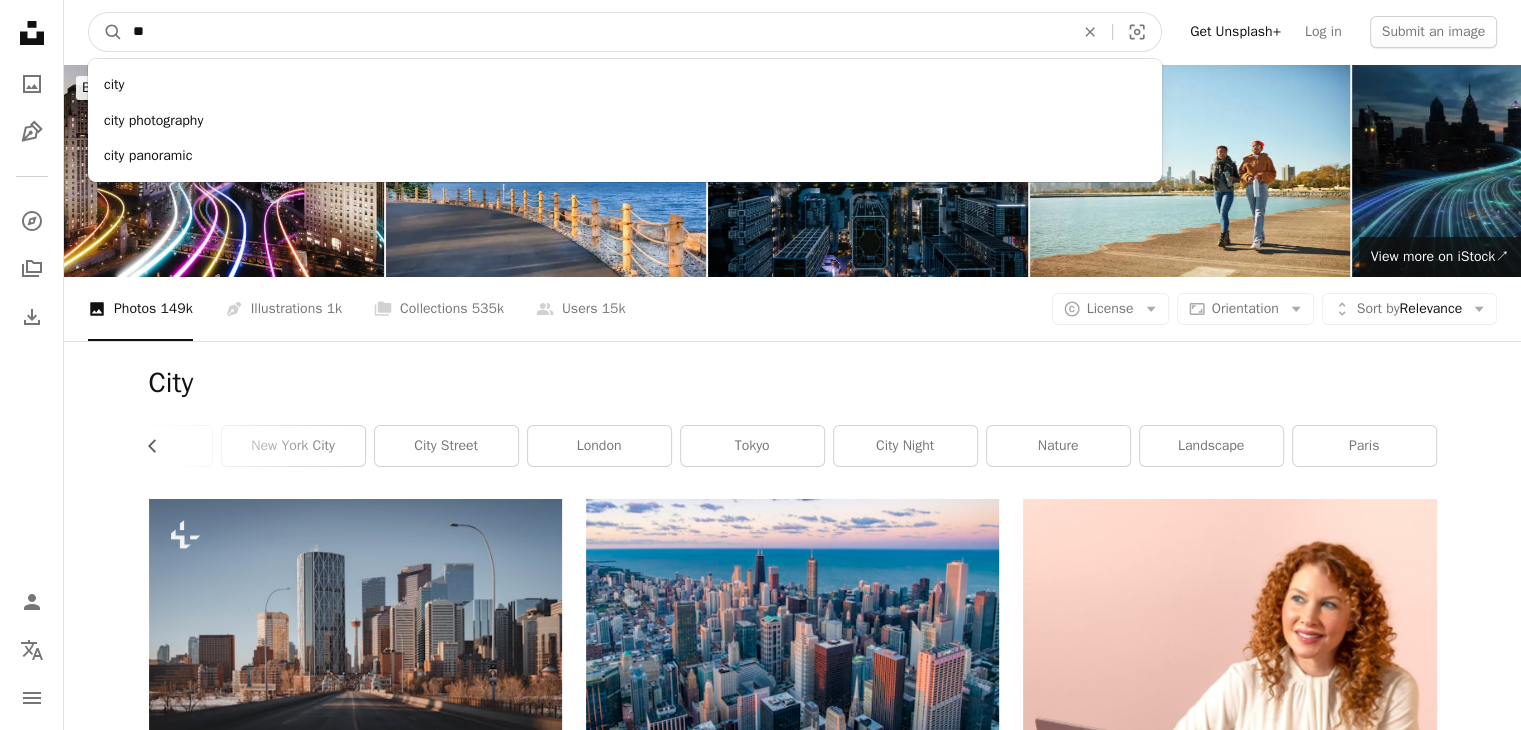 type on "*" 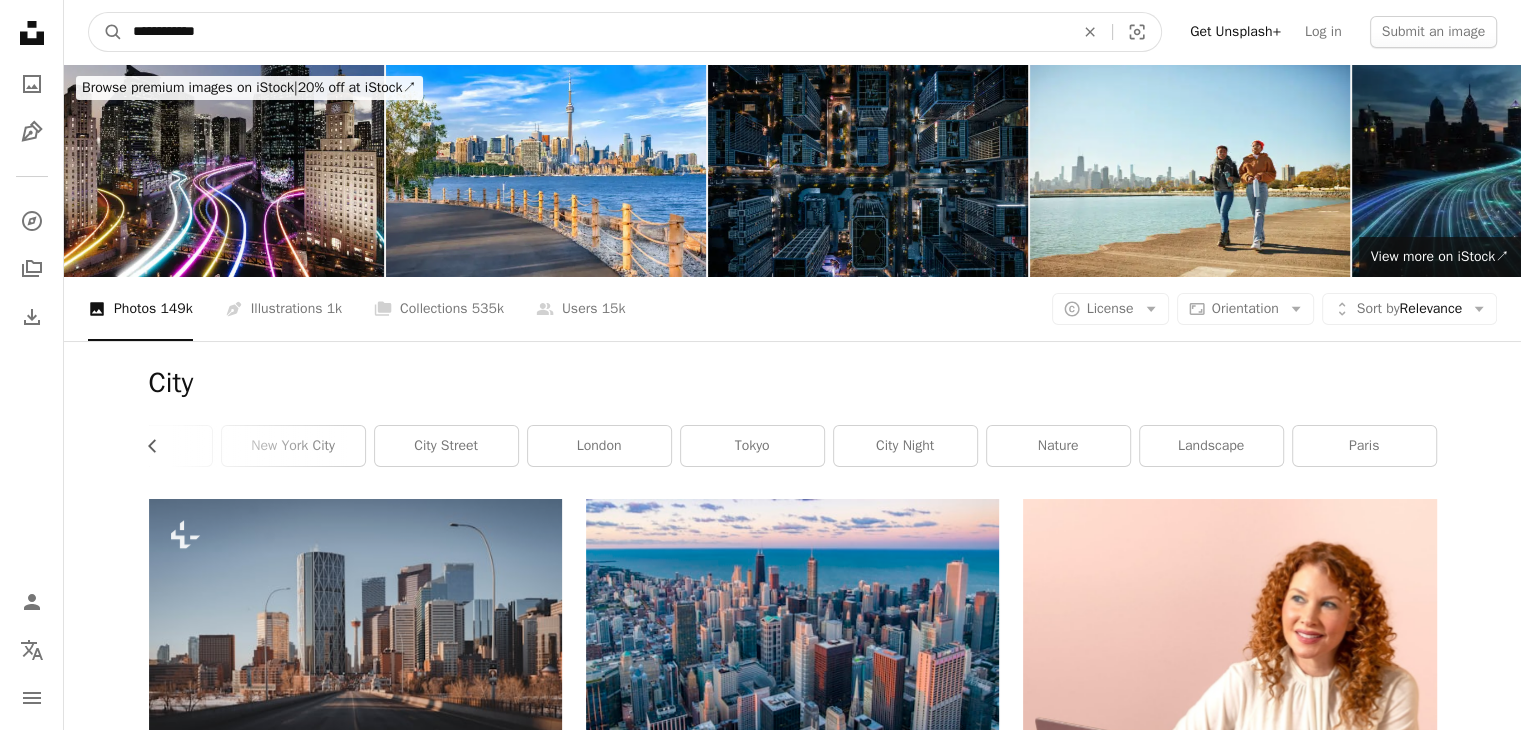 type on "**********" 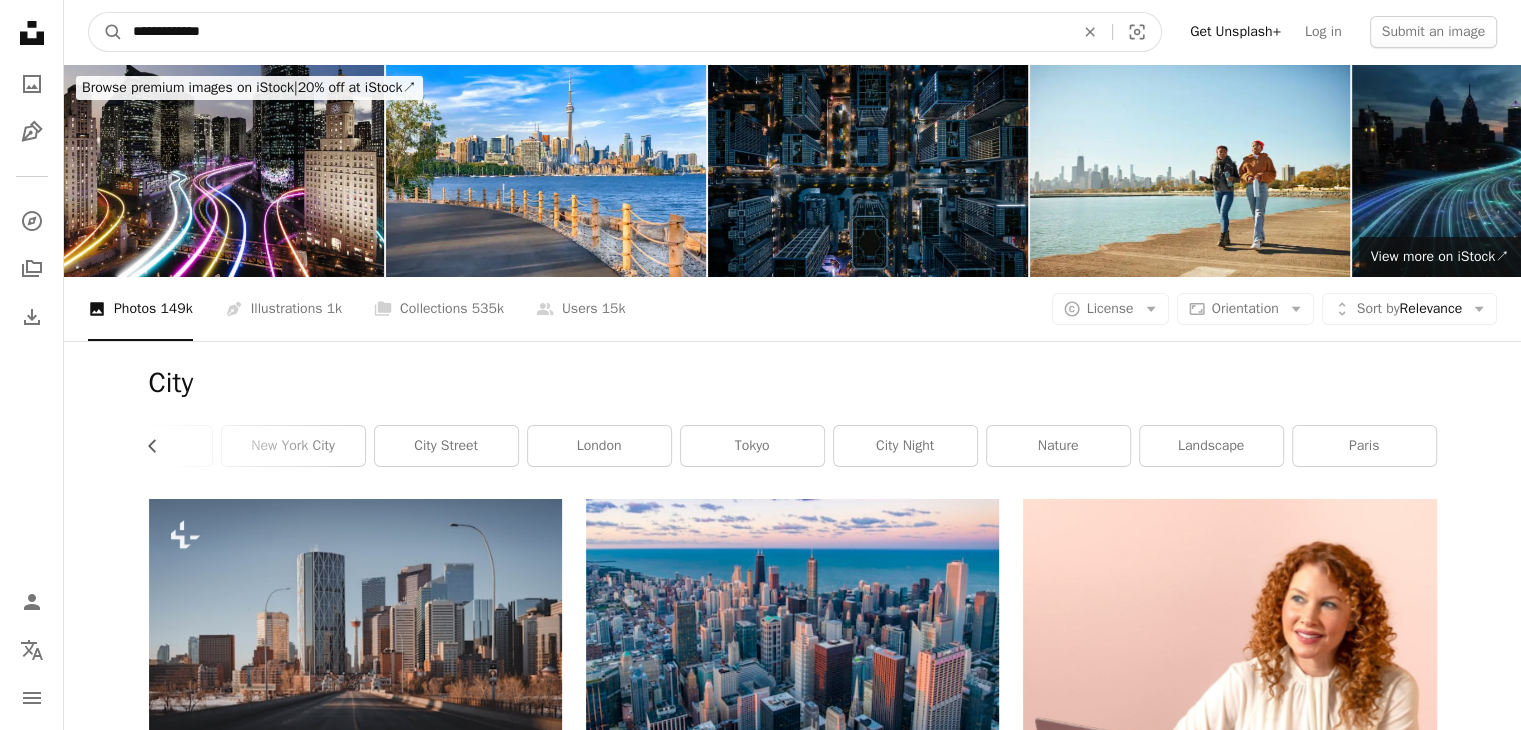 click on "A magnifying glass" at bounding box center (106, 32) 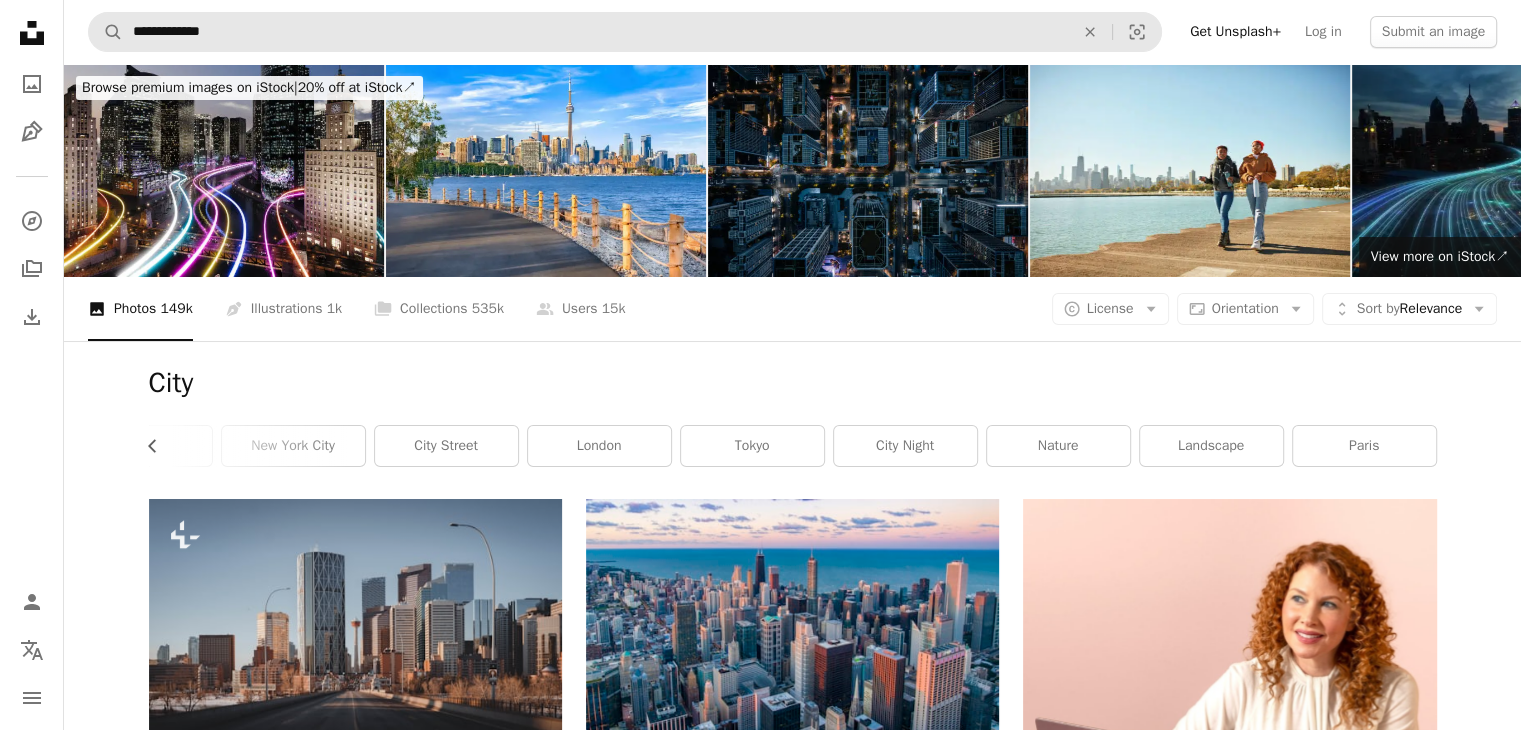 scroll, scrollTop: 0, scrollLeft: 387, axis: horizontal 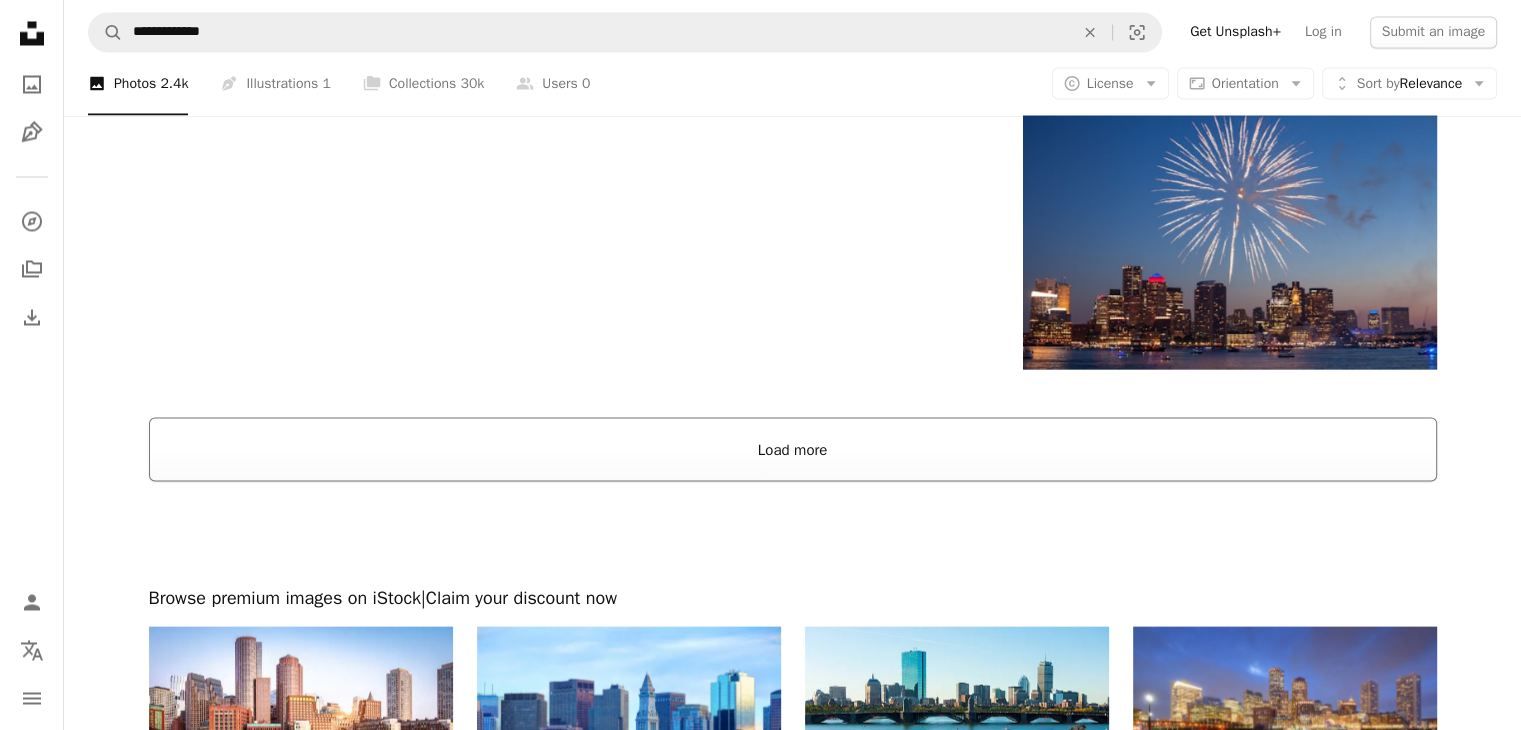 click on "Load more" at bounding box center (793, 449) 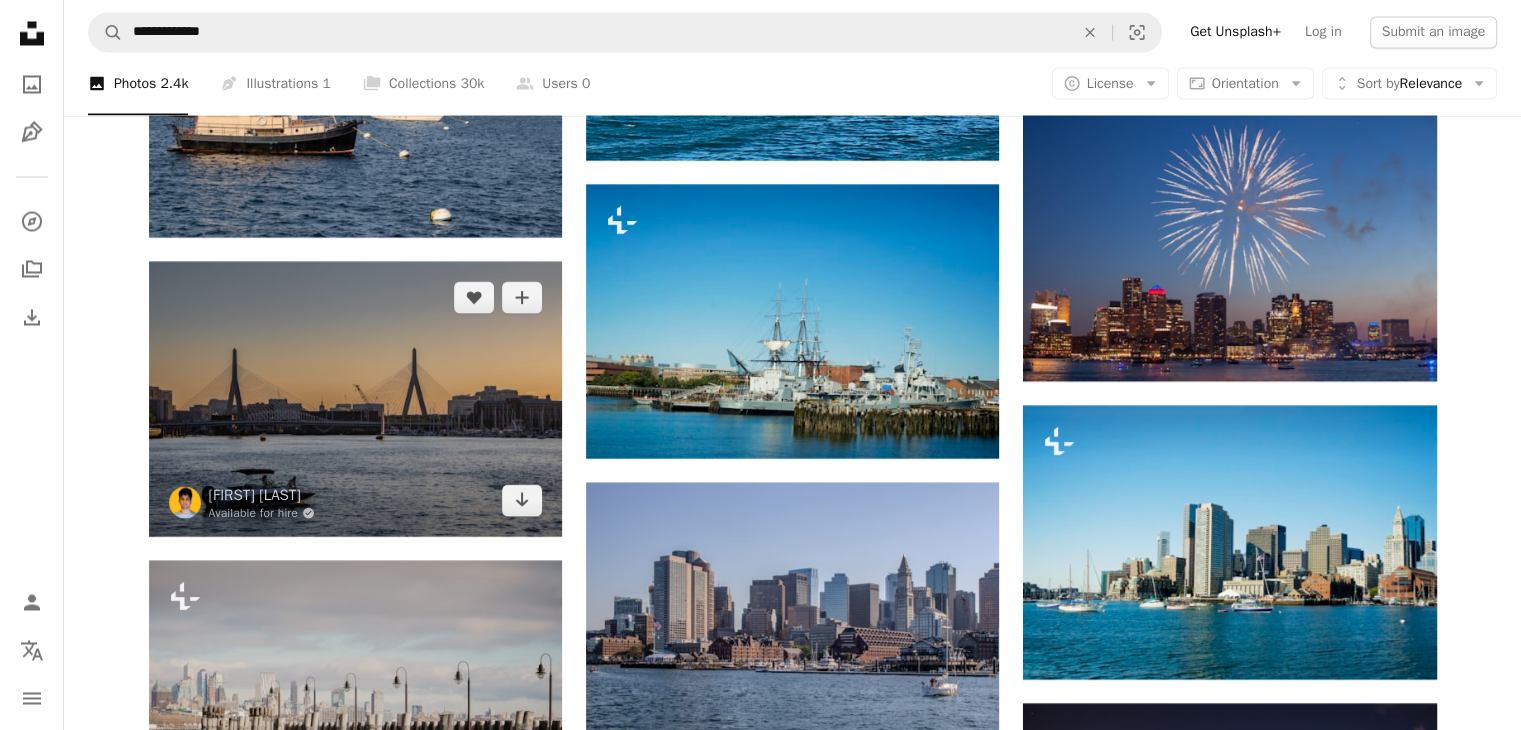 scroll, scrollTop: 3700, scrollLeft: 0, axis: vertical 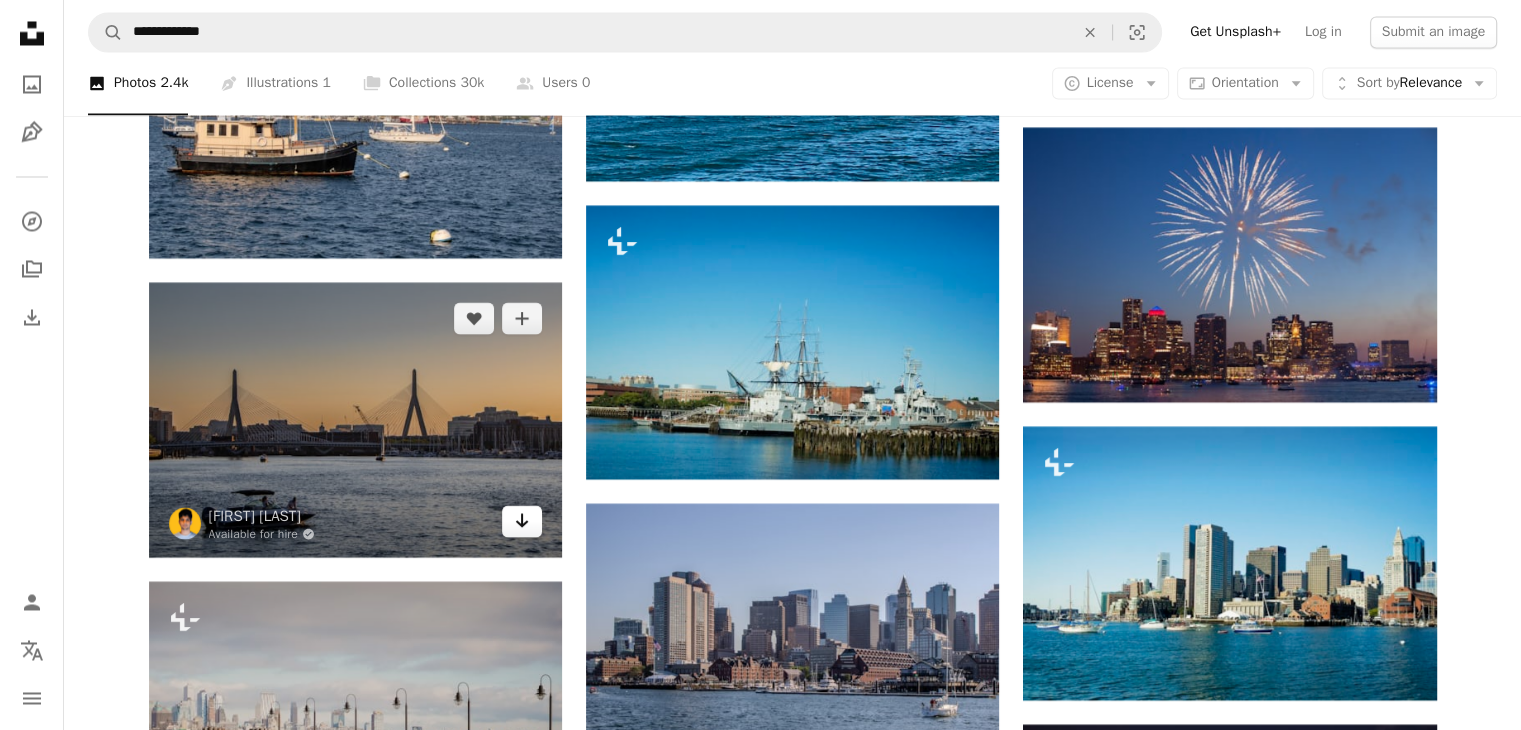 click on "Arrow pointing down" 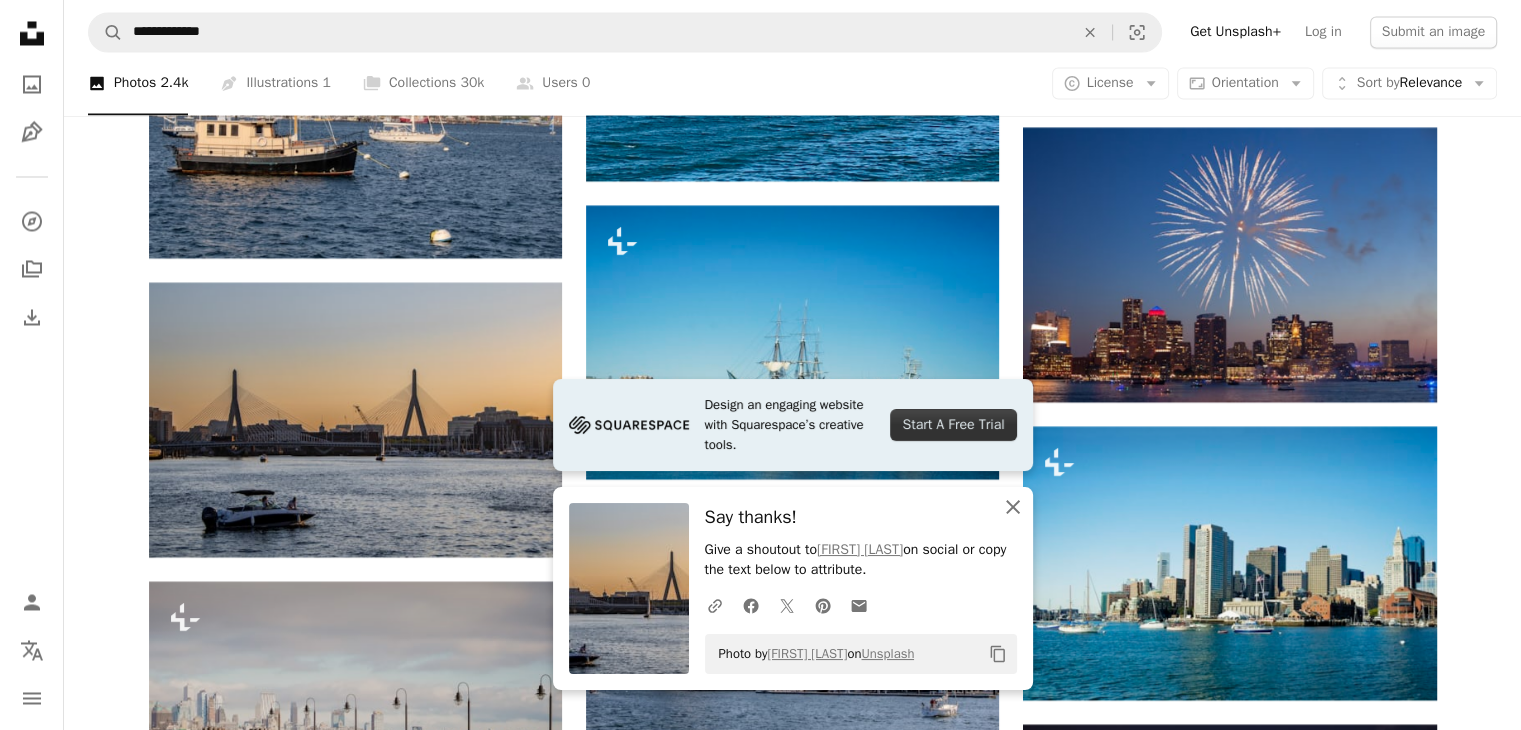 click on "An X shape" 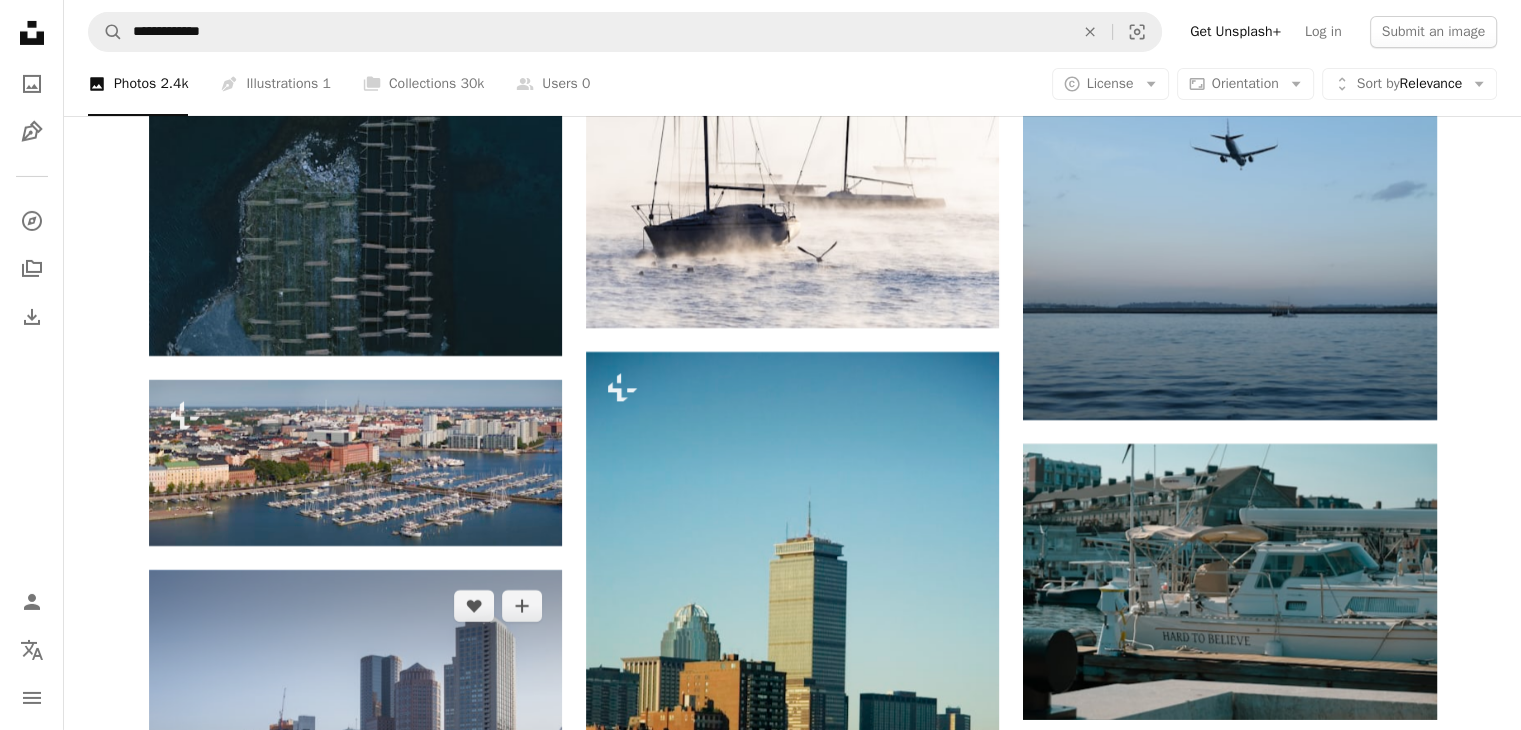 scroll, scrollTop: 7066, scrollLeft: 0, axis: vertical 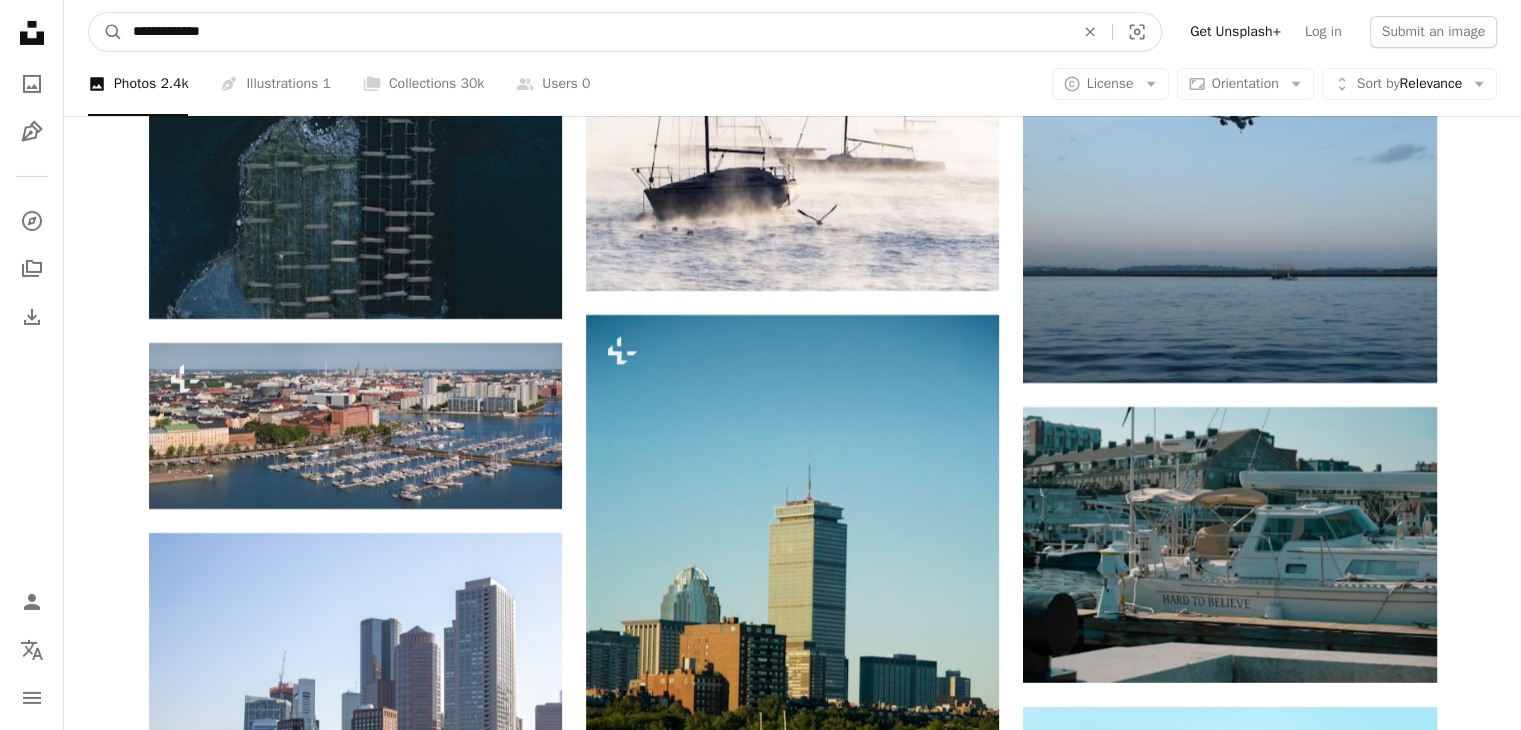 click on "**********" at bounding box center (595, 32) 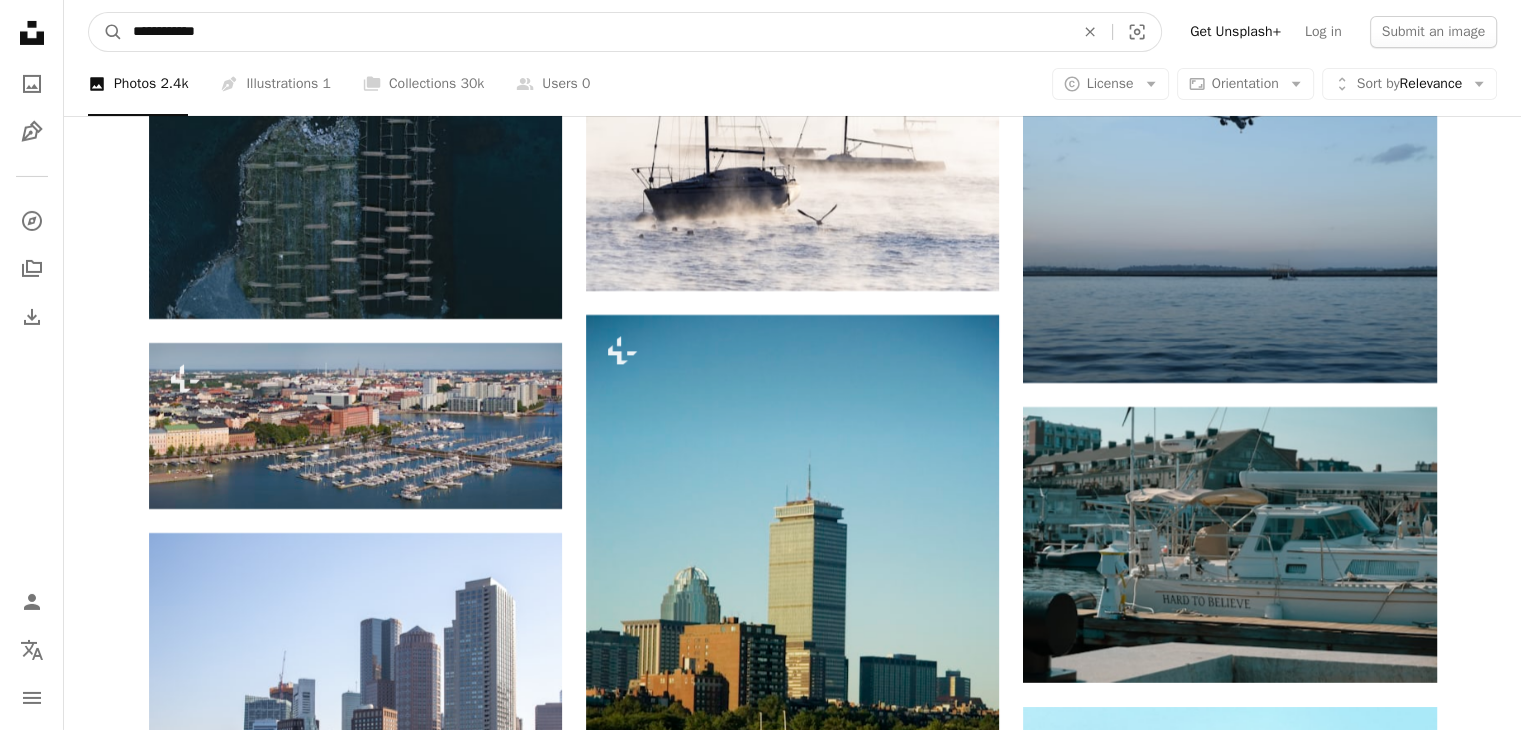 type on "**********" 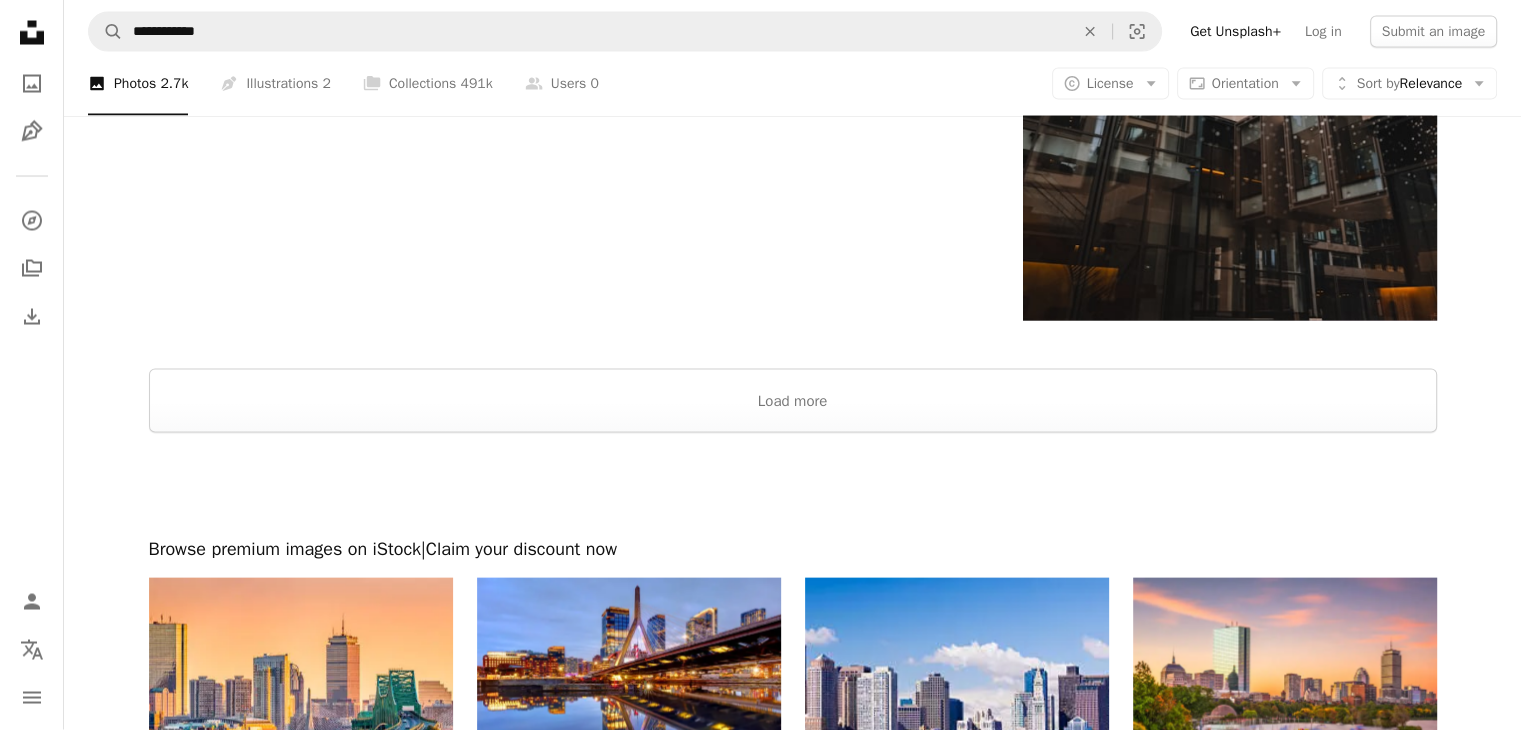scroll, scrollTop: 3933, scrollLeft: 0, axis: vertical 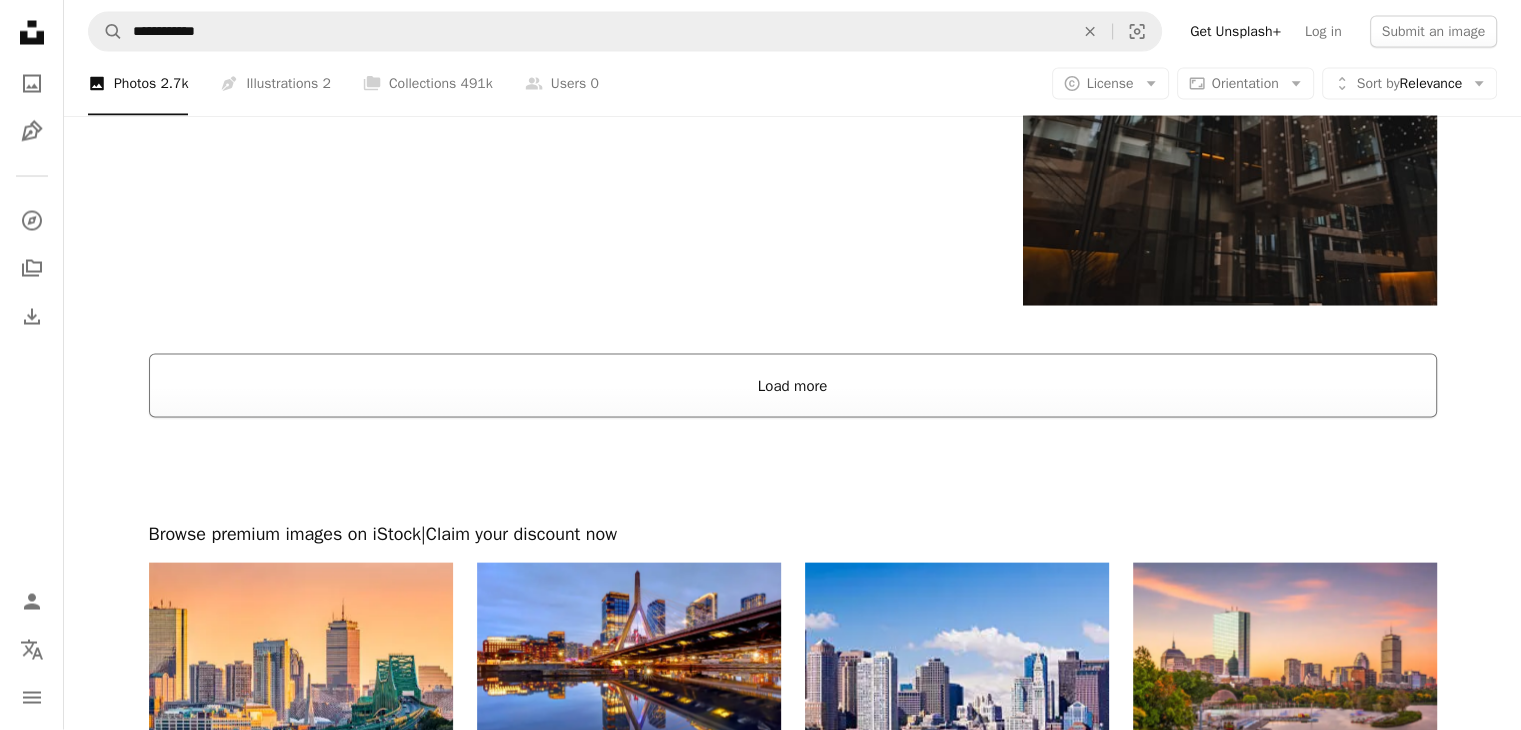 click on "Load more" at bounding box center (793, 386) 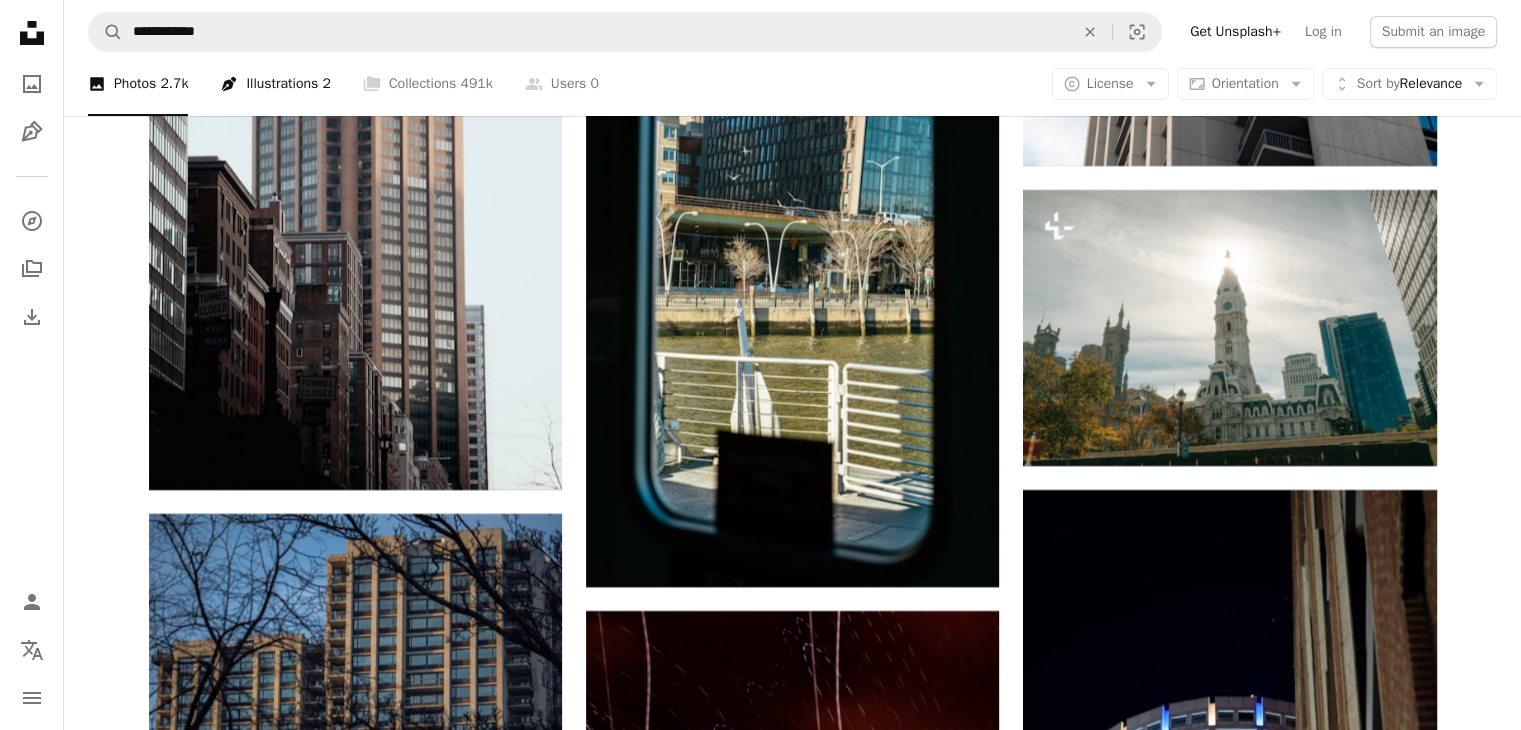 scroll, scrollTop: 15033, scrollLeft: 0, axis: vertical 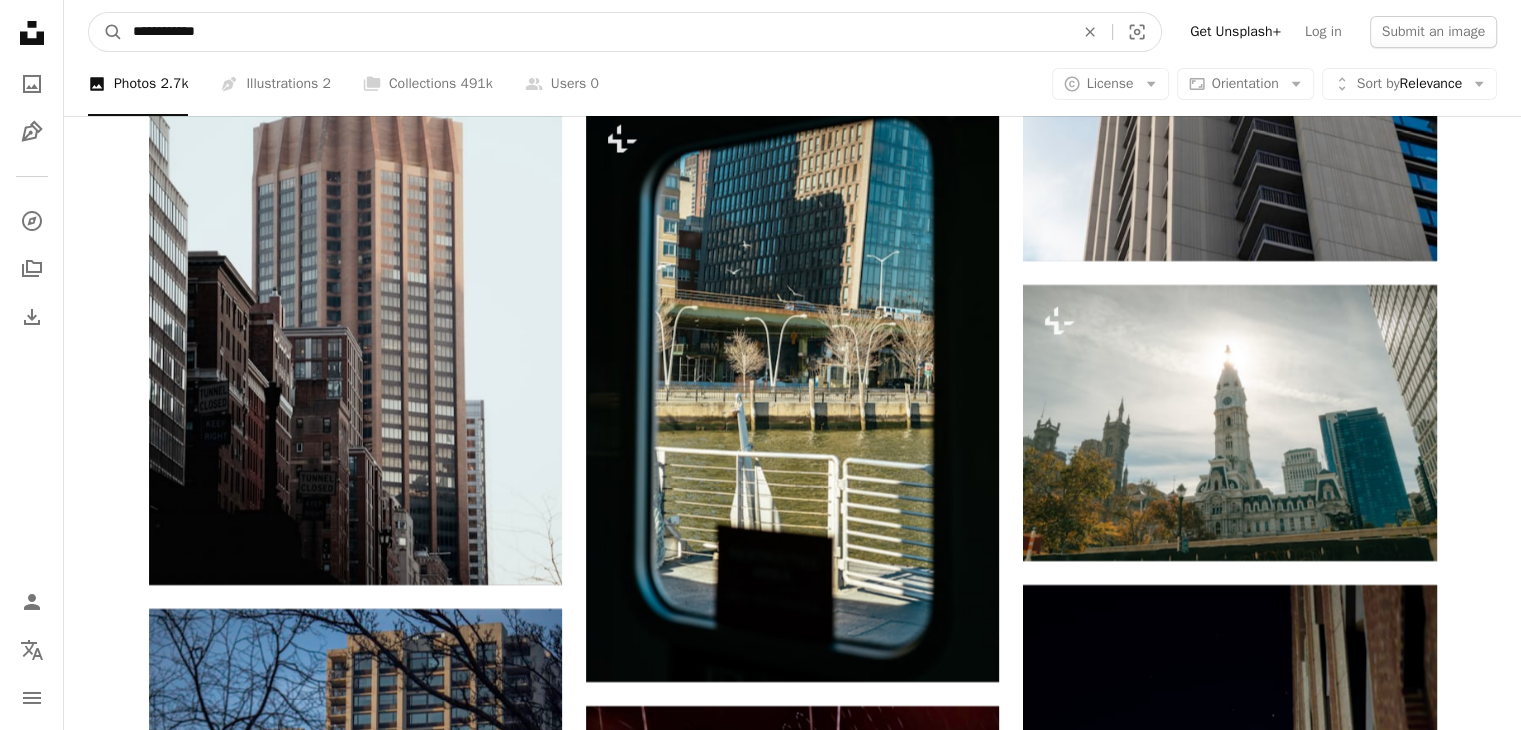 click on "**********" at bounding box center (595, 32) 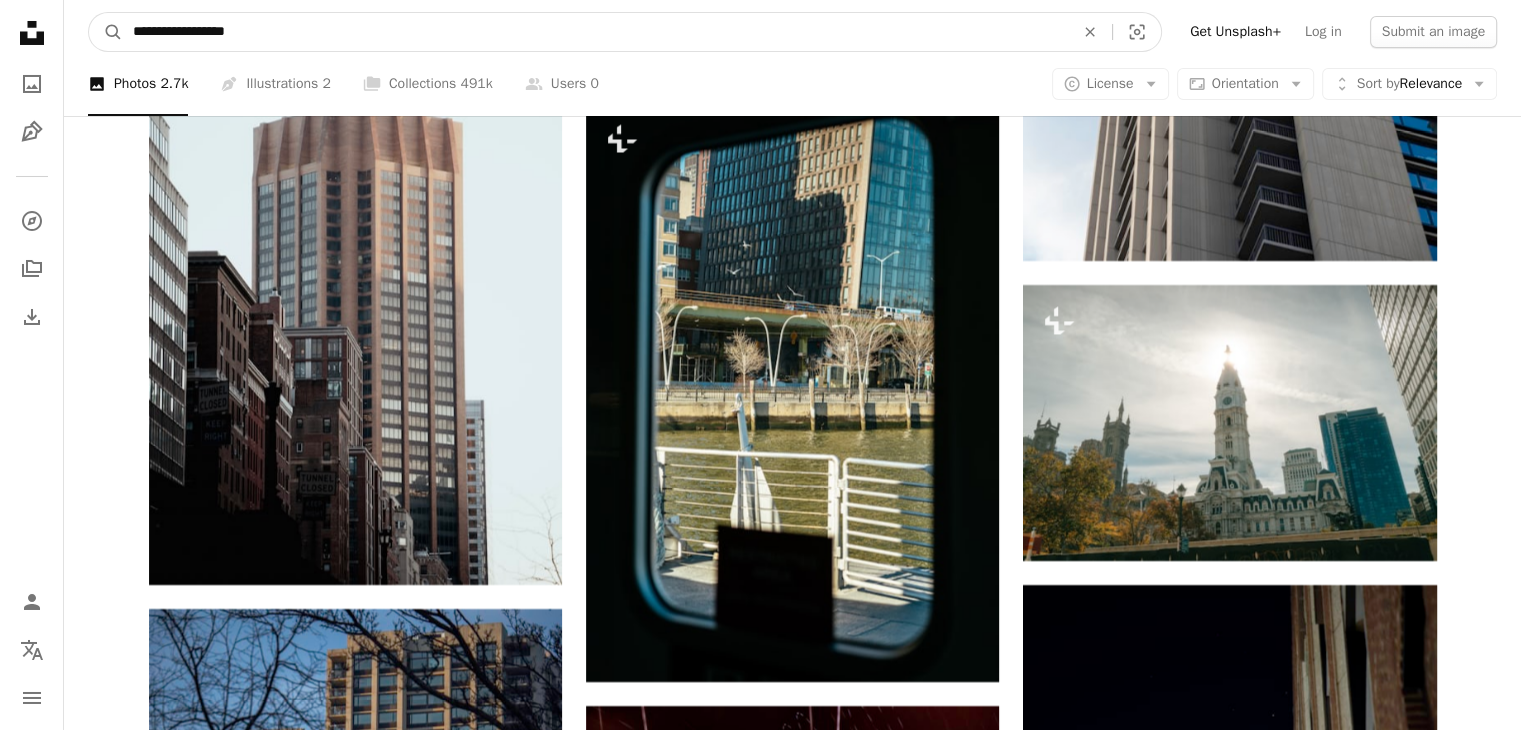 type on "**********" 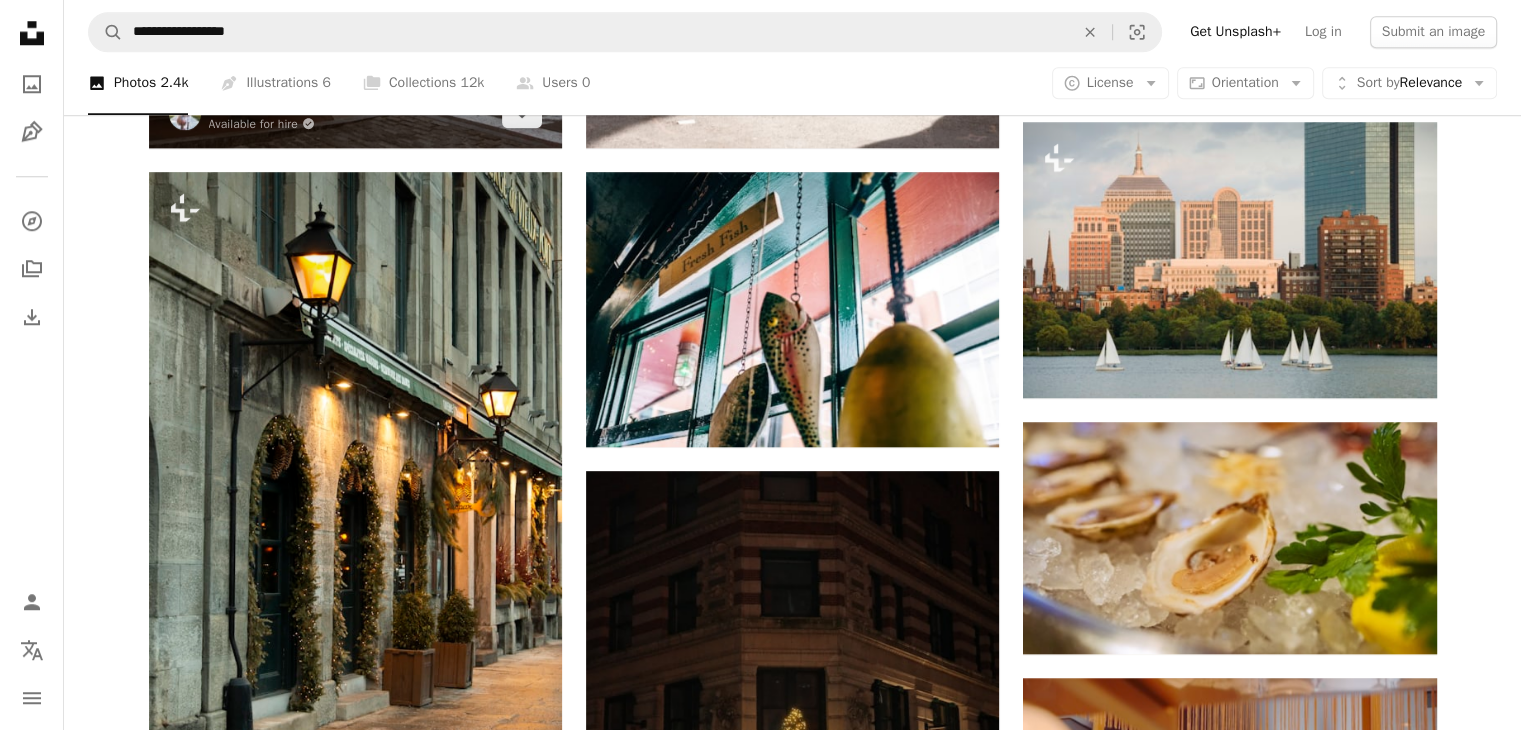 scroll, scrollTop: 1866, scrollLeft: 0, axis: vertical 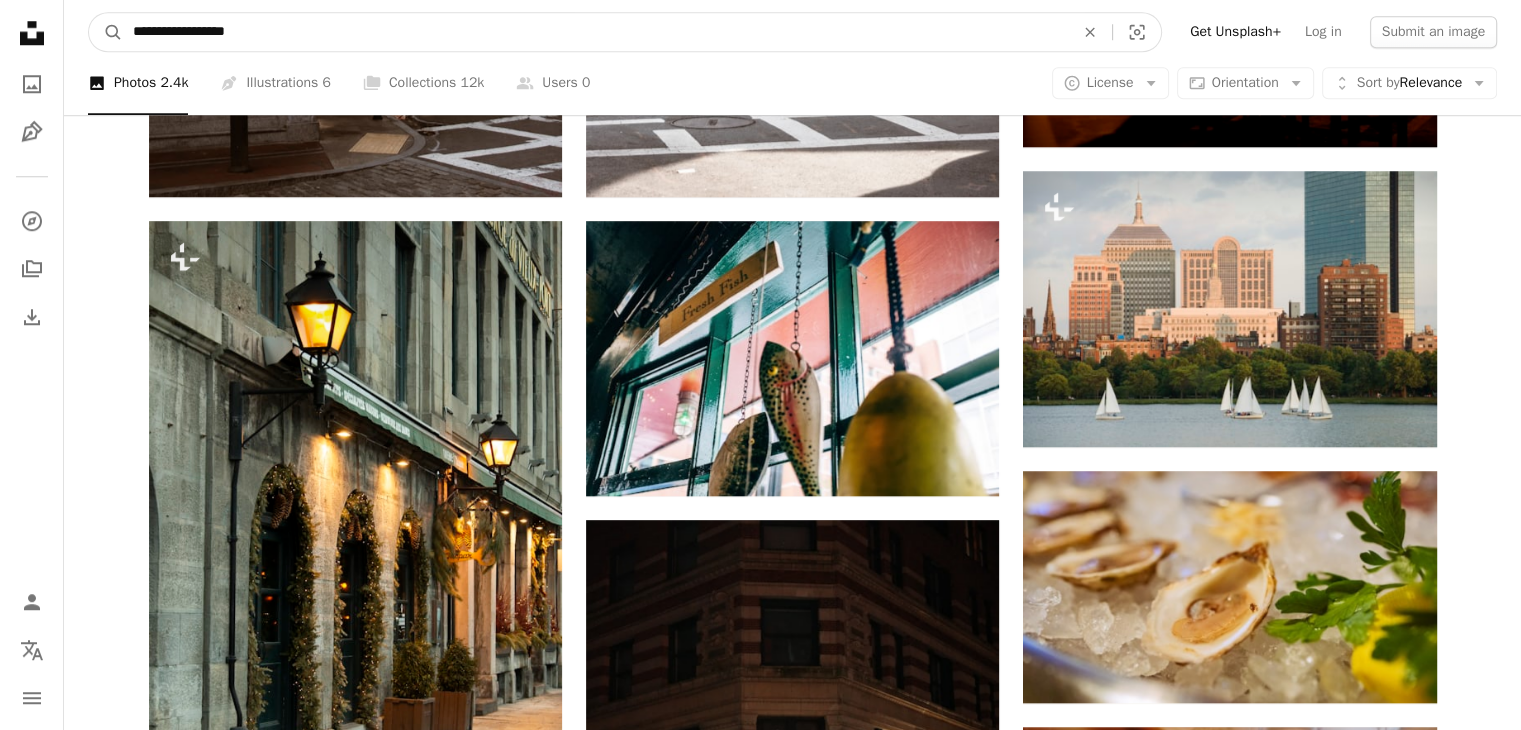 click on "**********" at bounding box center [595, 32] 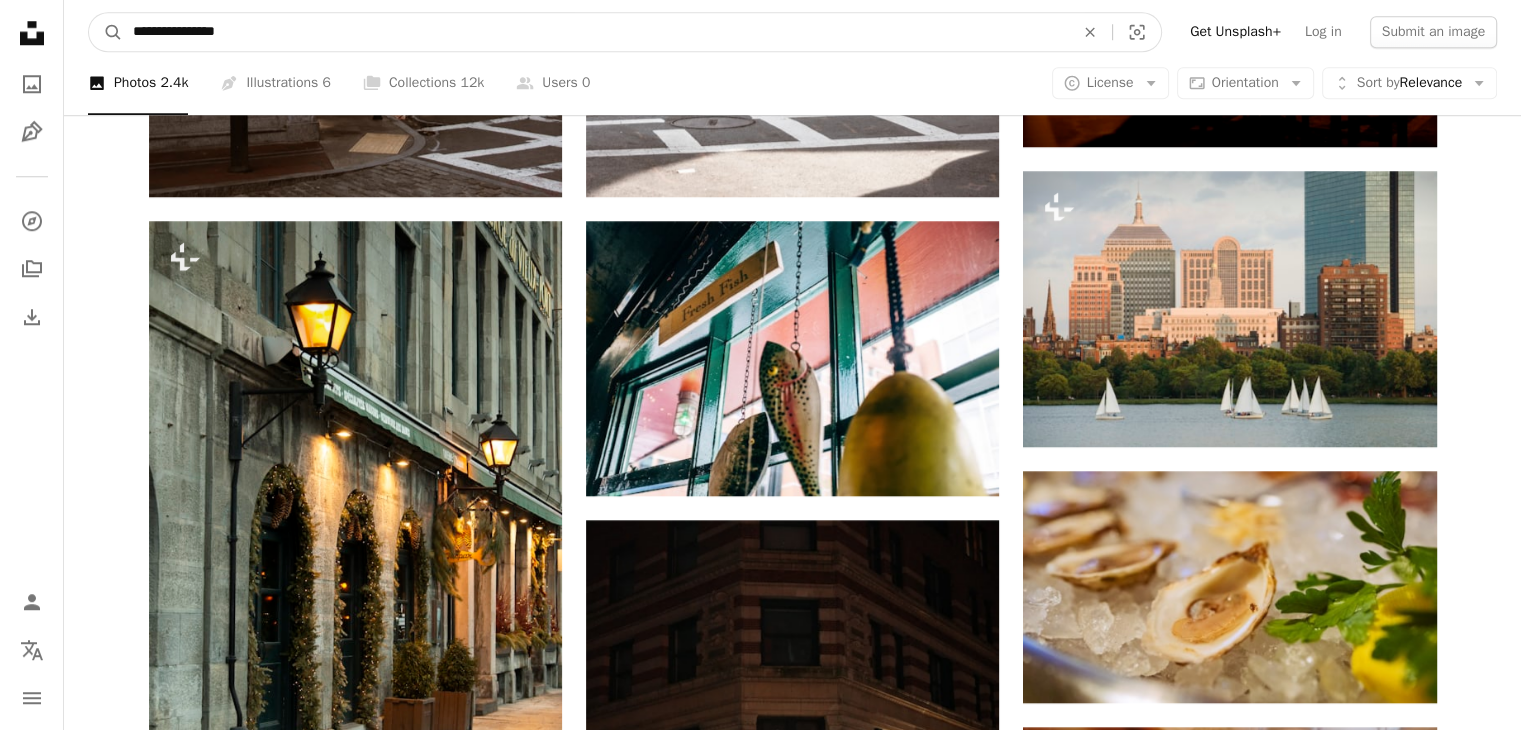 type on "**********" 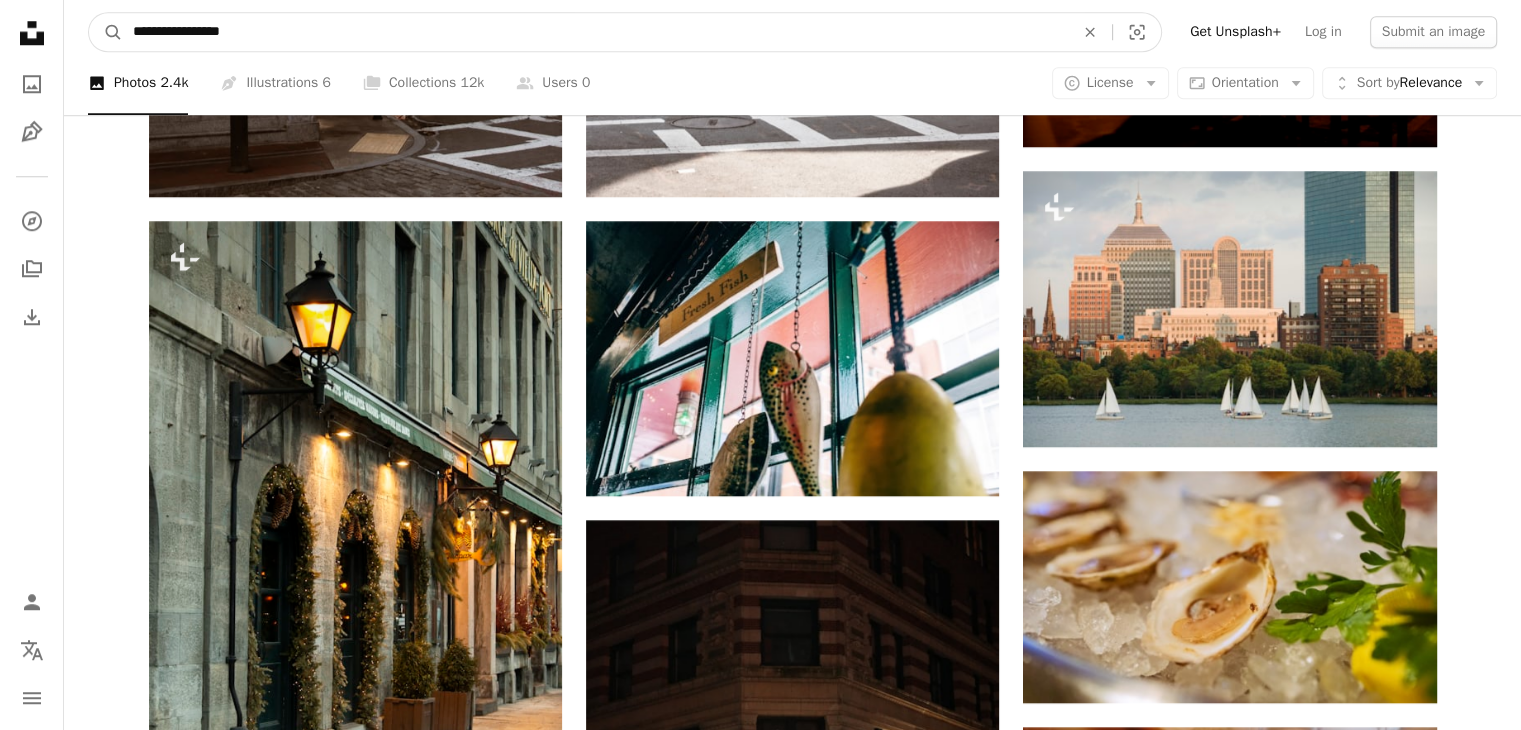 click on "A magnifying glass" at bounding box center (106, 32) 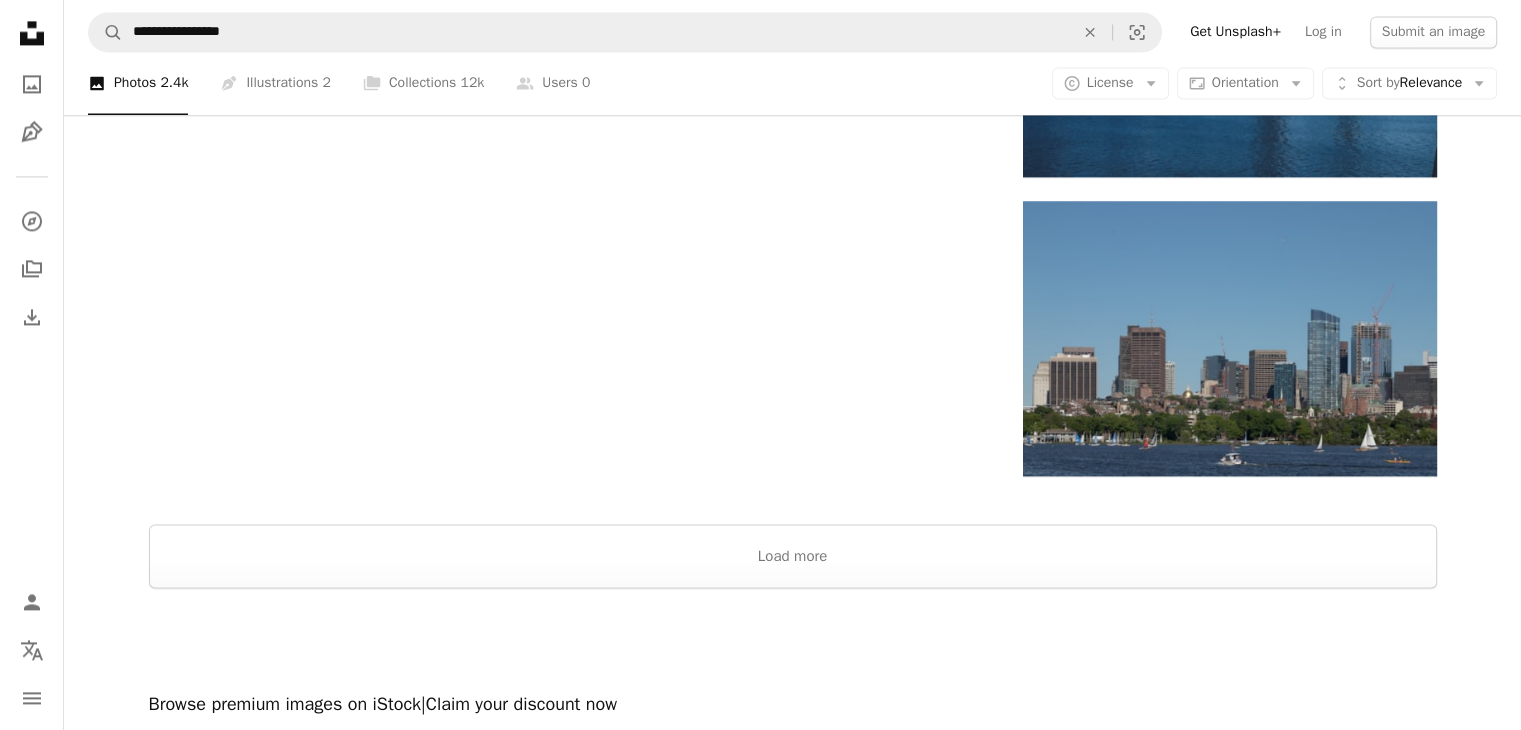 scroll, scrollTop: 3000, scrollLeft: 0, axis: vertical 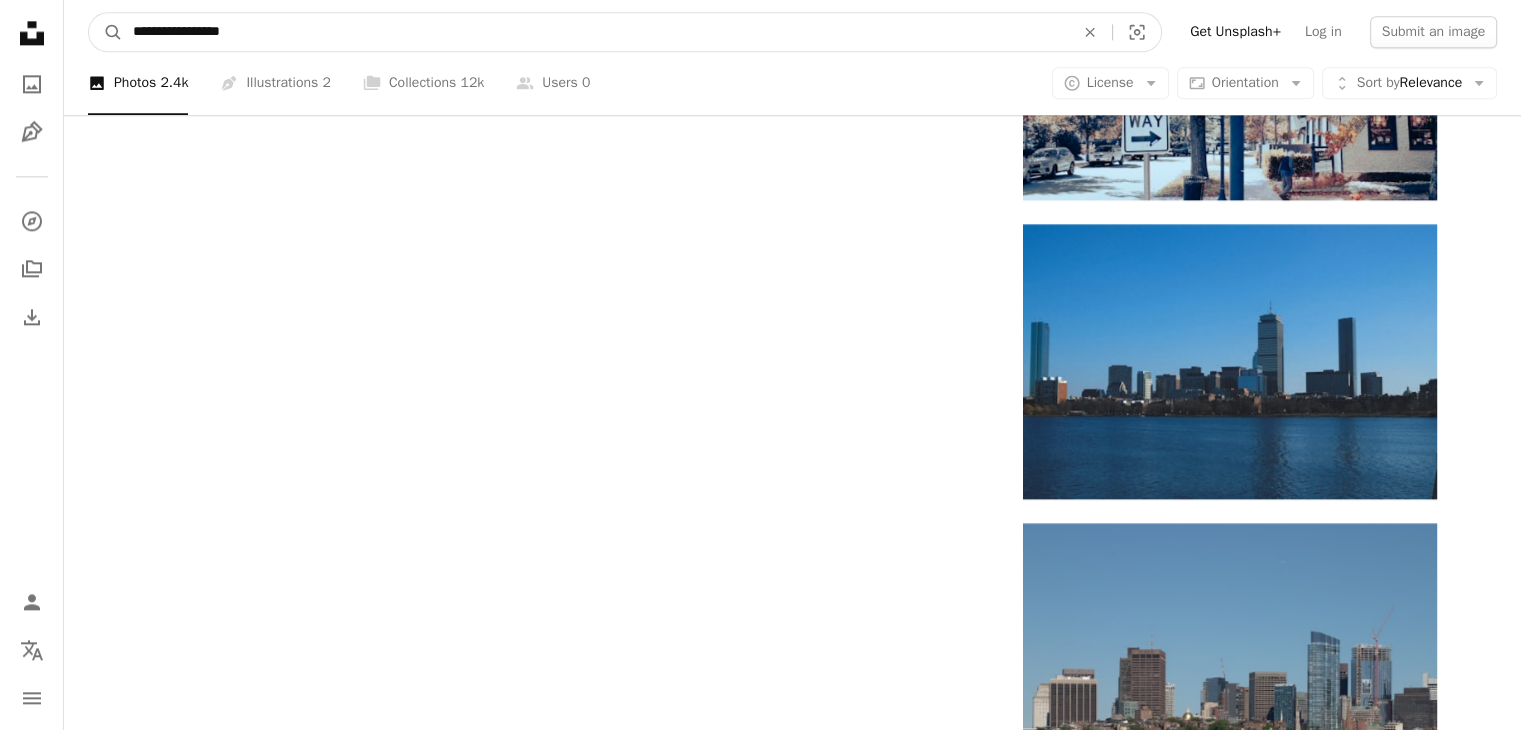 drag, startPoint x: 268, startPoint y: 28, endPoint x: 56, endPoint y: 15, distance: 212.39821 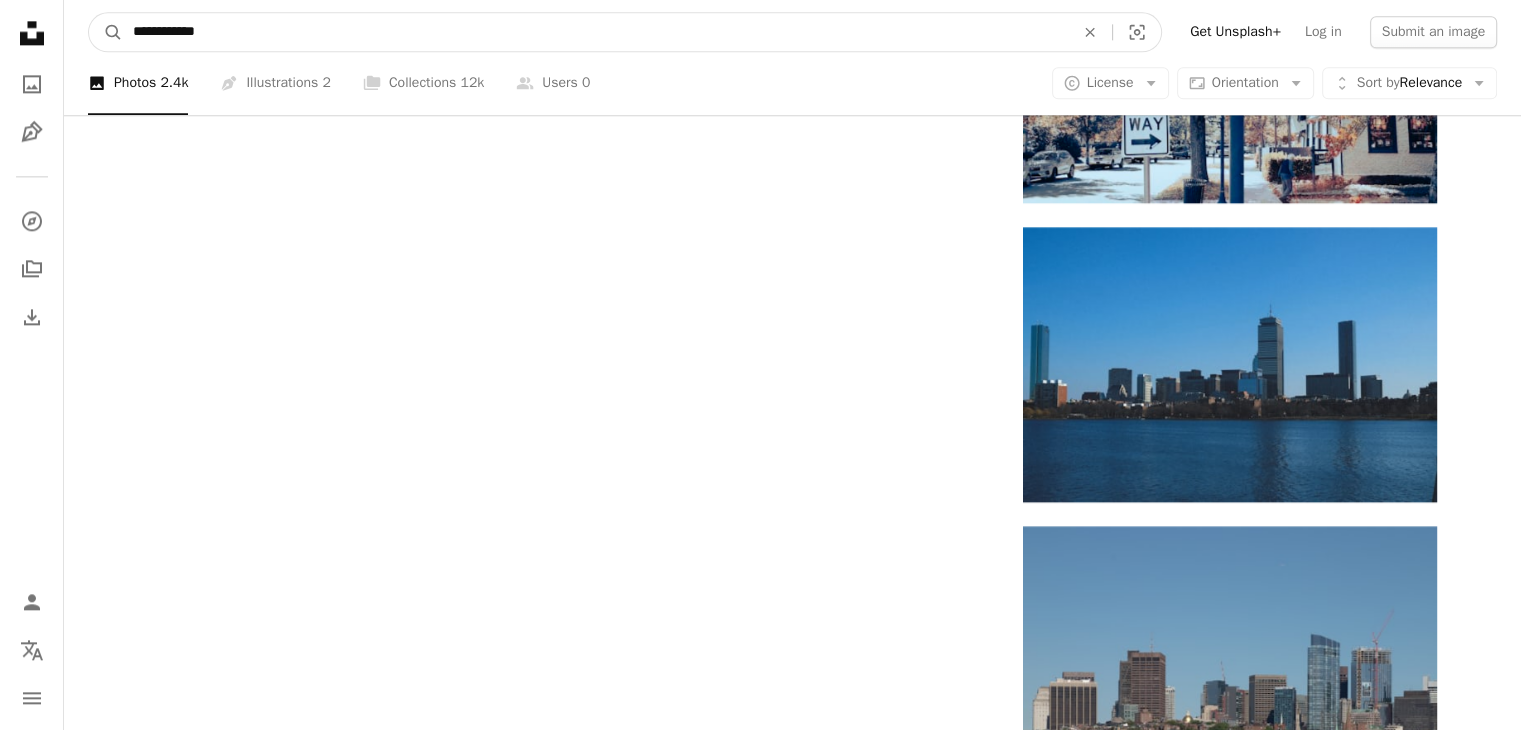 type on "**********" 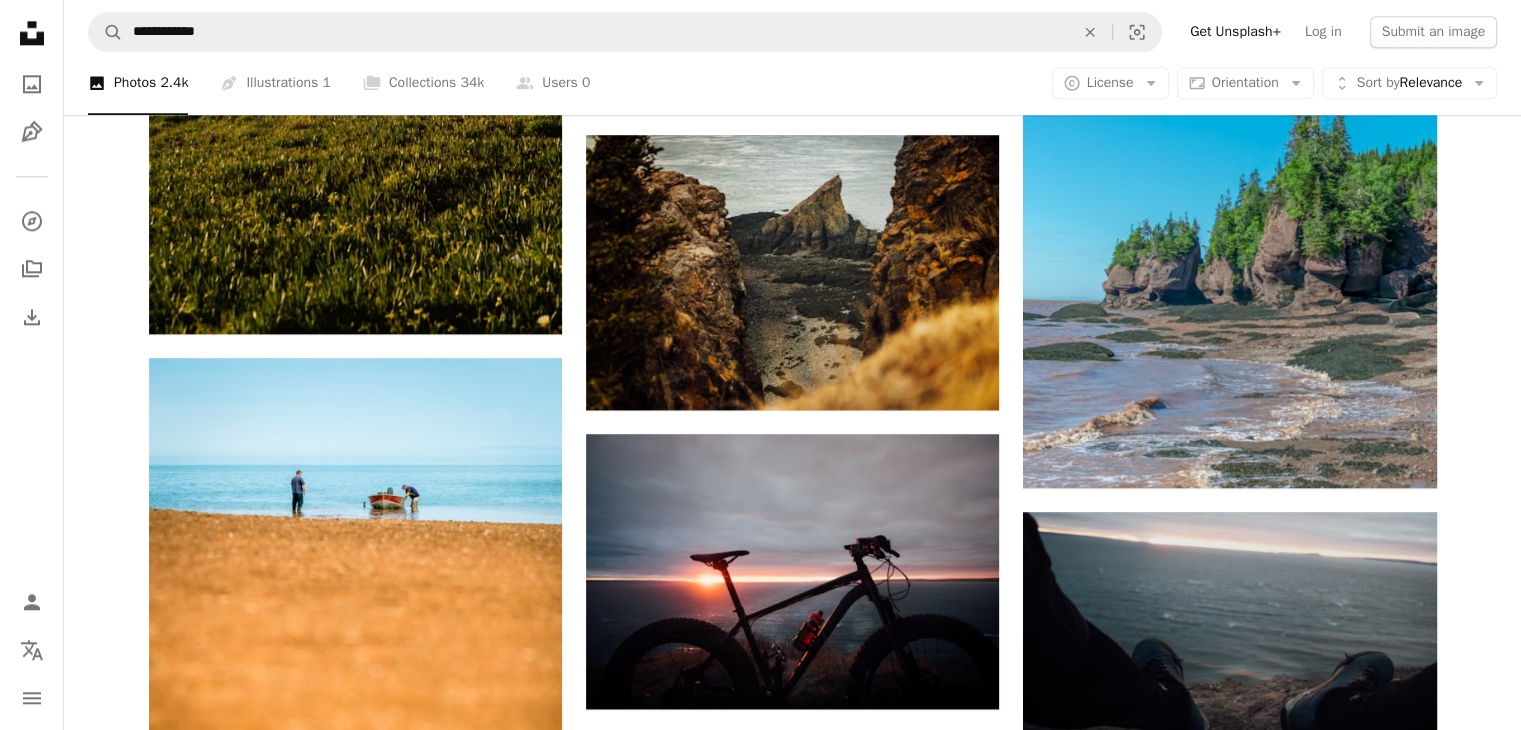 scroll, scrollTop: 2300, scrollLeft: 0, axis: vertical 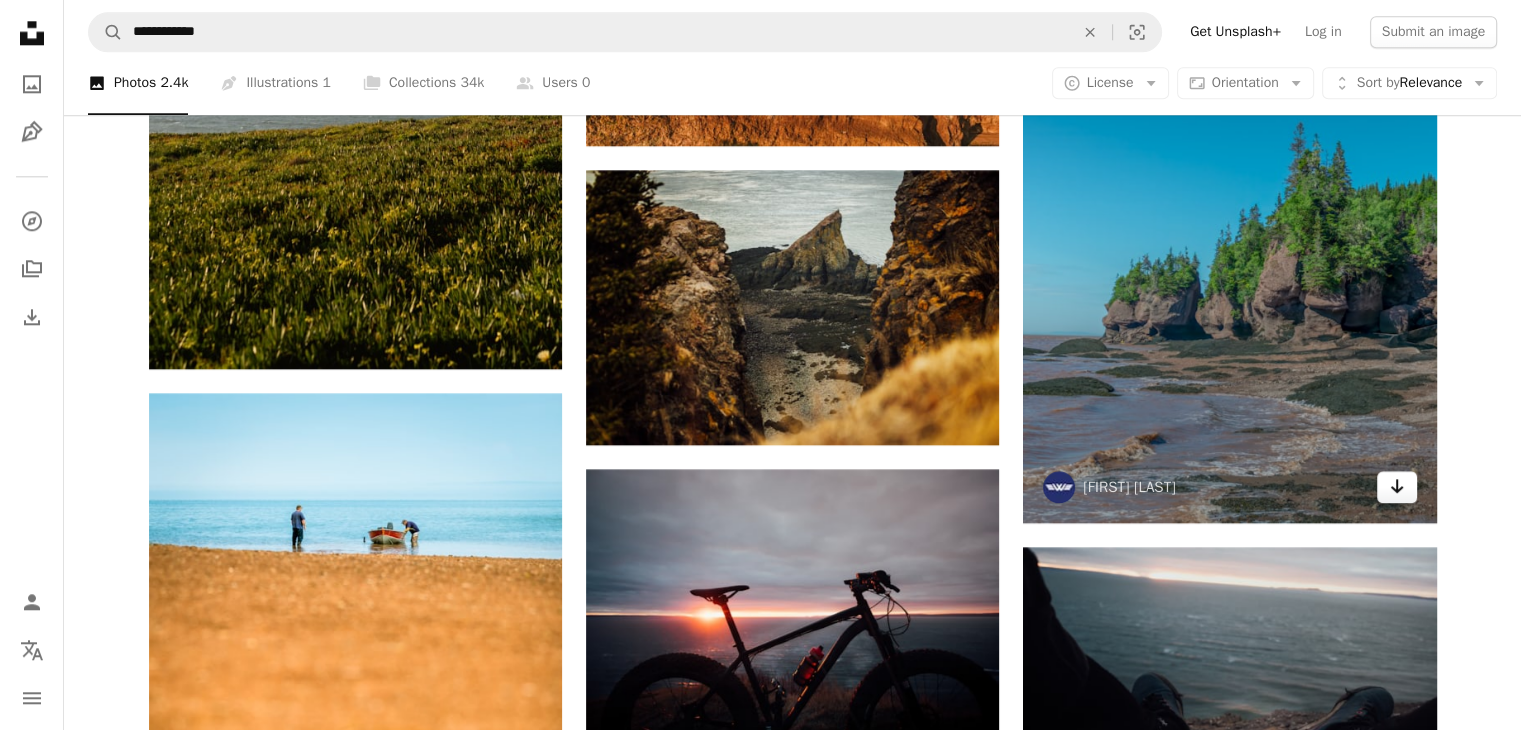 click on "Arrow pointing down" 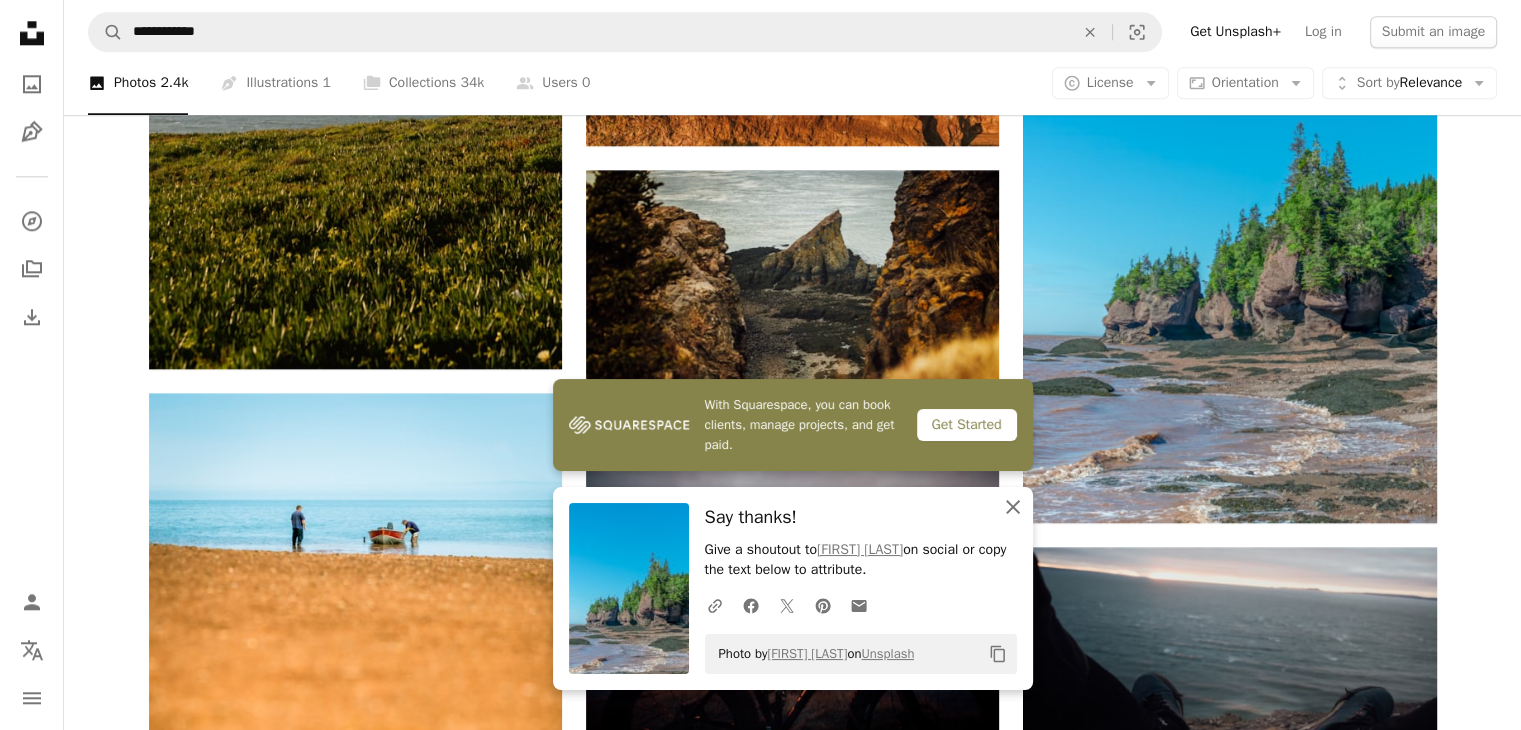 click on "An X shape" 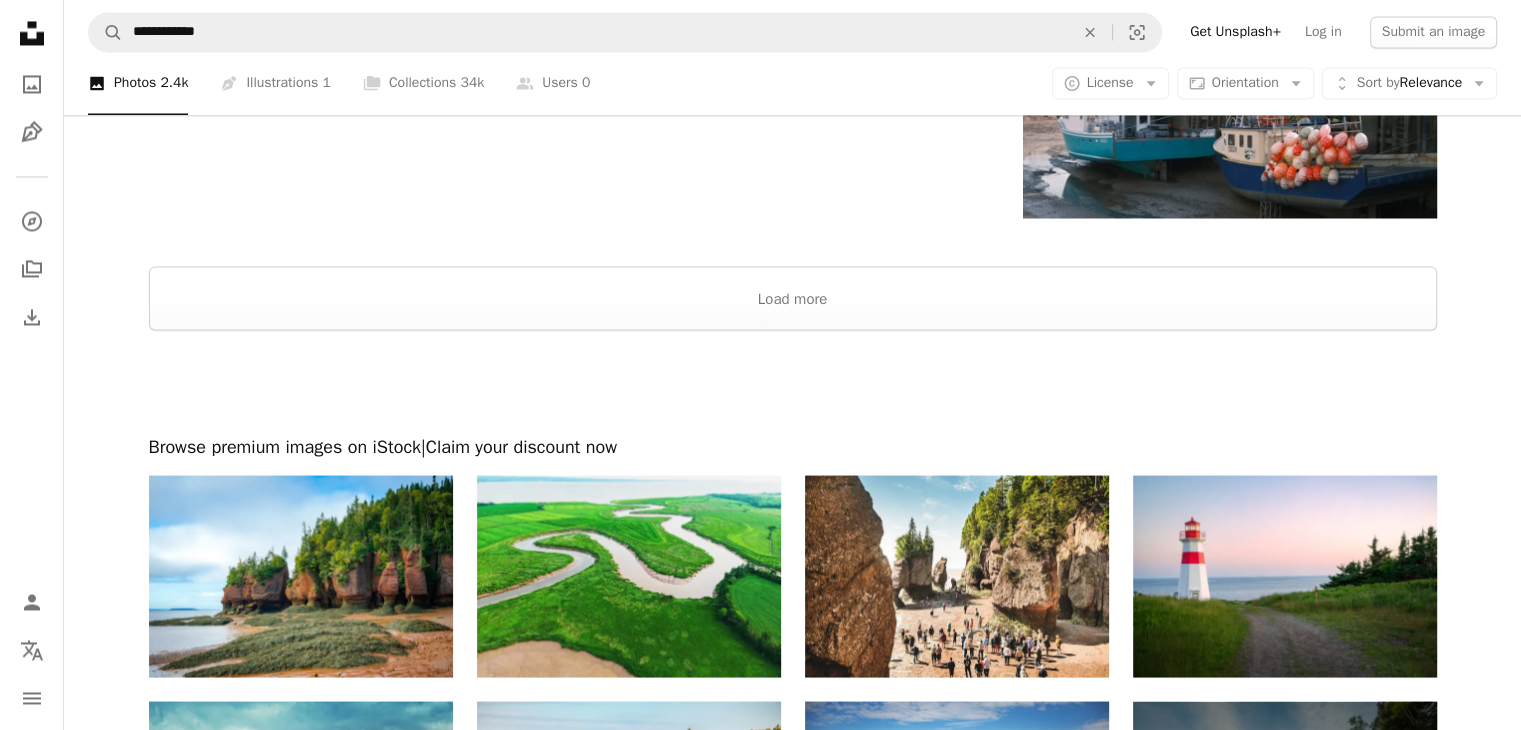 scroll, scrollTop: 3533, scrollLeft: 0, axis: vertical 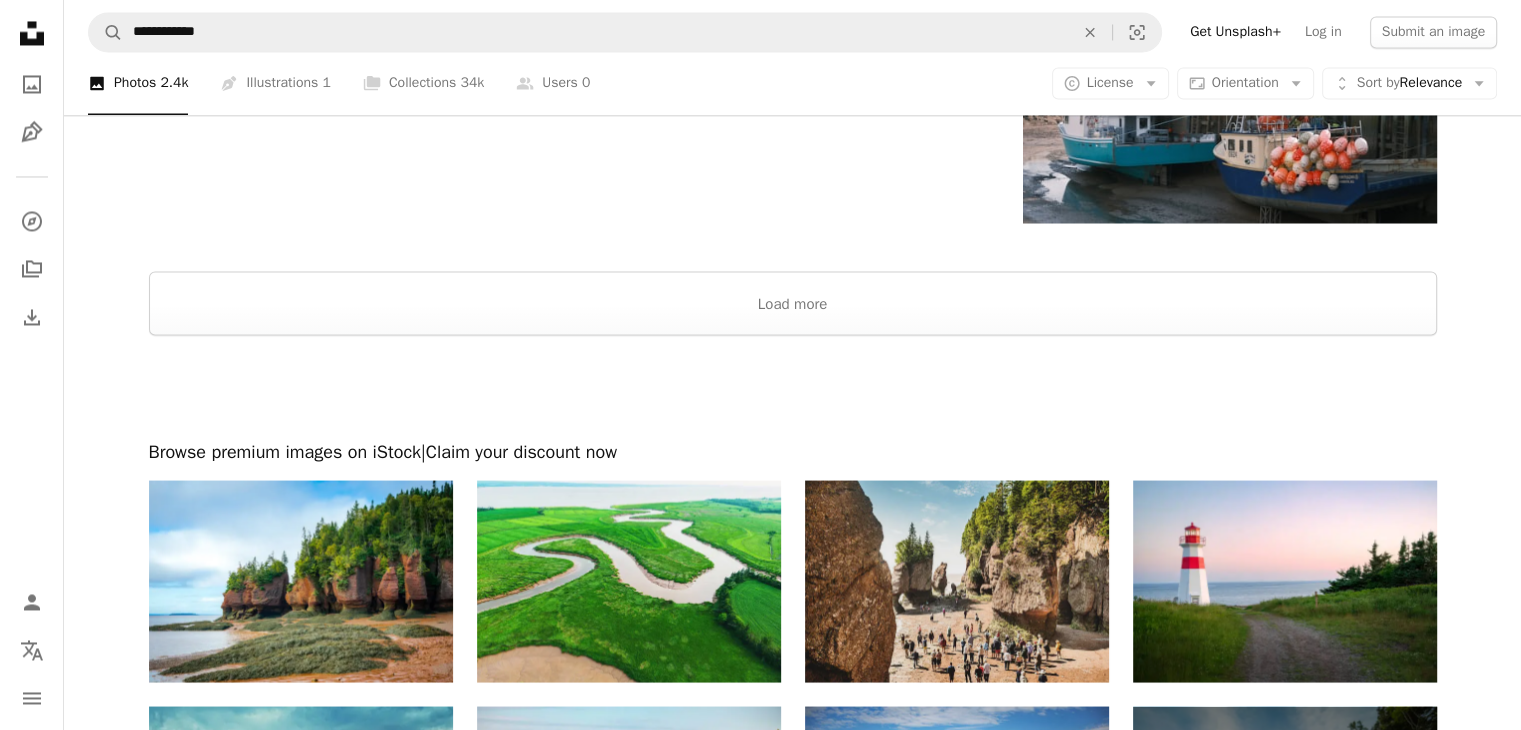 click at bounding box center [957, 581] 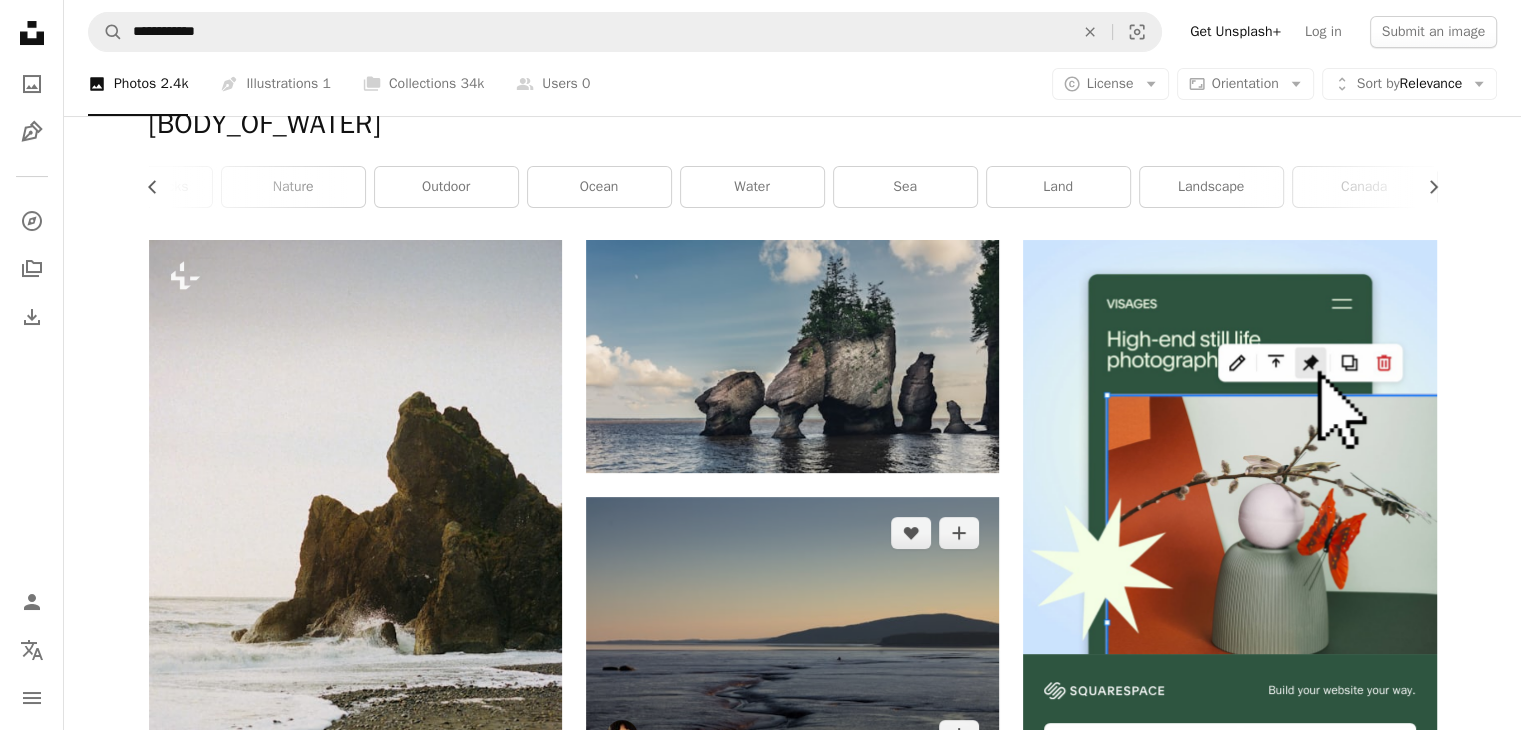 scroll, scrollTop: 233, scrollLeft: 0, axis: vertical 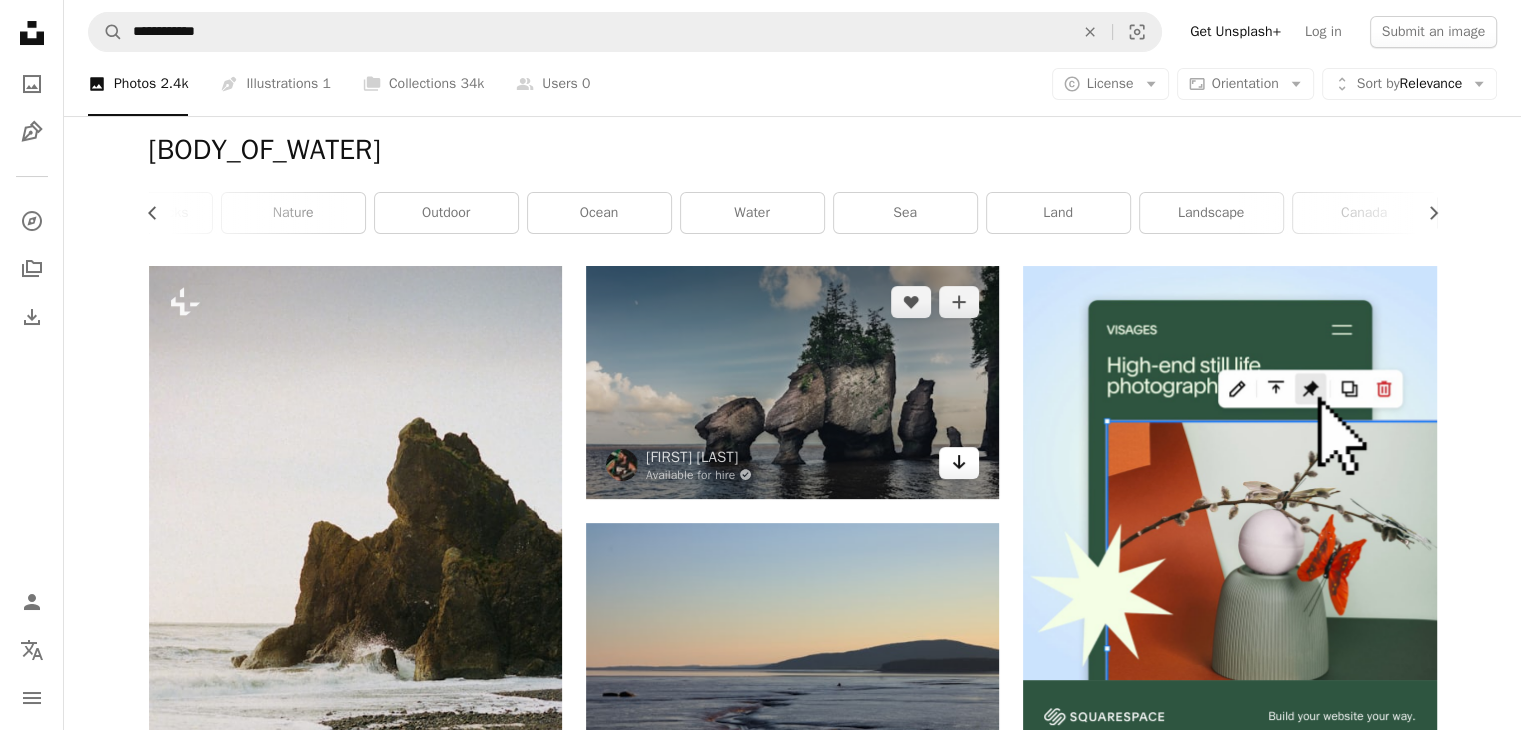 click 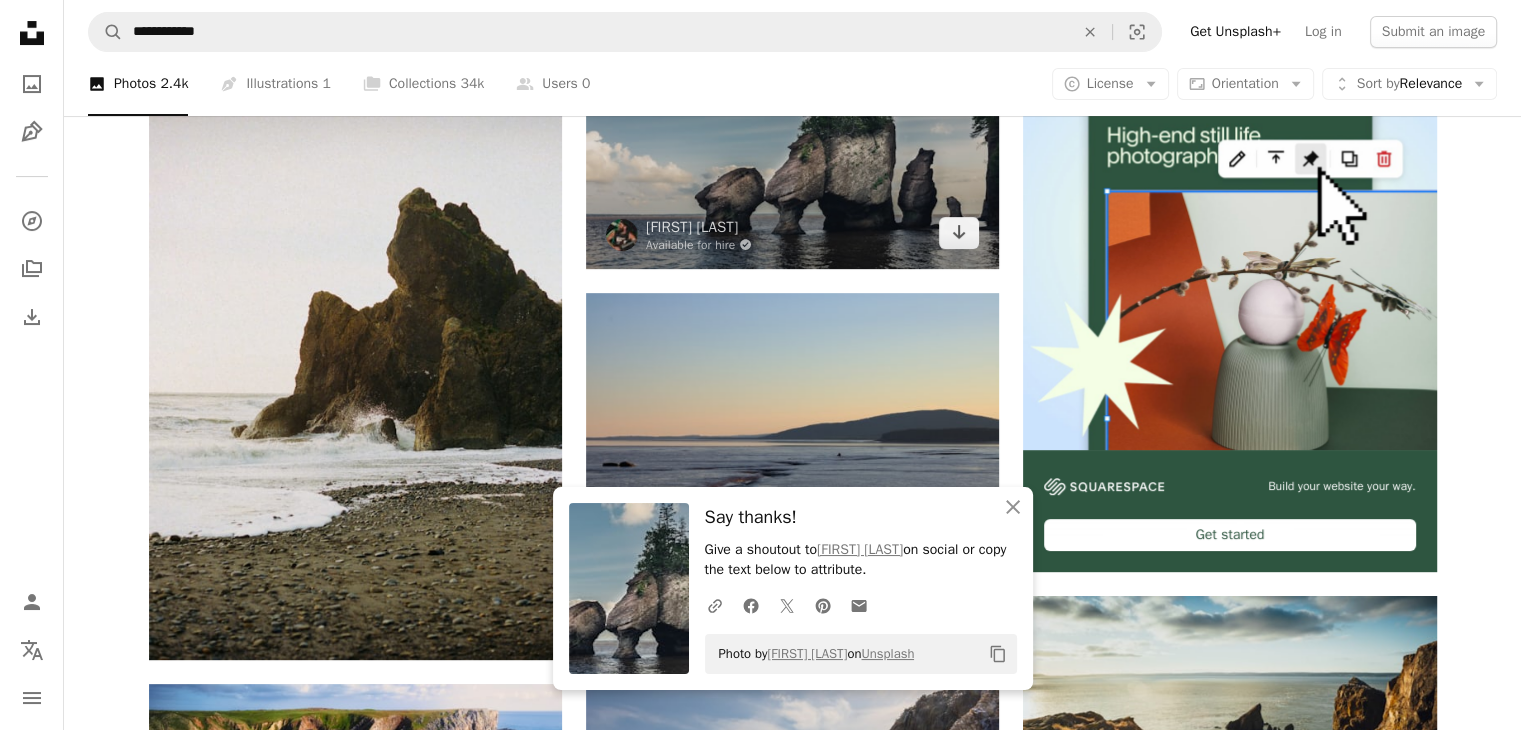 scroll, scrollTop: 500, scrollLeft: 0, axis: vertical 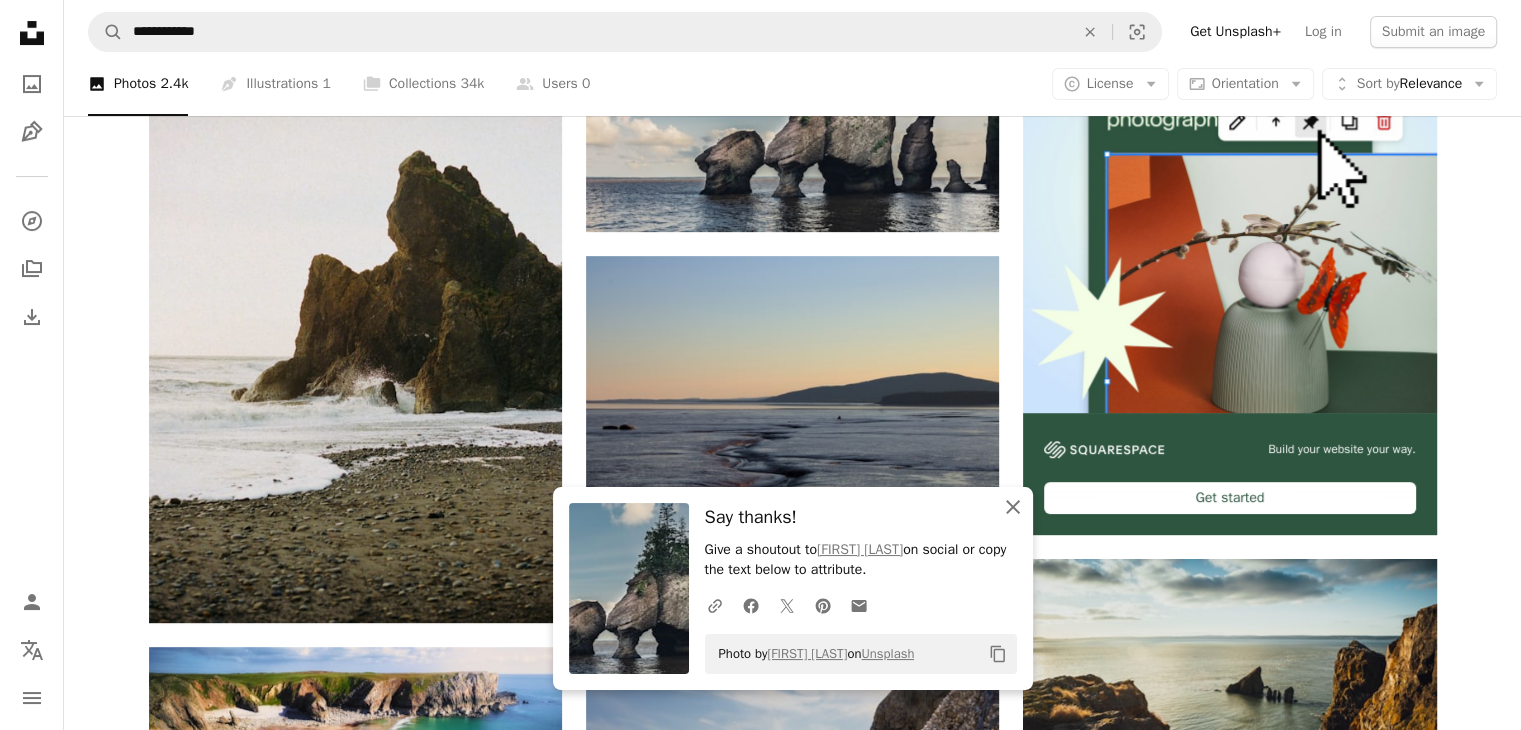 click 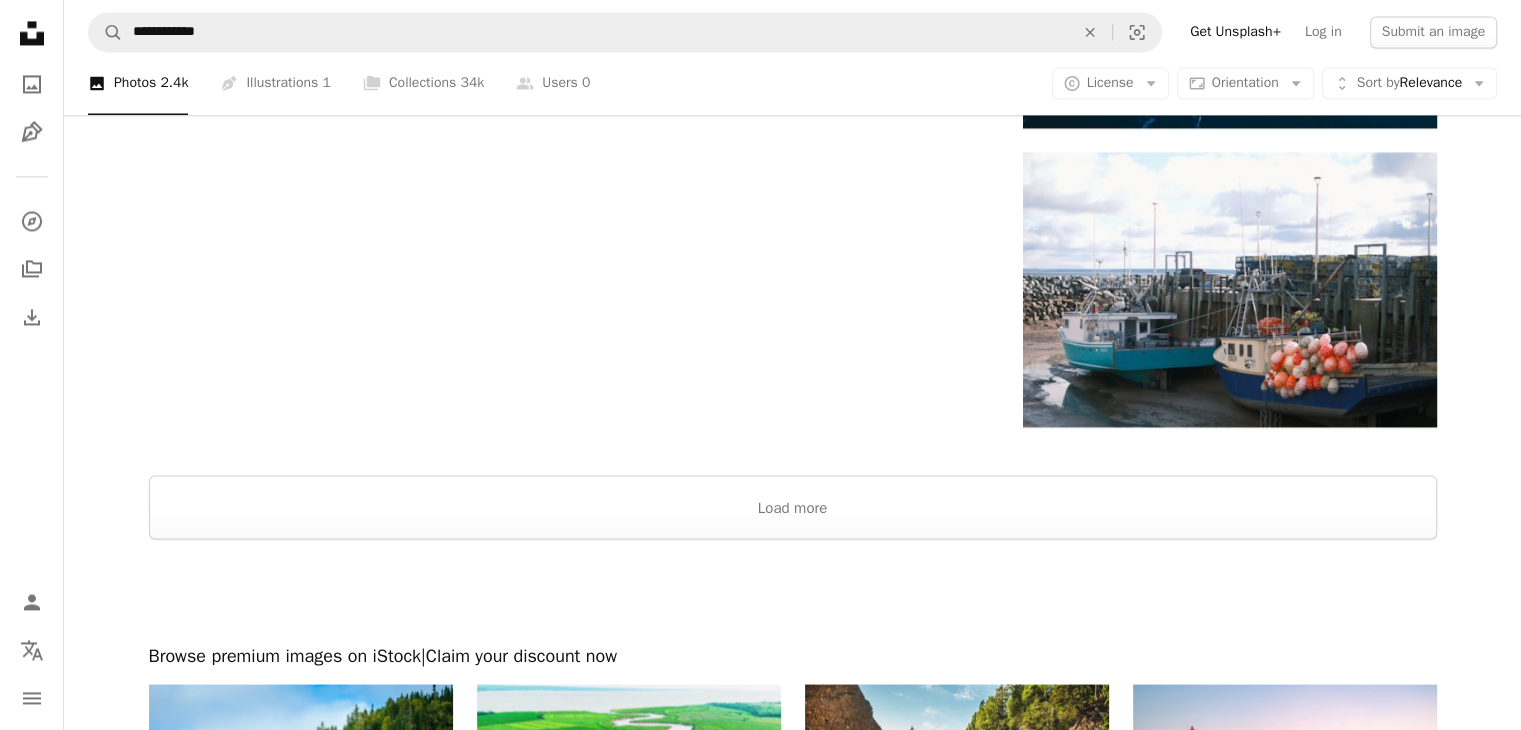 scroll, scrollTop: 3400, scrollLeft: 0, axis: vertical 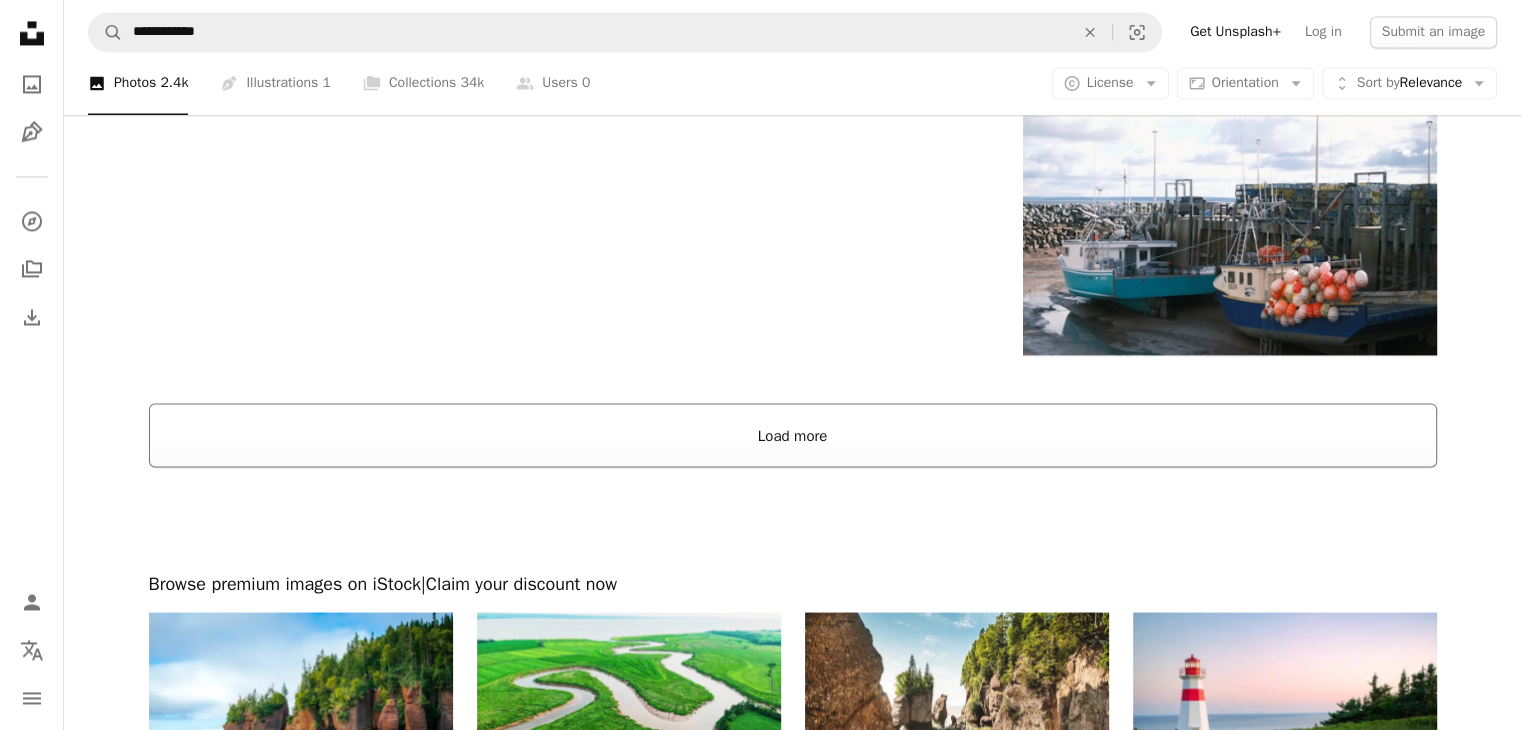 click on "Load more" at bounding box center (793, 435) 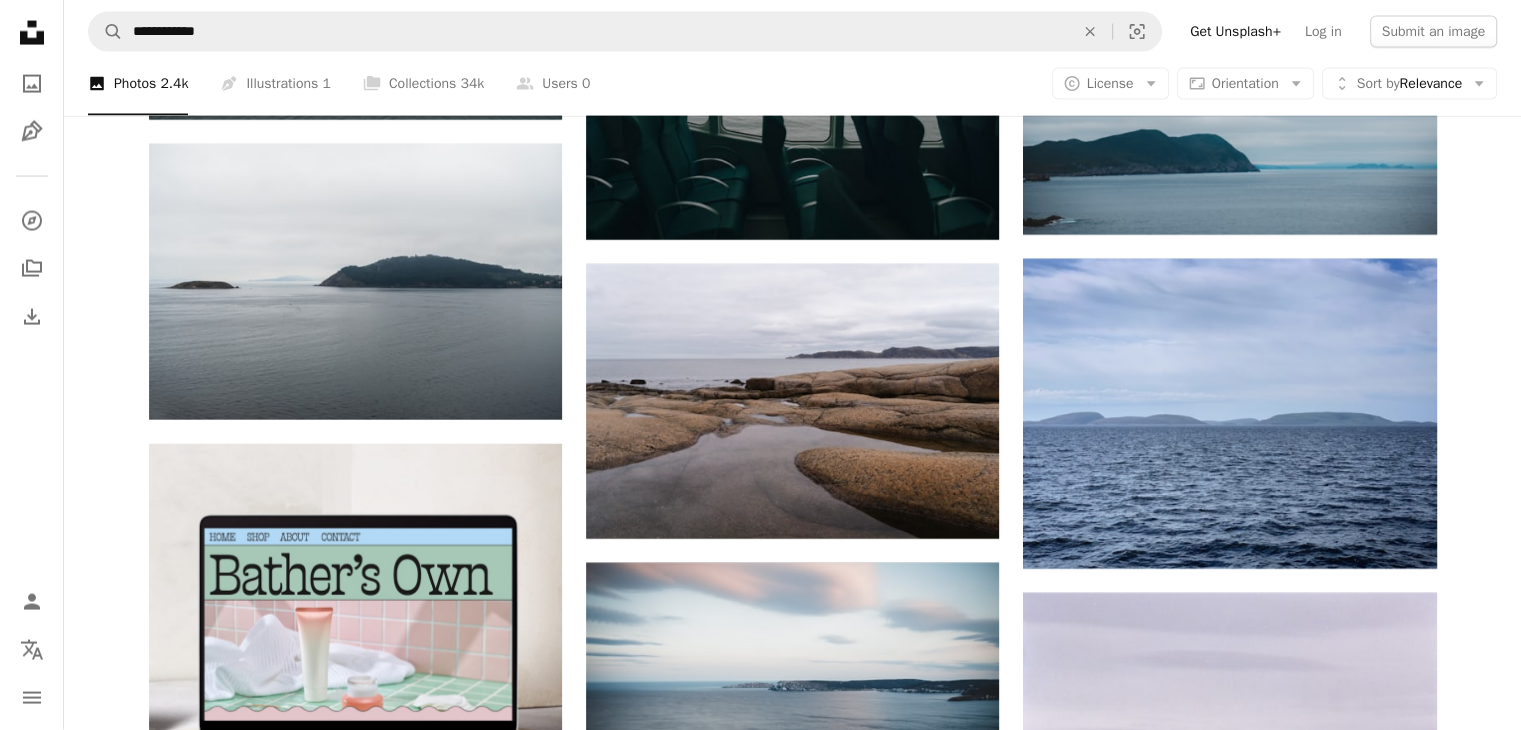 scroll, scrollTop: 4400, scrollLeft: 0, axis: vertical 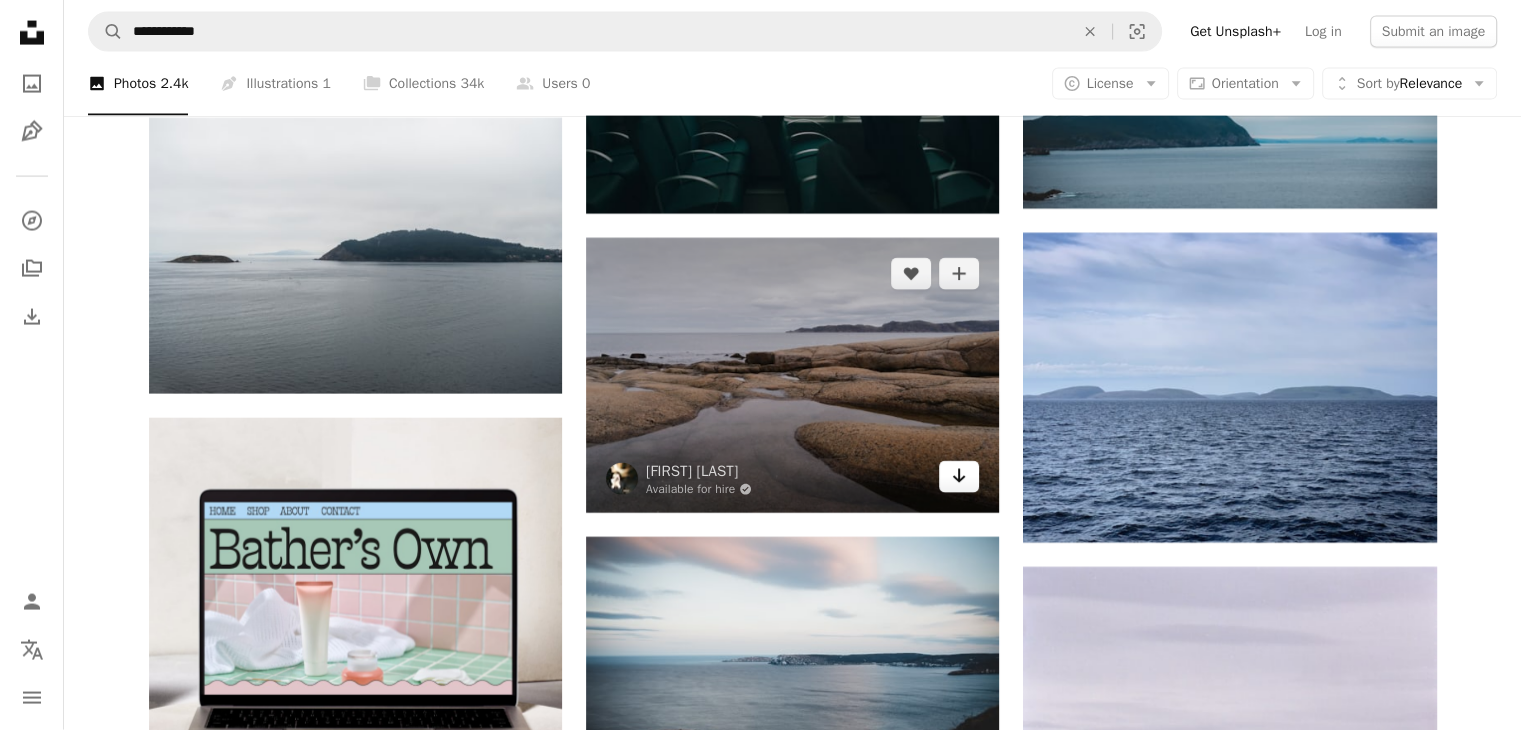 click 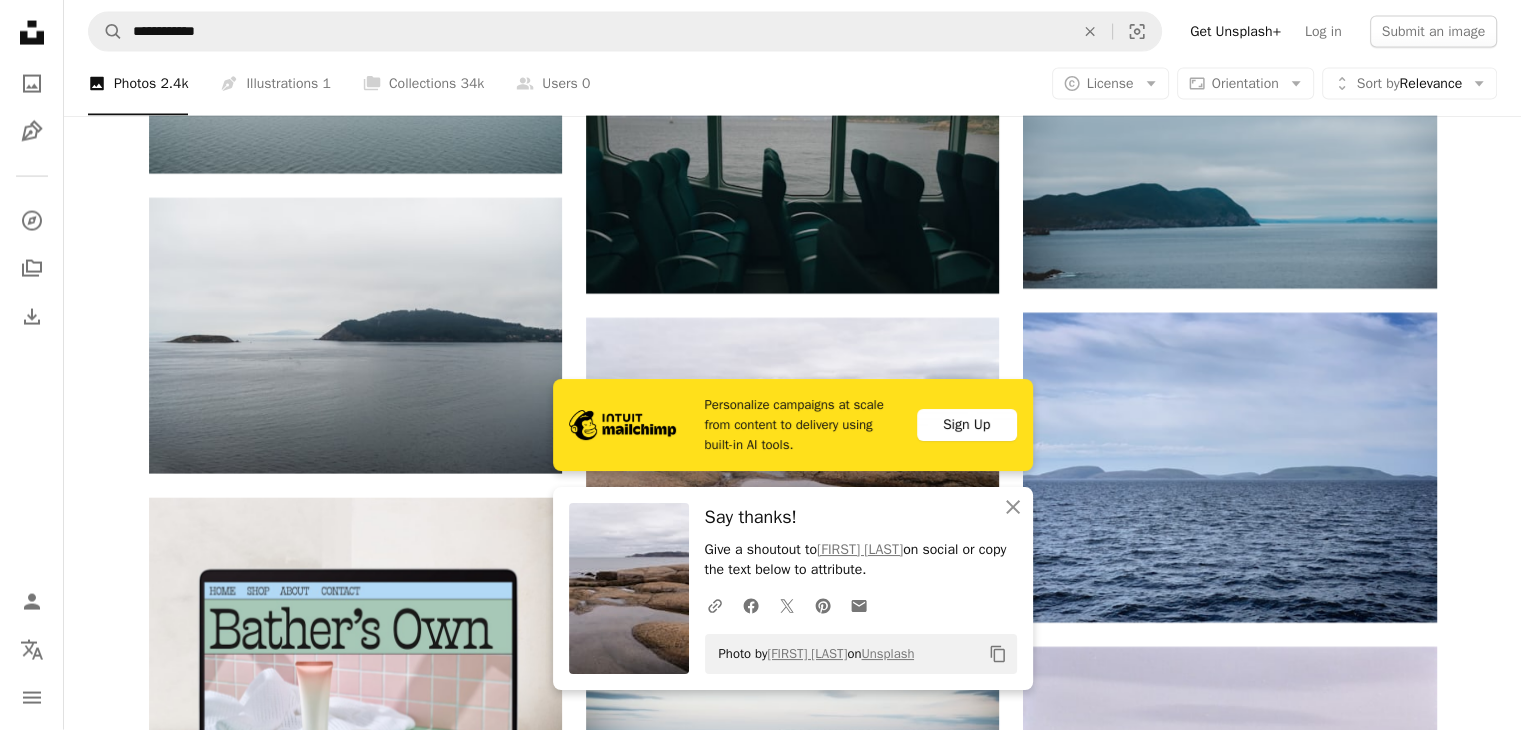 scroll, scrollTop: 4133, scrollLeft: 0, axis: vertical 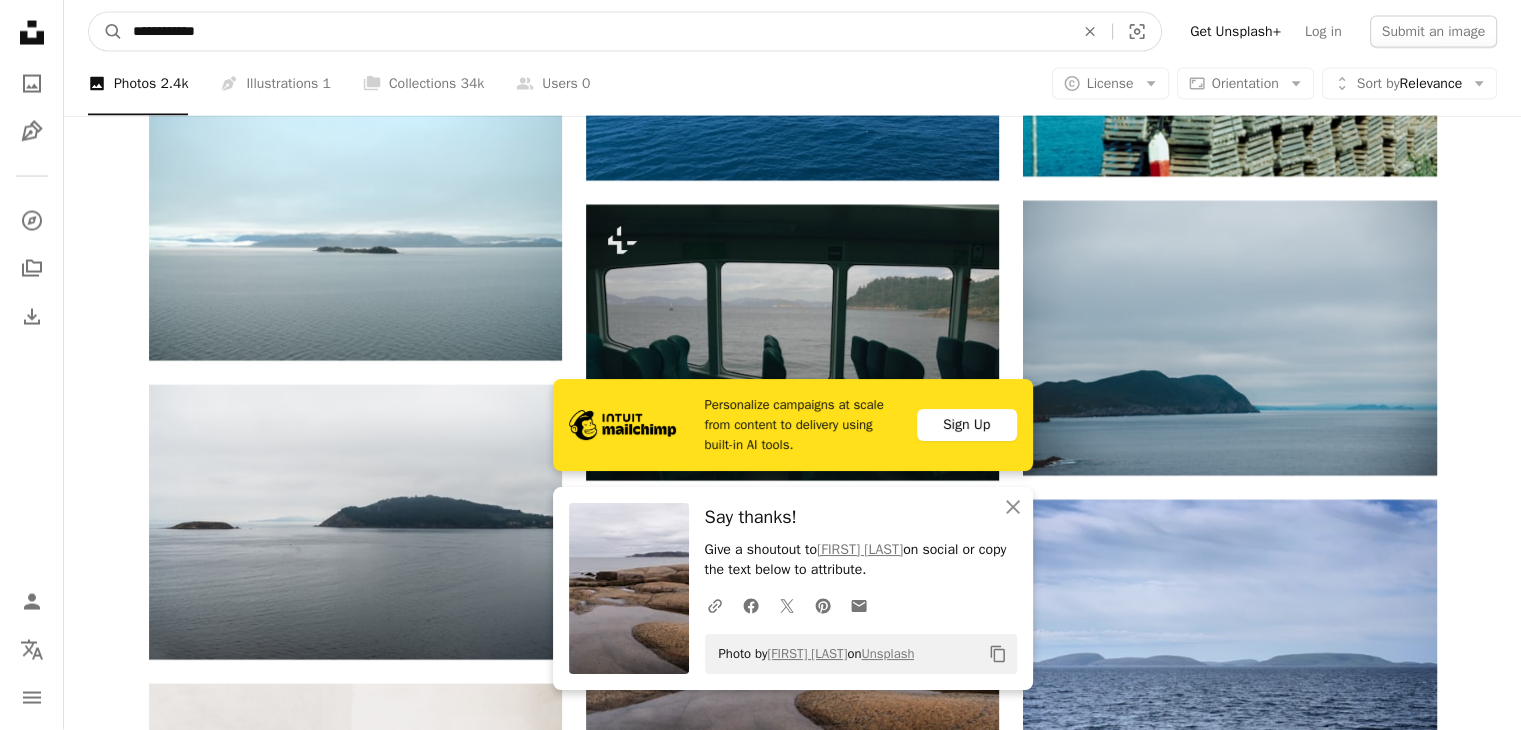 drag, startPoint x: 321, startPoint y: 18, endPoint x: 36, endPoint y: 21, distance: 285.01578 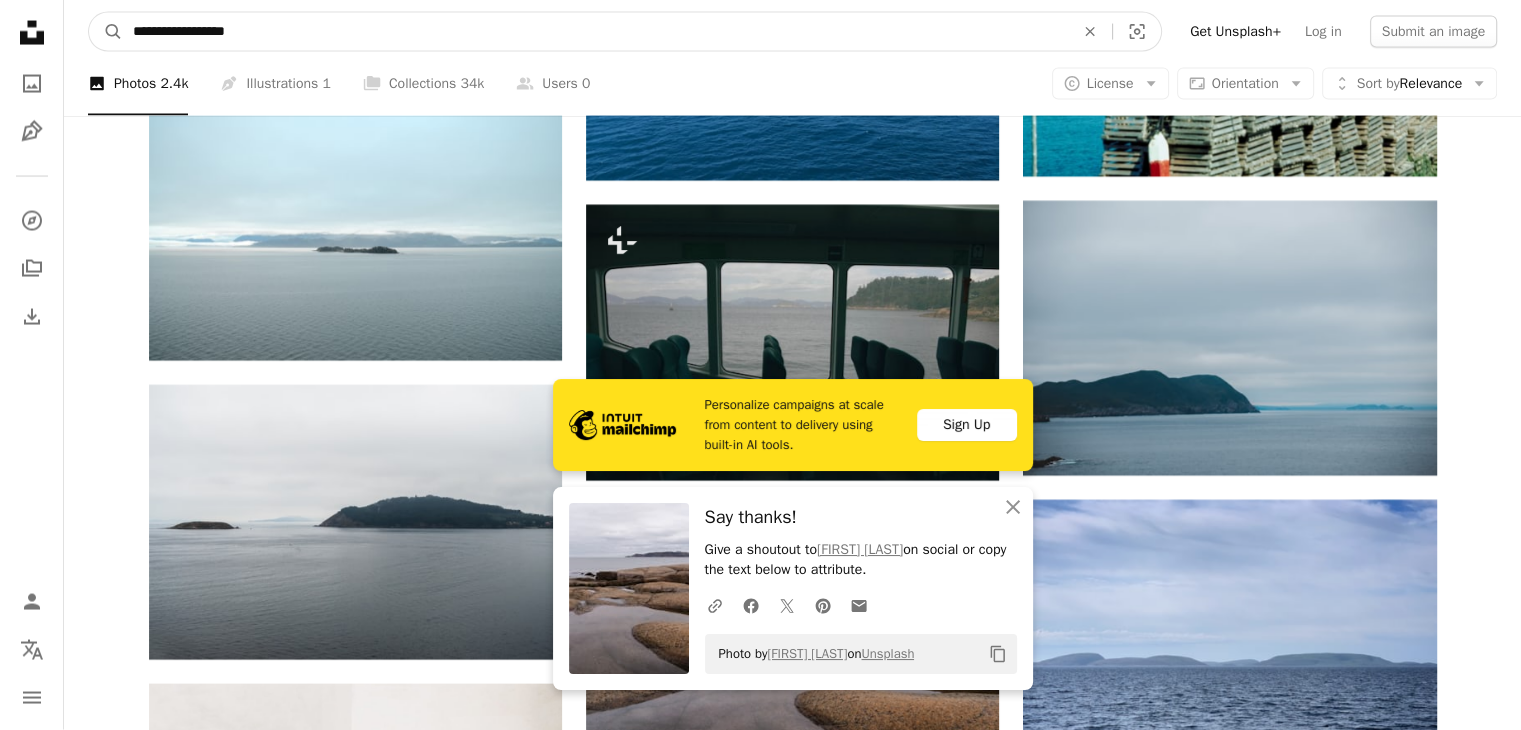 type on "**********" 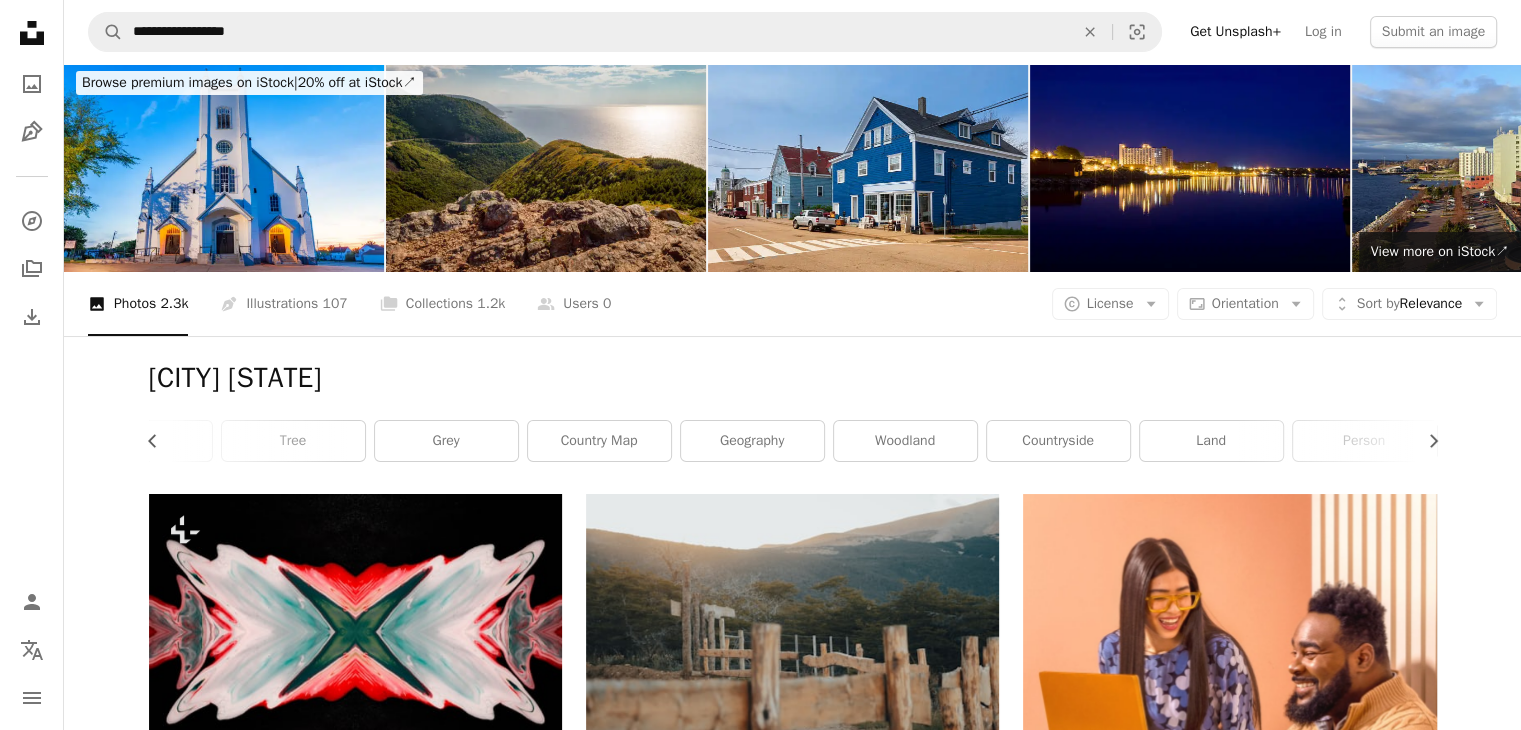 scroll, scrollTop: 0, scrollLeft: 0, axis: both 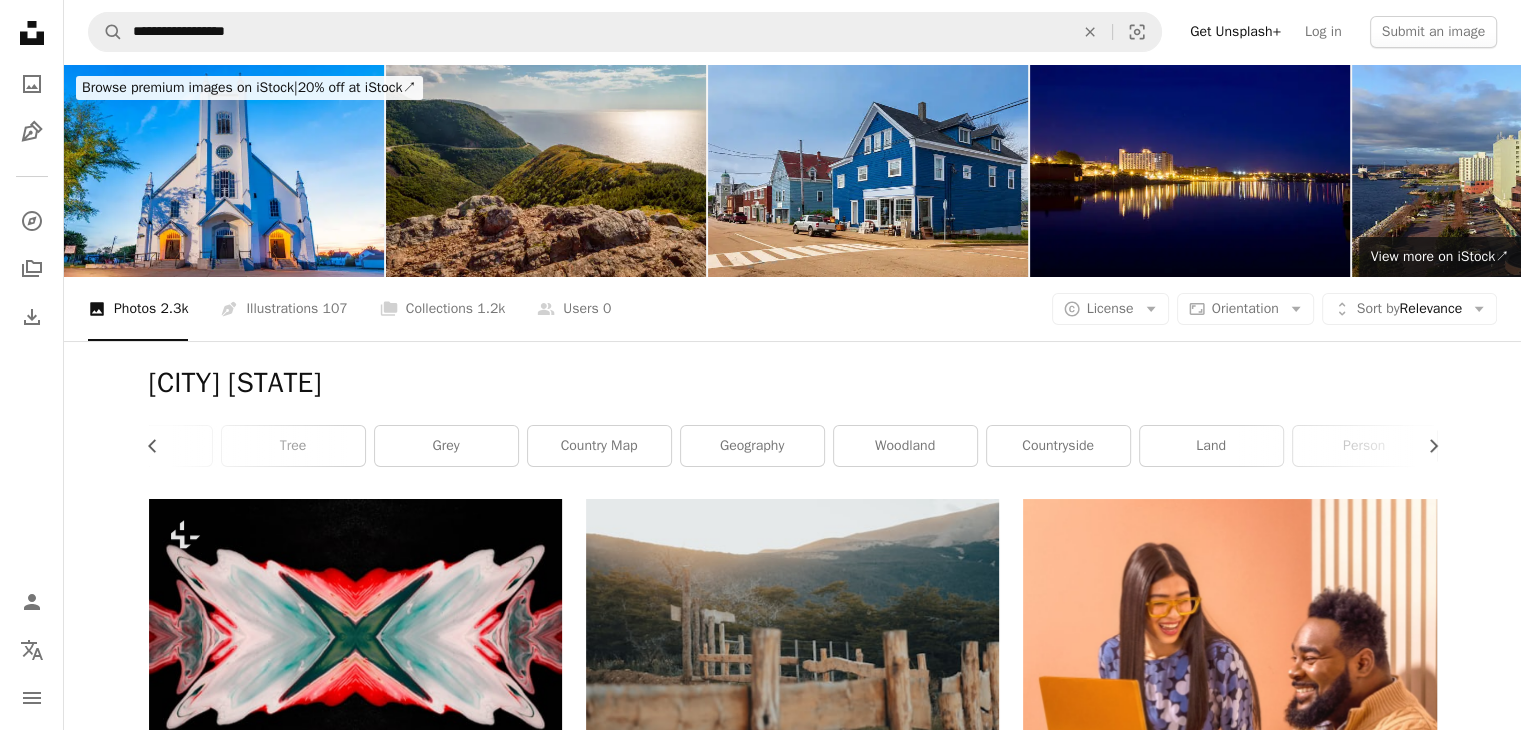 click on "[CITY] [STATE]" at bounding box center (793, 383) 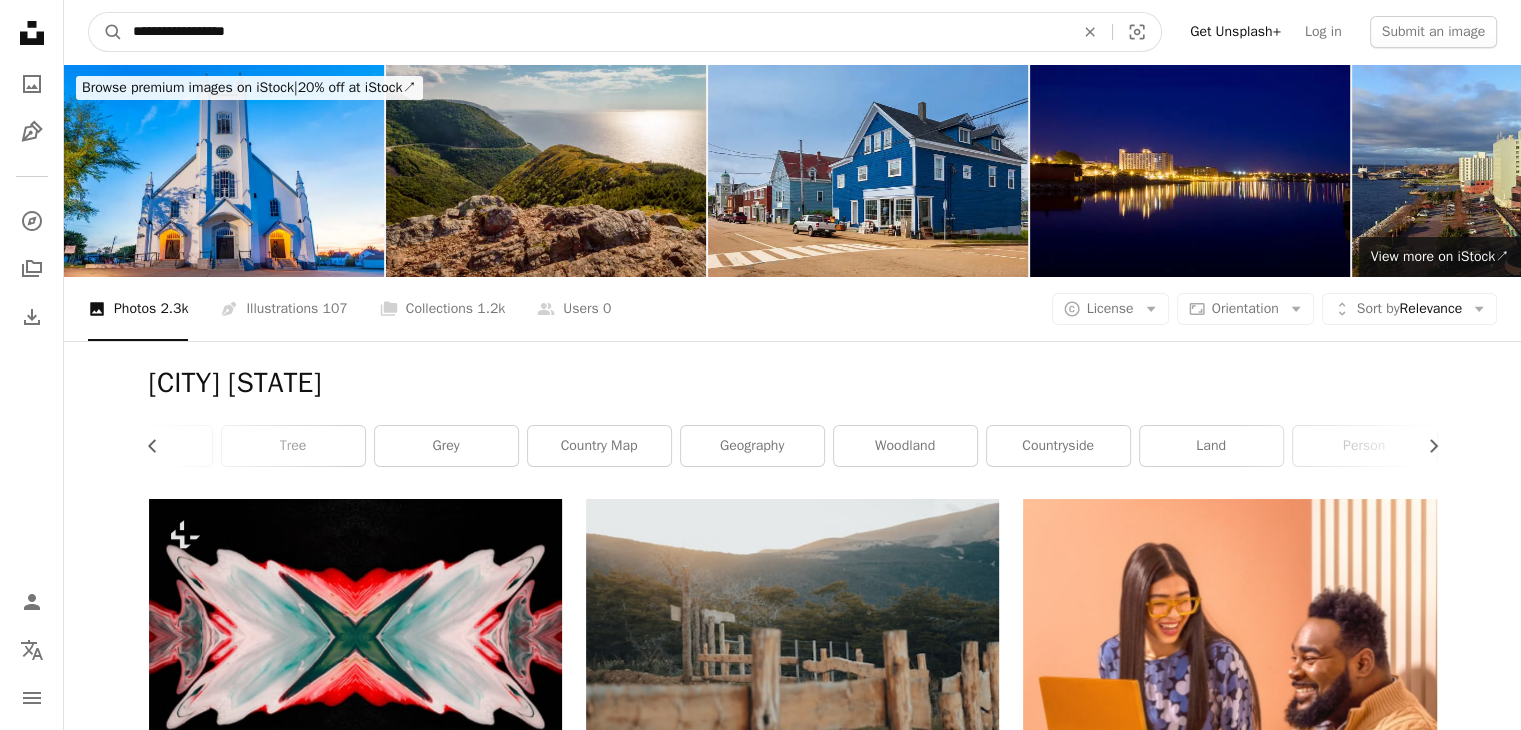 click on "**********" at bounding box center [595, 32] 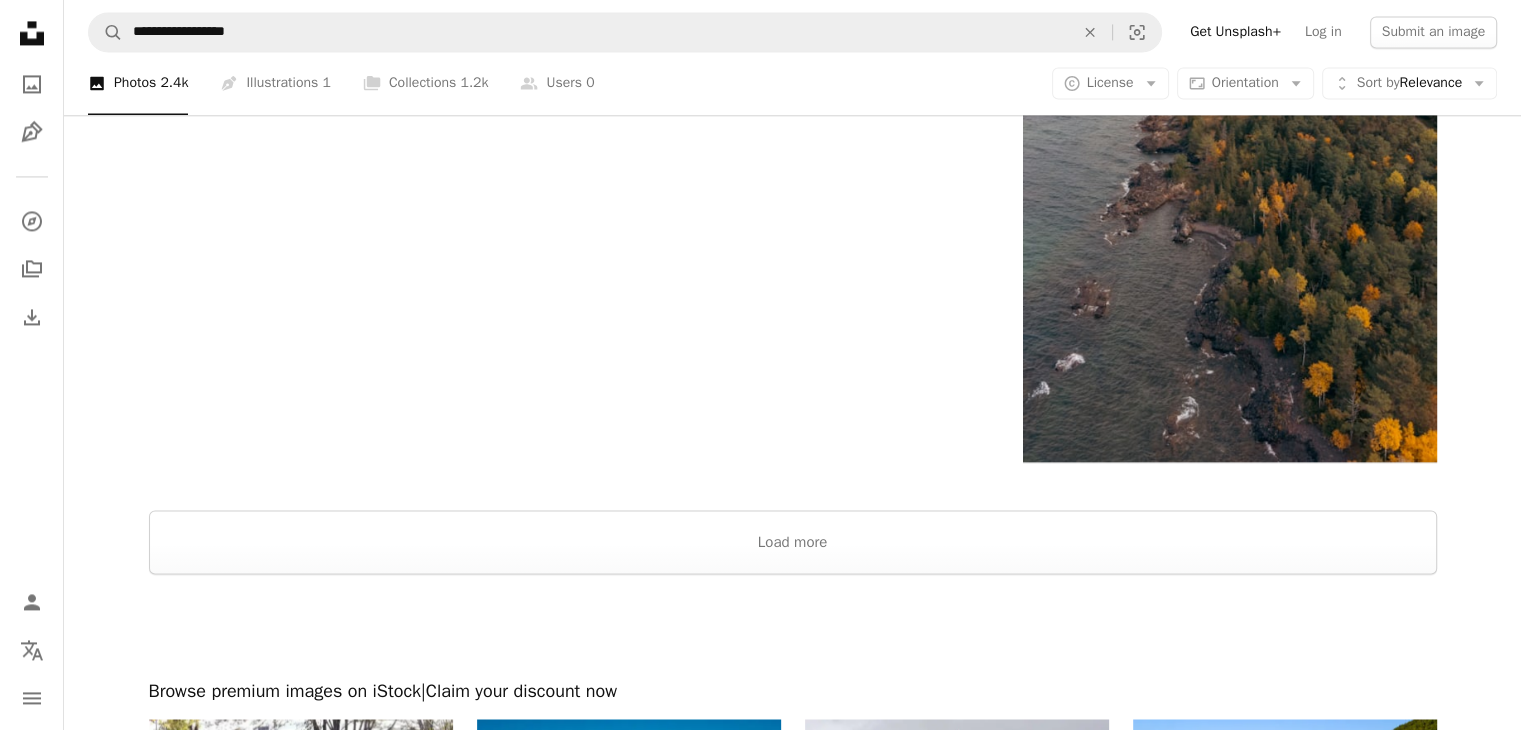 scroll, scrollTop: 3333, scrollLeft: 0, axis: vertical 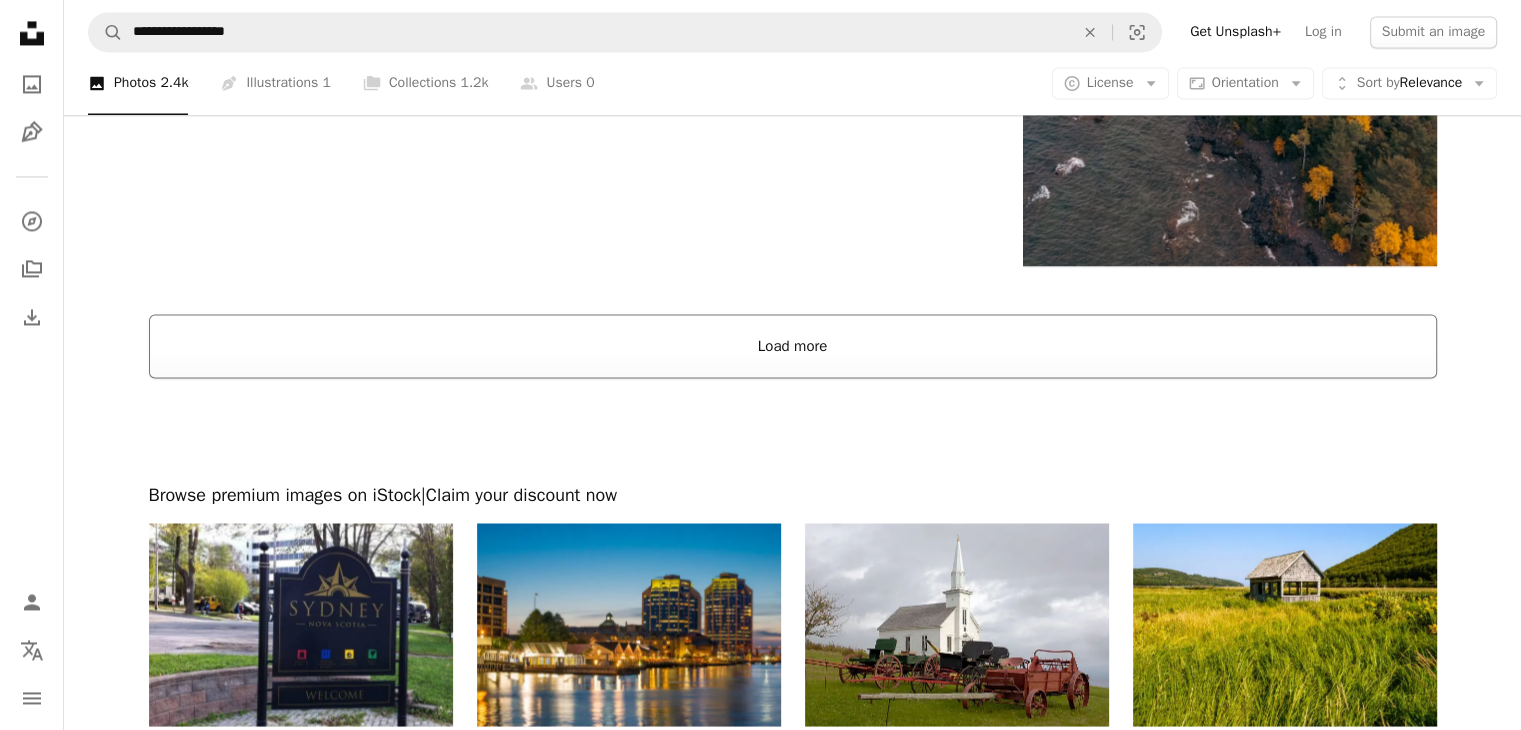 click on "Load more" at bounding box center (793, 346) 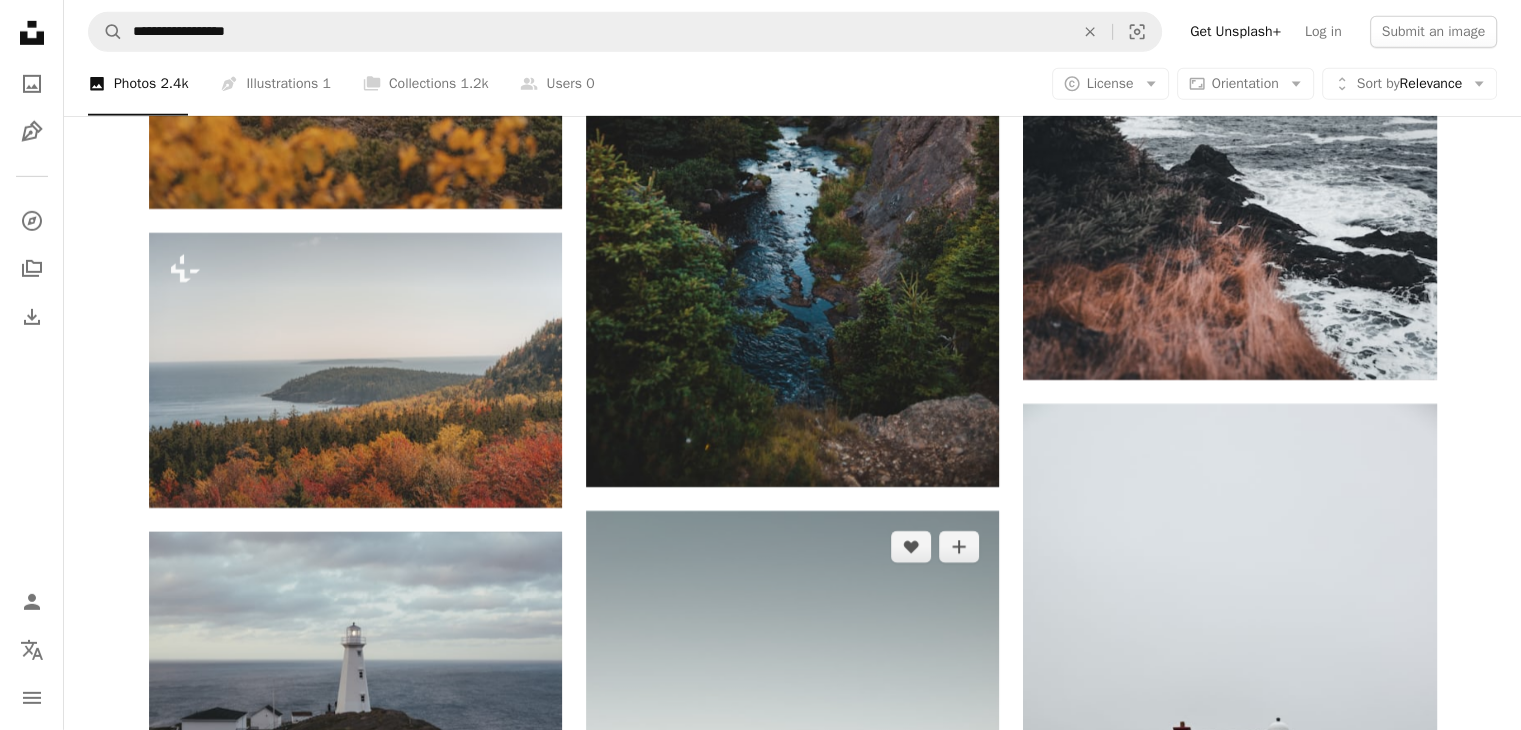 scroll, scrollTop: 6433, scrollLeft: 0, axis: vertical 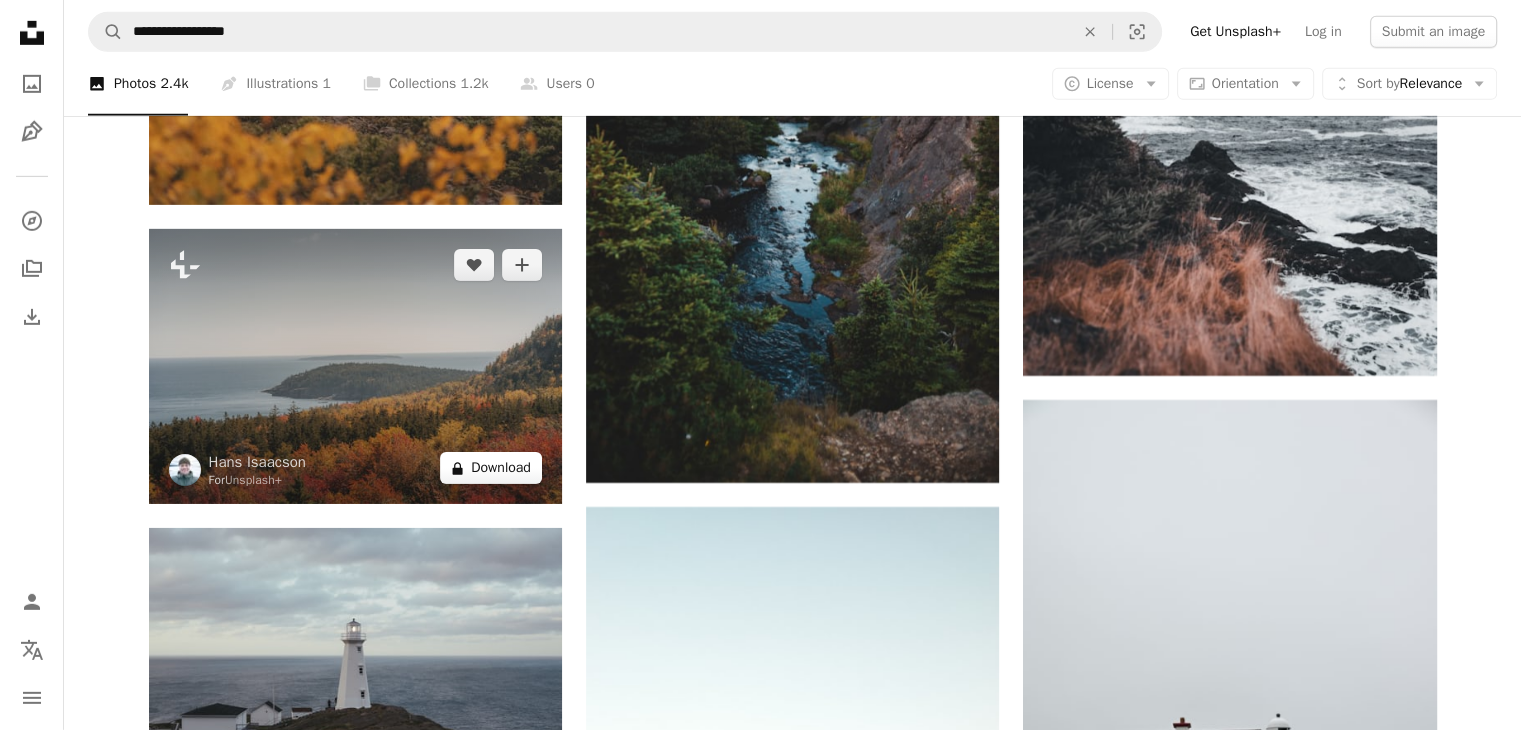 drag, startPoint x: 328, startPoint y: 369, endPoint x: 484, endPoint y: 465, distance: 183.17204 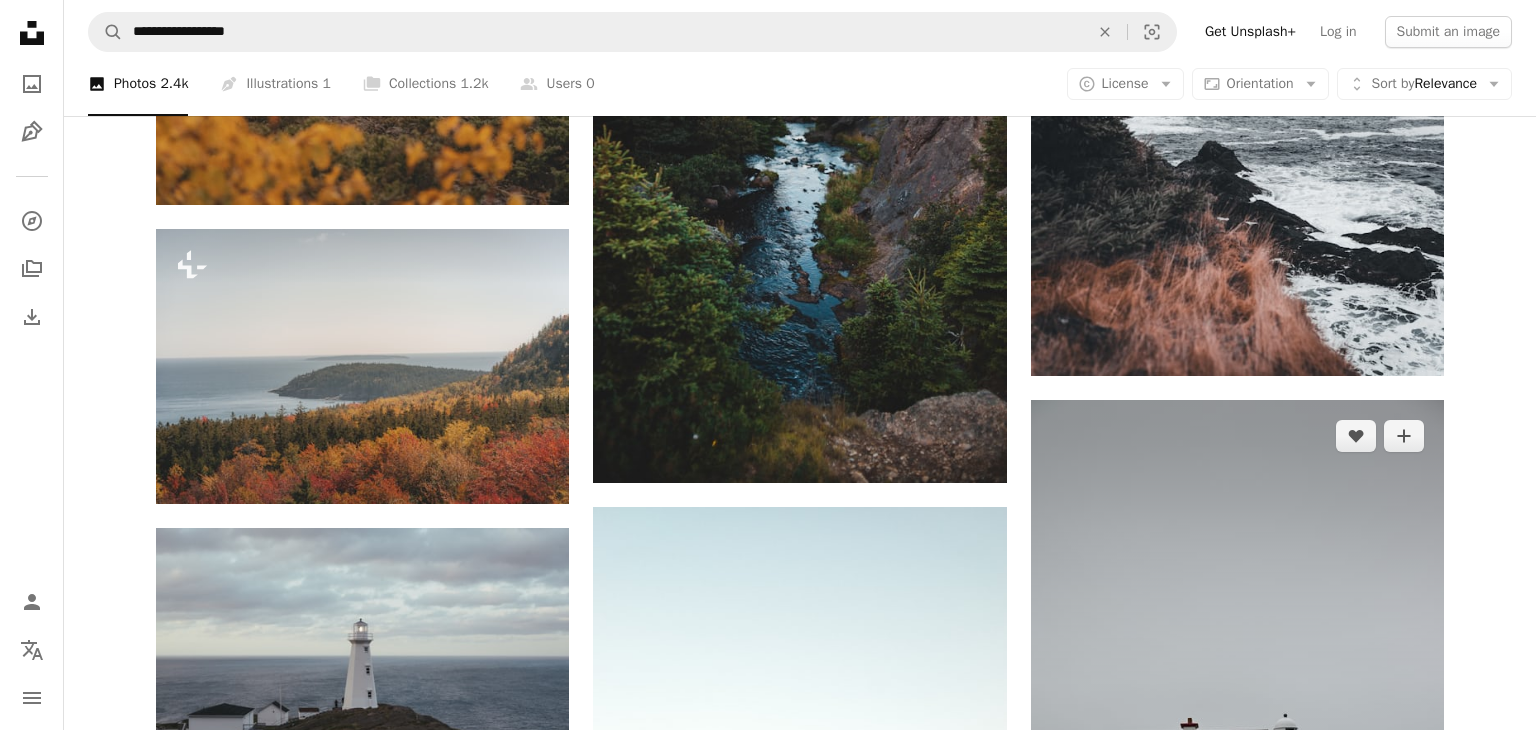 drag, startPoint x: 1418, startPoint y: 513, endPoint x: 1345, endPoint y: 489, distance: 76.843994 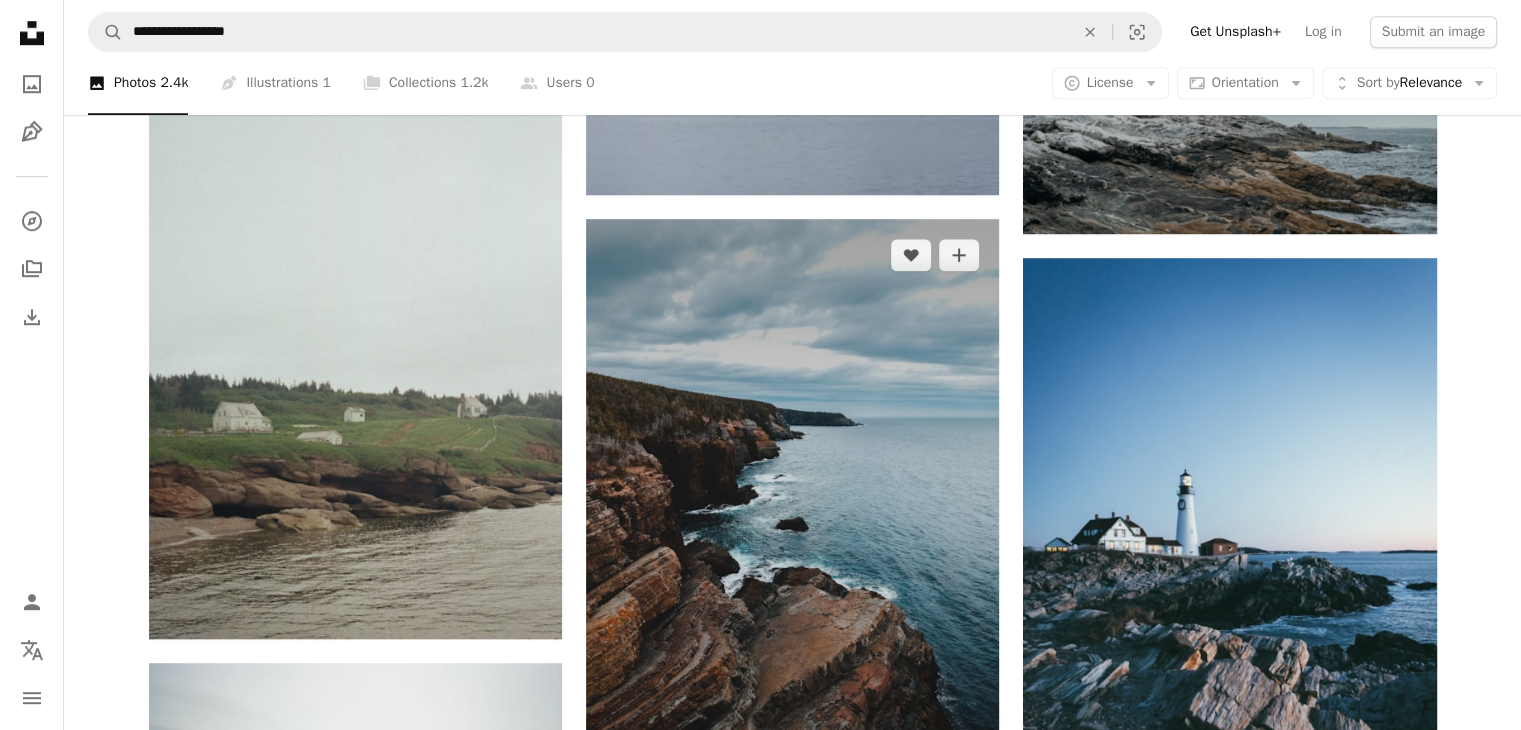 scroll, scrollTop: 1433, scrollLeft: 0, axis: vertical 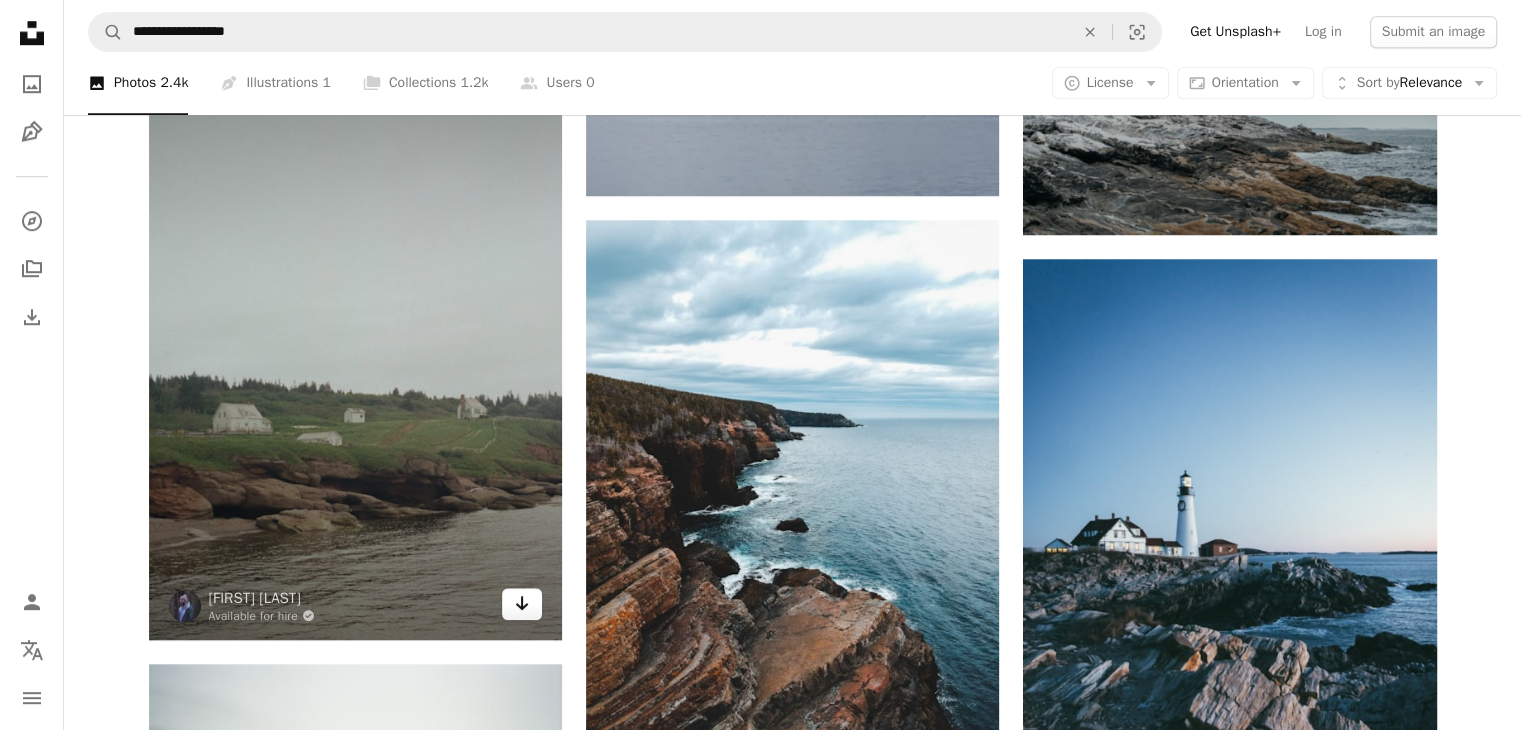 click 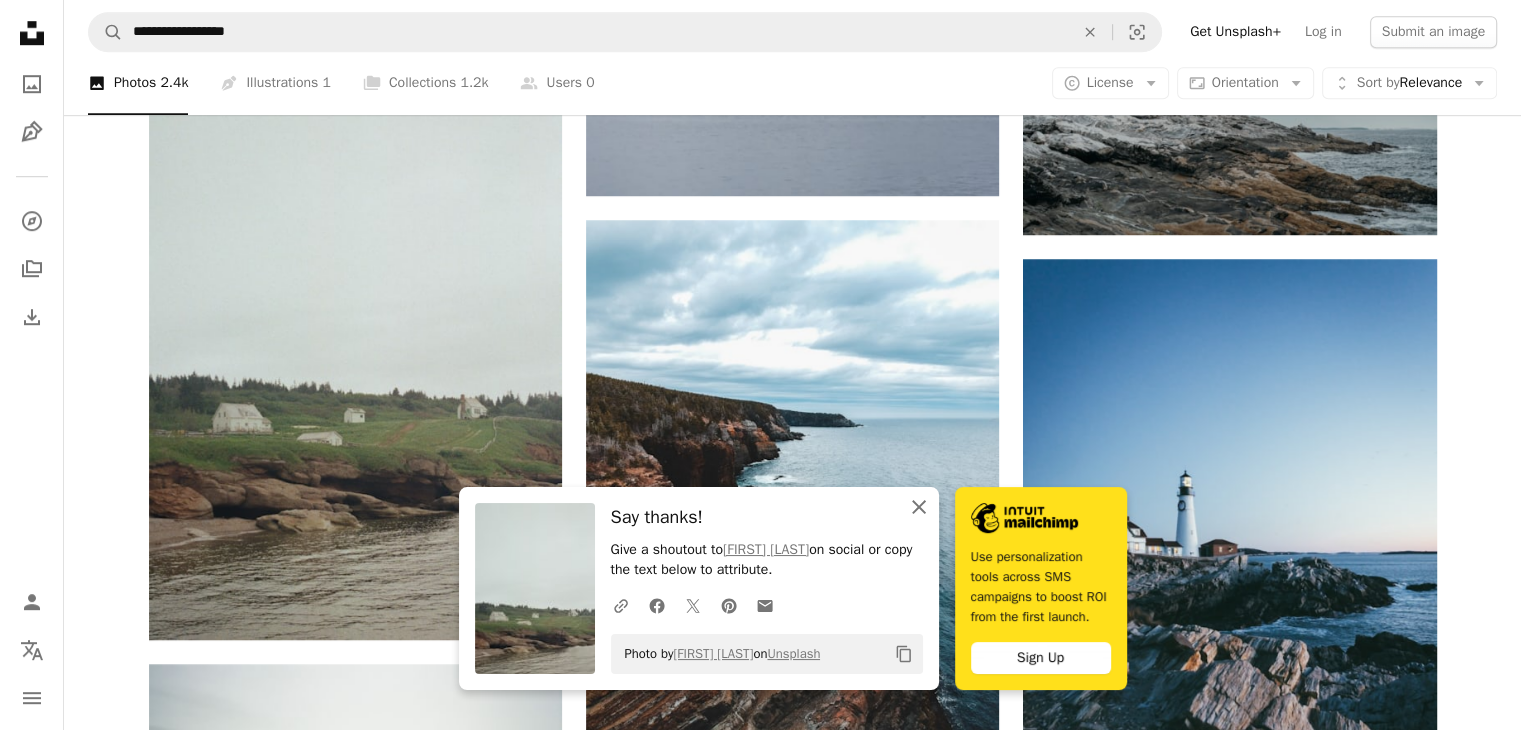 click 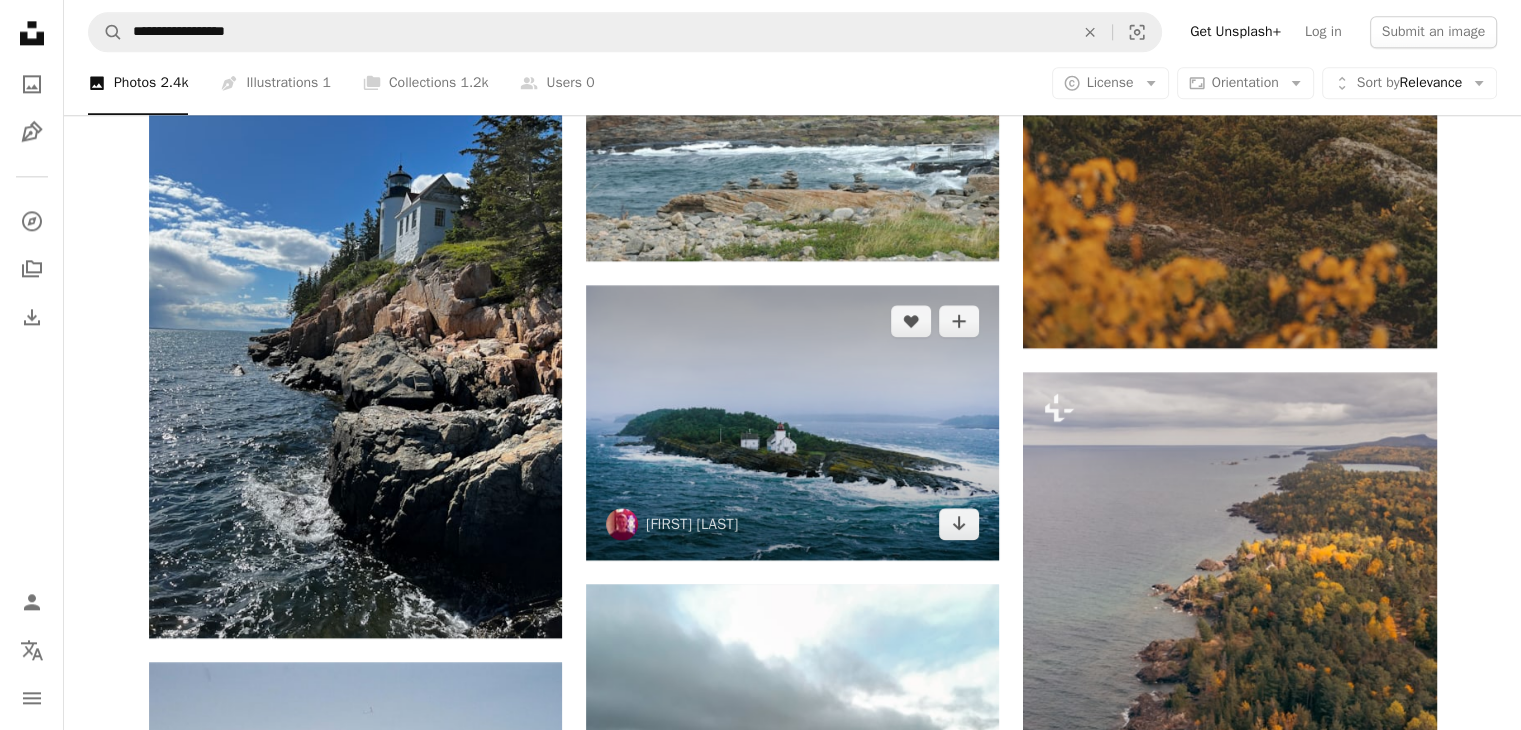 scroll, scrollTop: 2666, scrollLeft: 0, axis: vertical 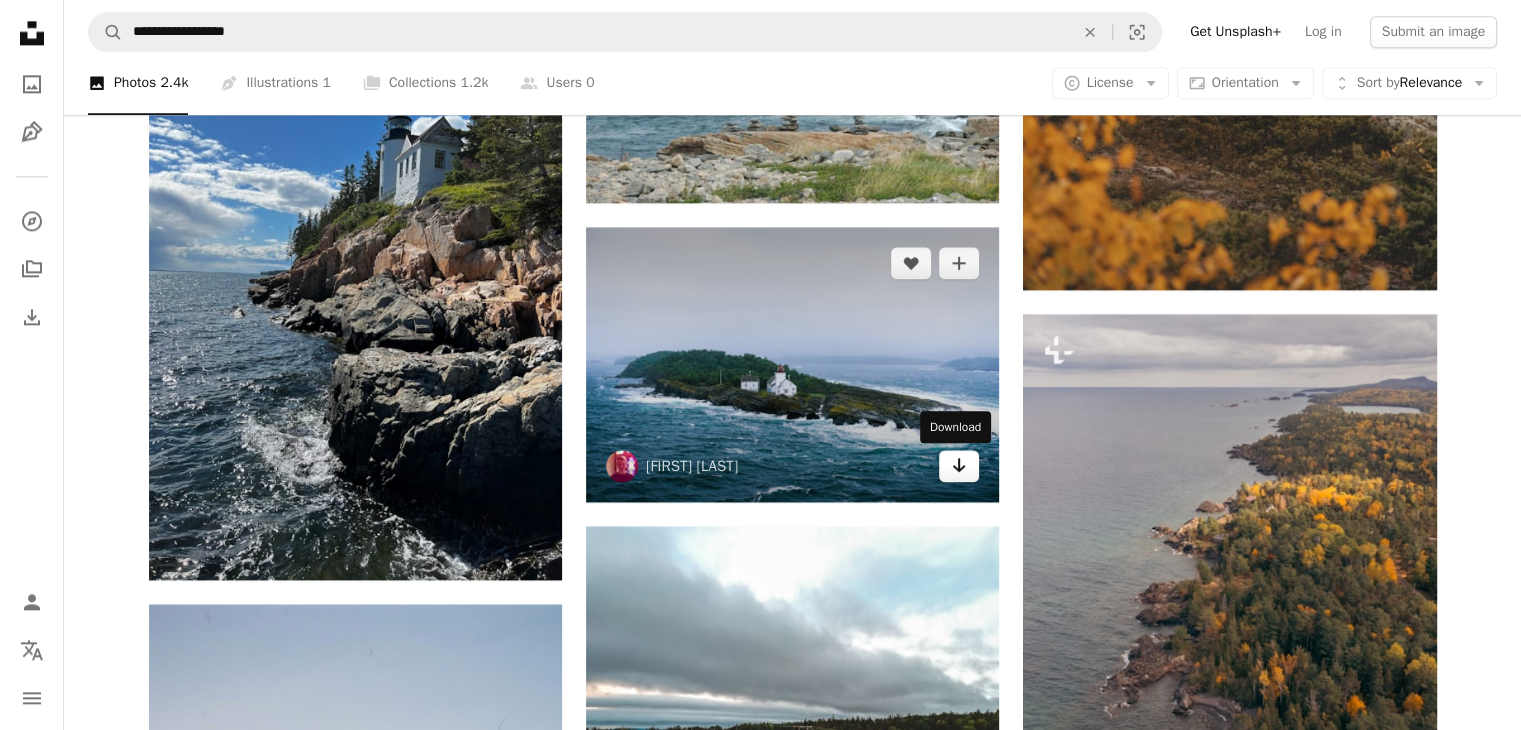 click on "Arrow pointing down" 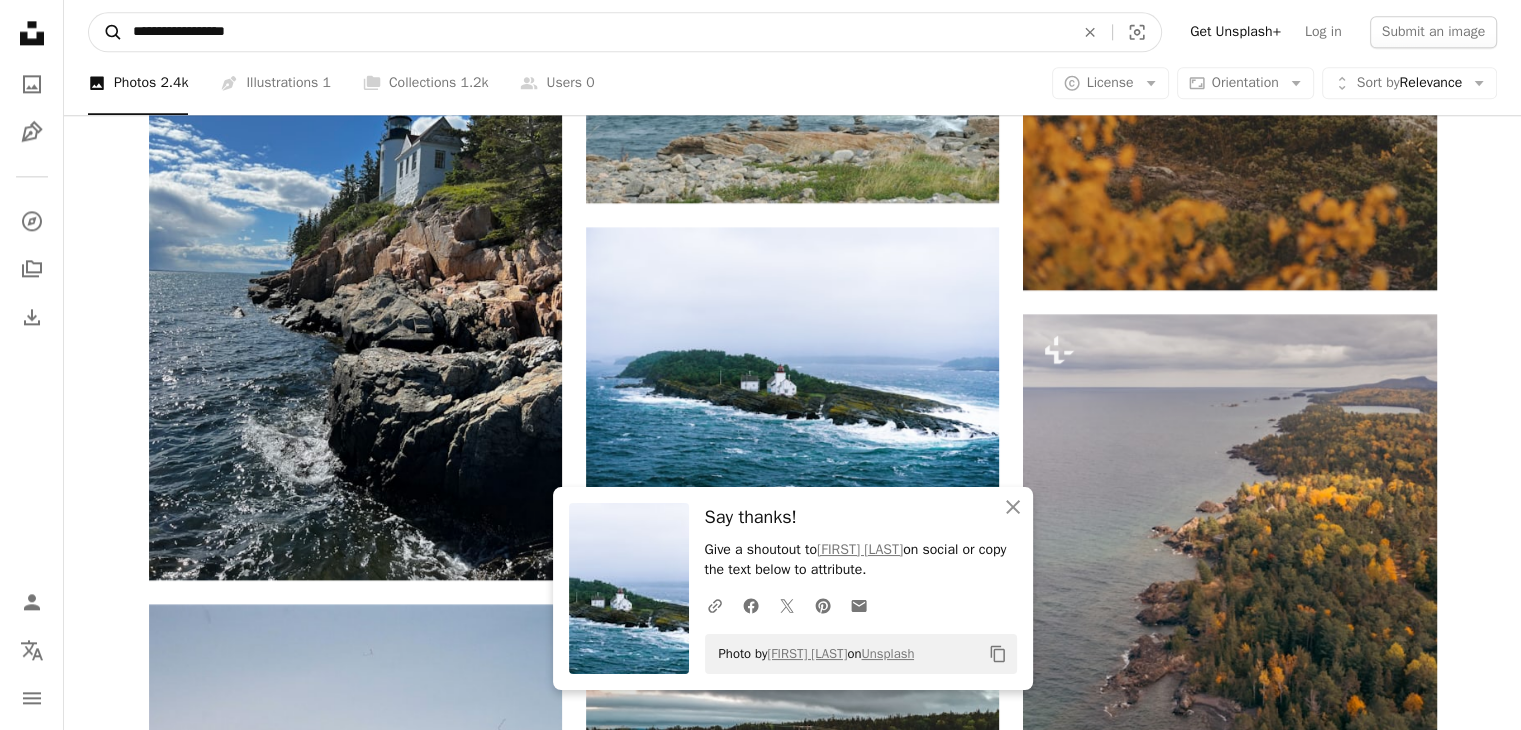 drag, startPoint x: 304, startPoint y: 25, endPoint x: 112, endPoint y: 22, distance: 192.02344 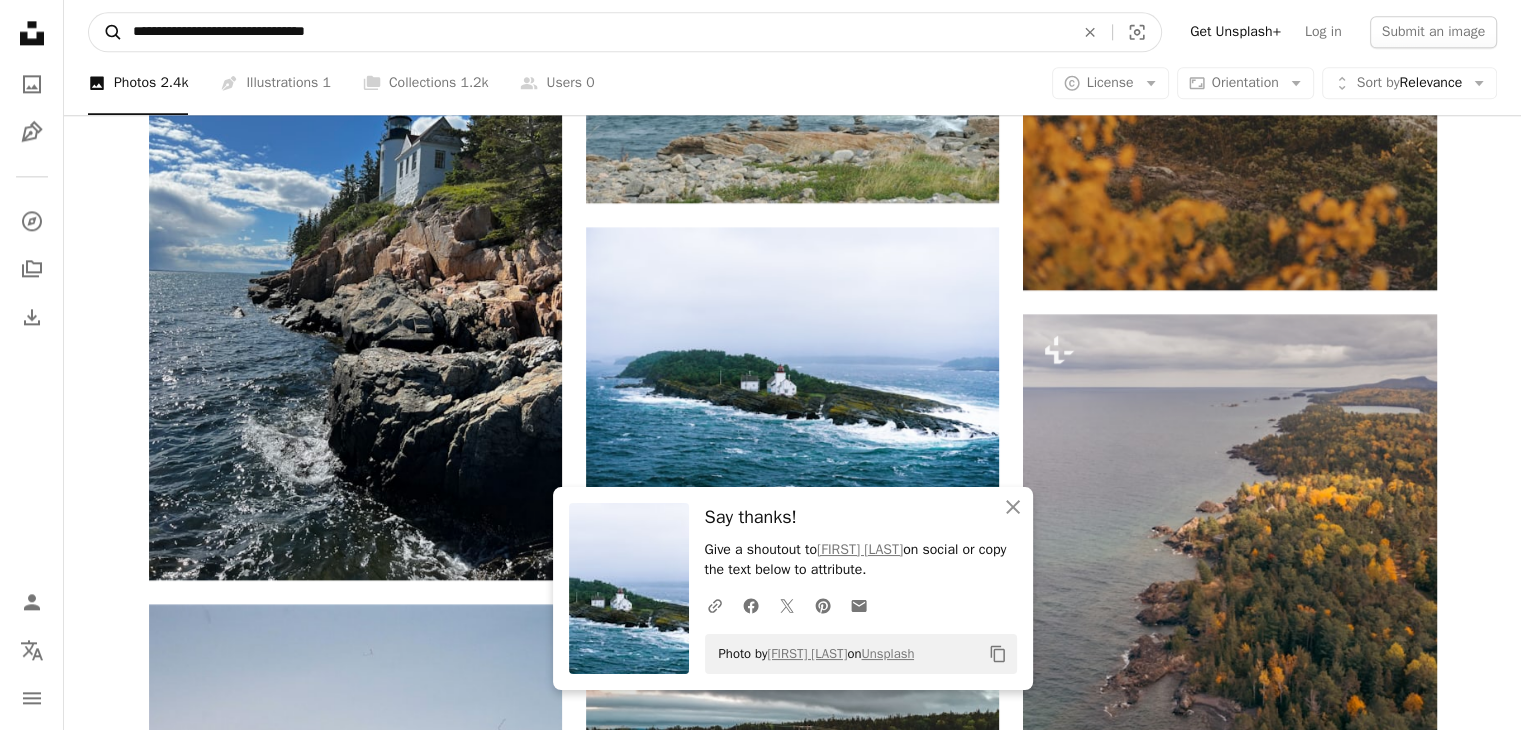type on "**********" 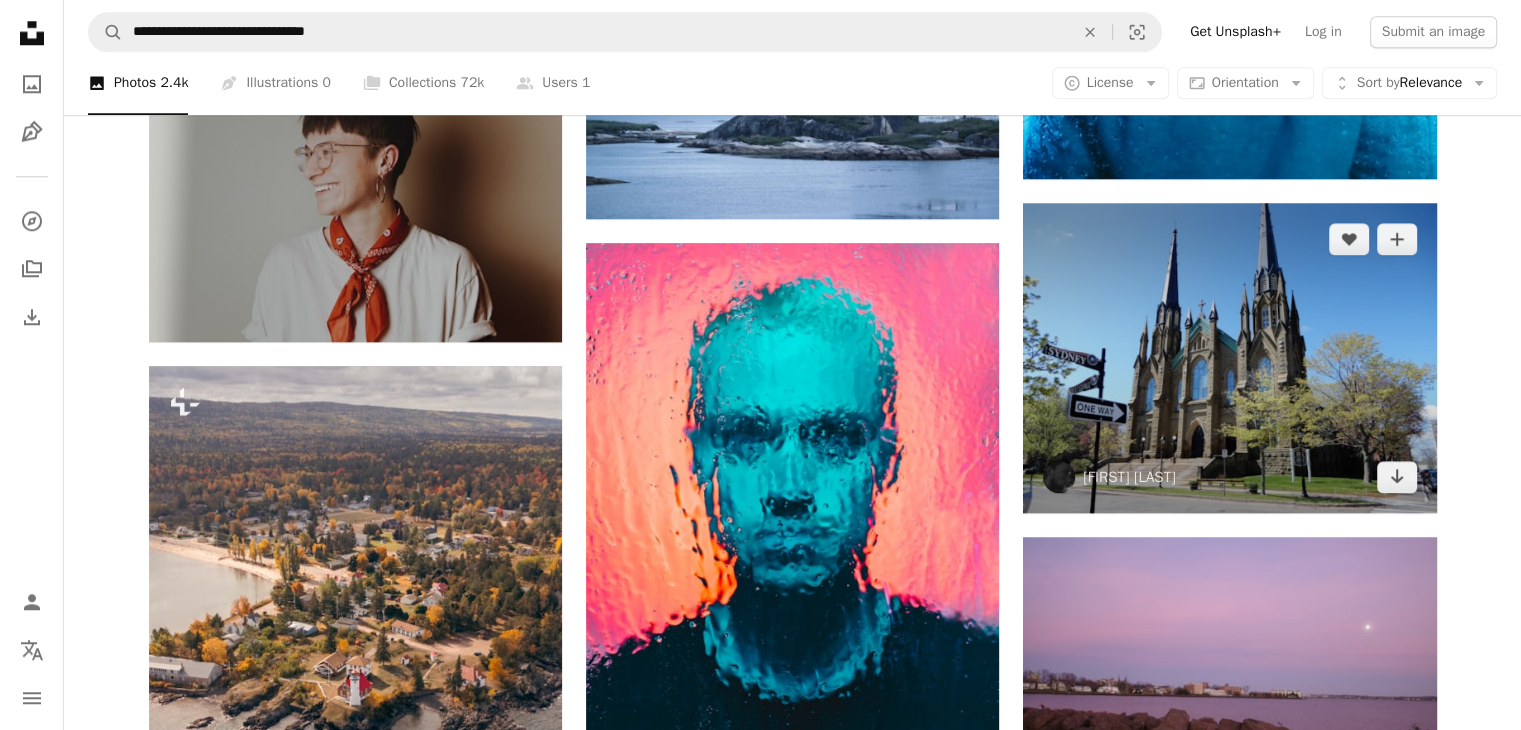 scroll, scrollTop: 2033, scrollLeft: 0, axis: vertical 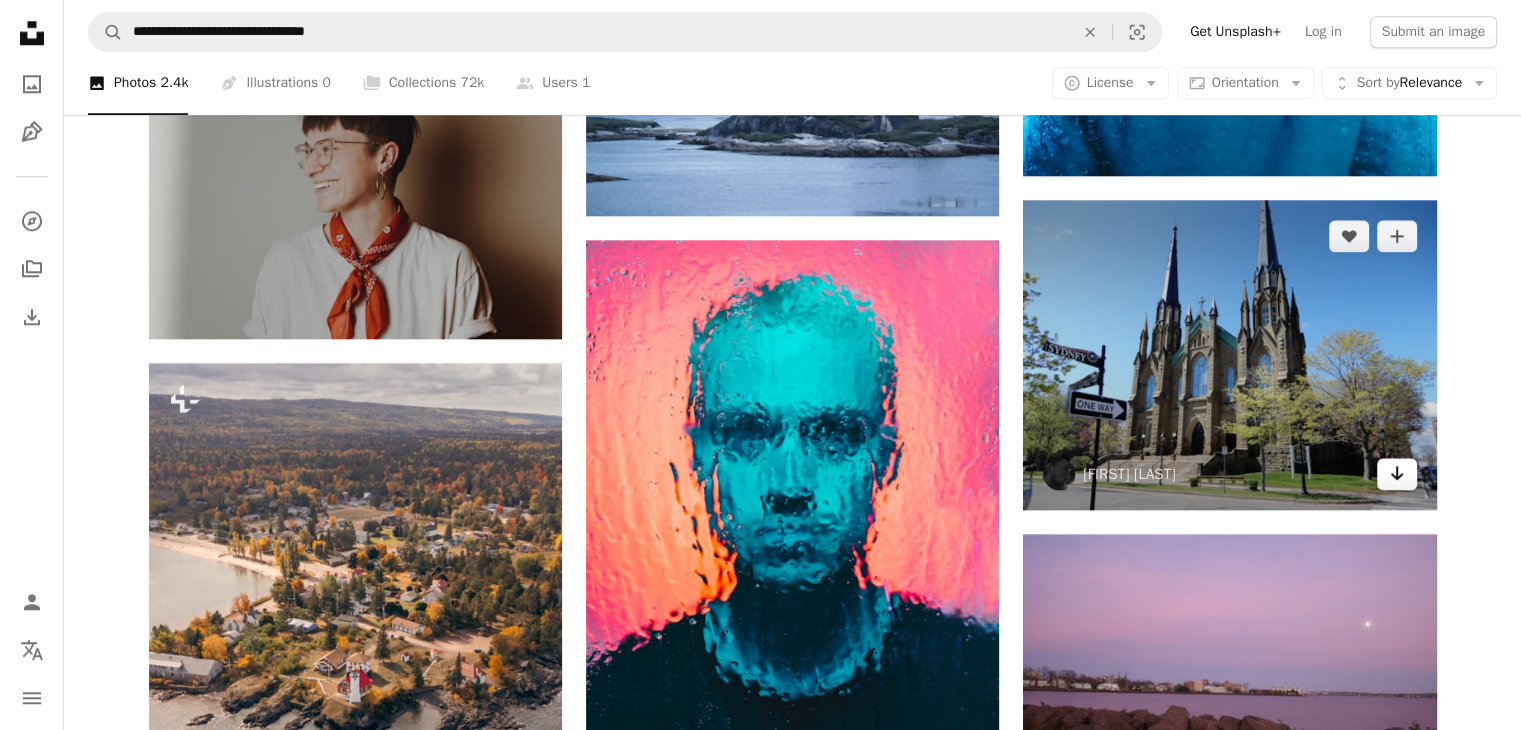 click on "Arrow pointing down" 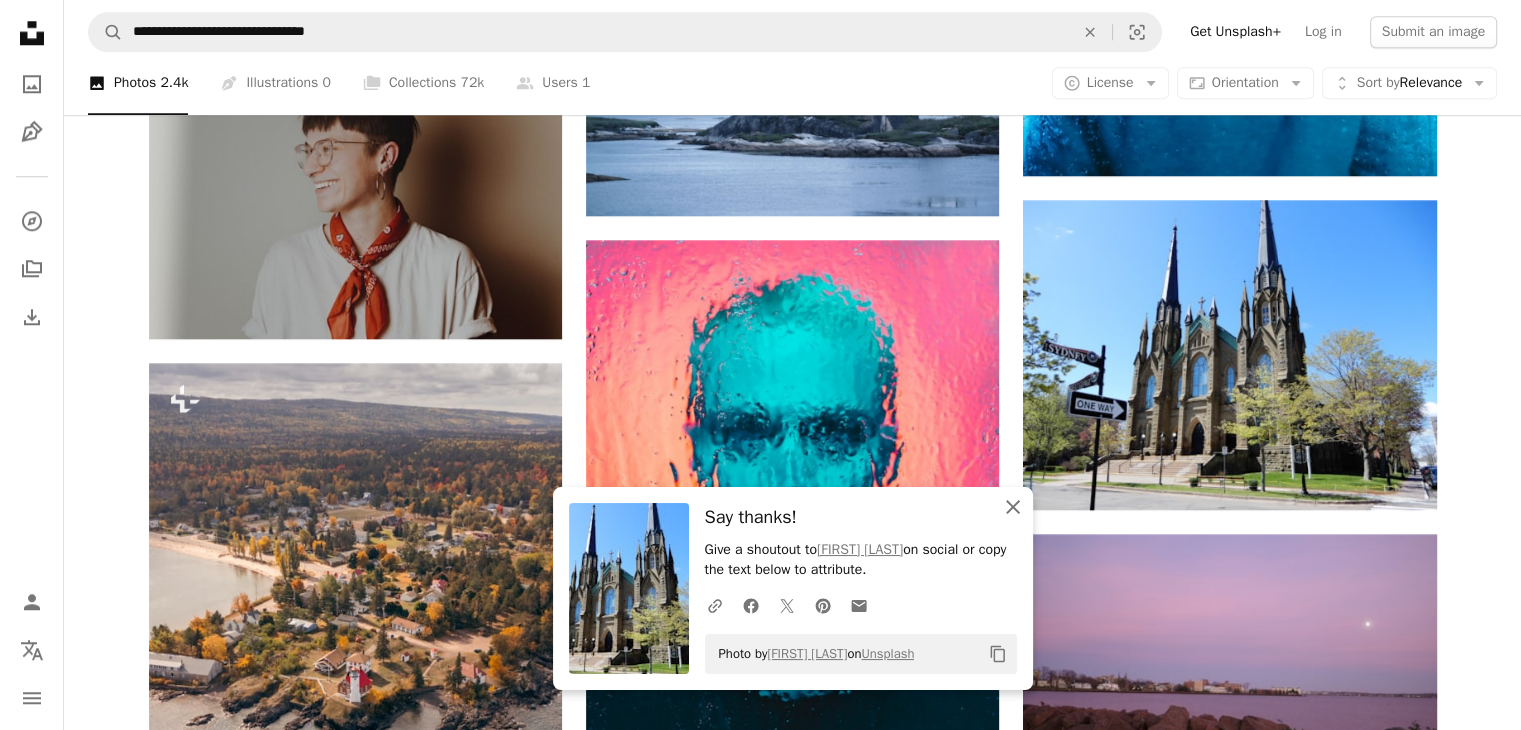click on "An X shape" 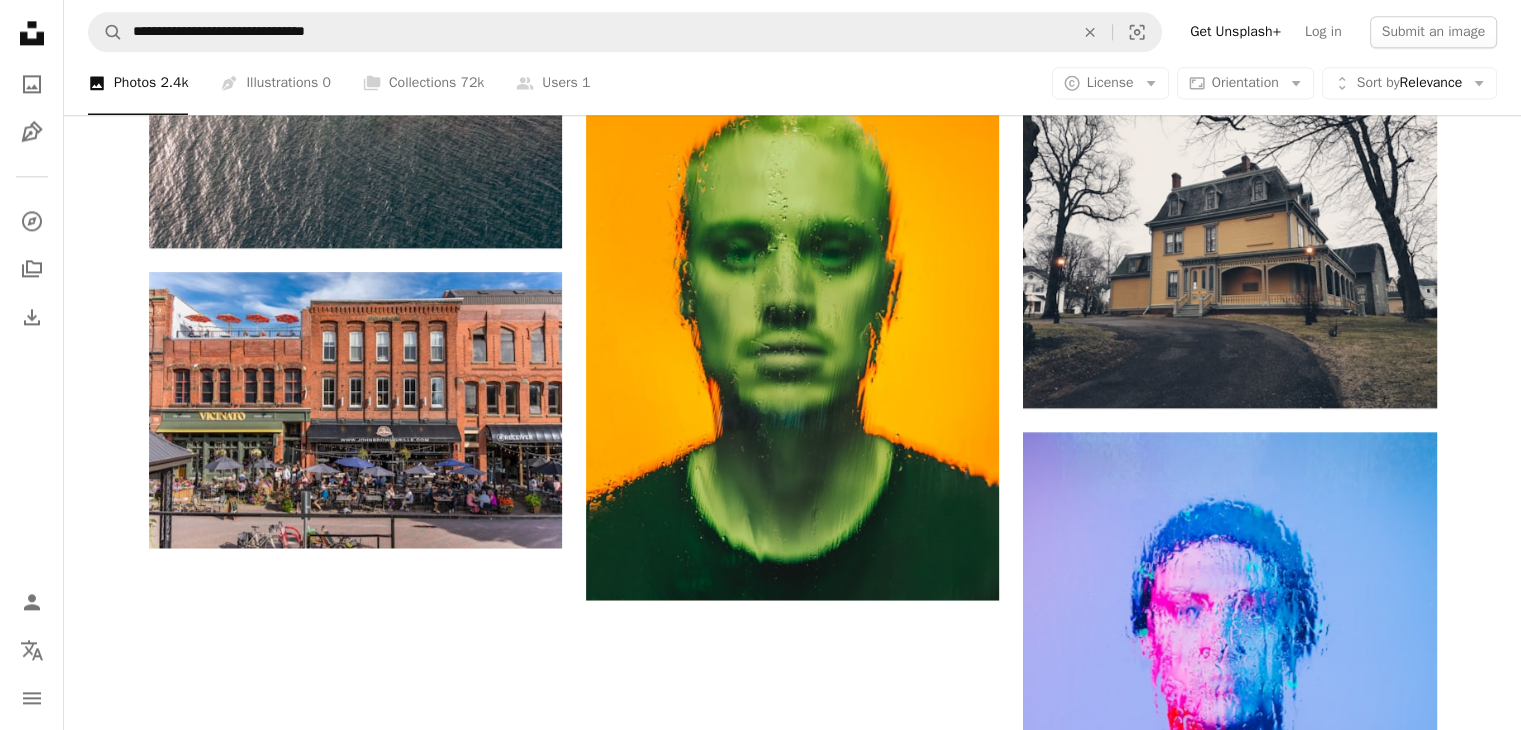 scroll, scrollTop: 2767, scrollLeft: 0, axis: vertical 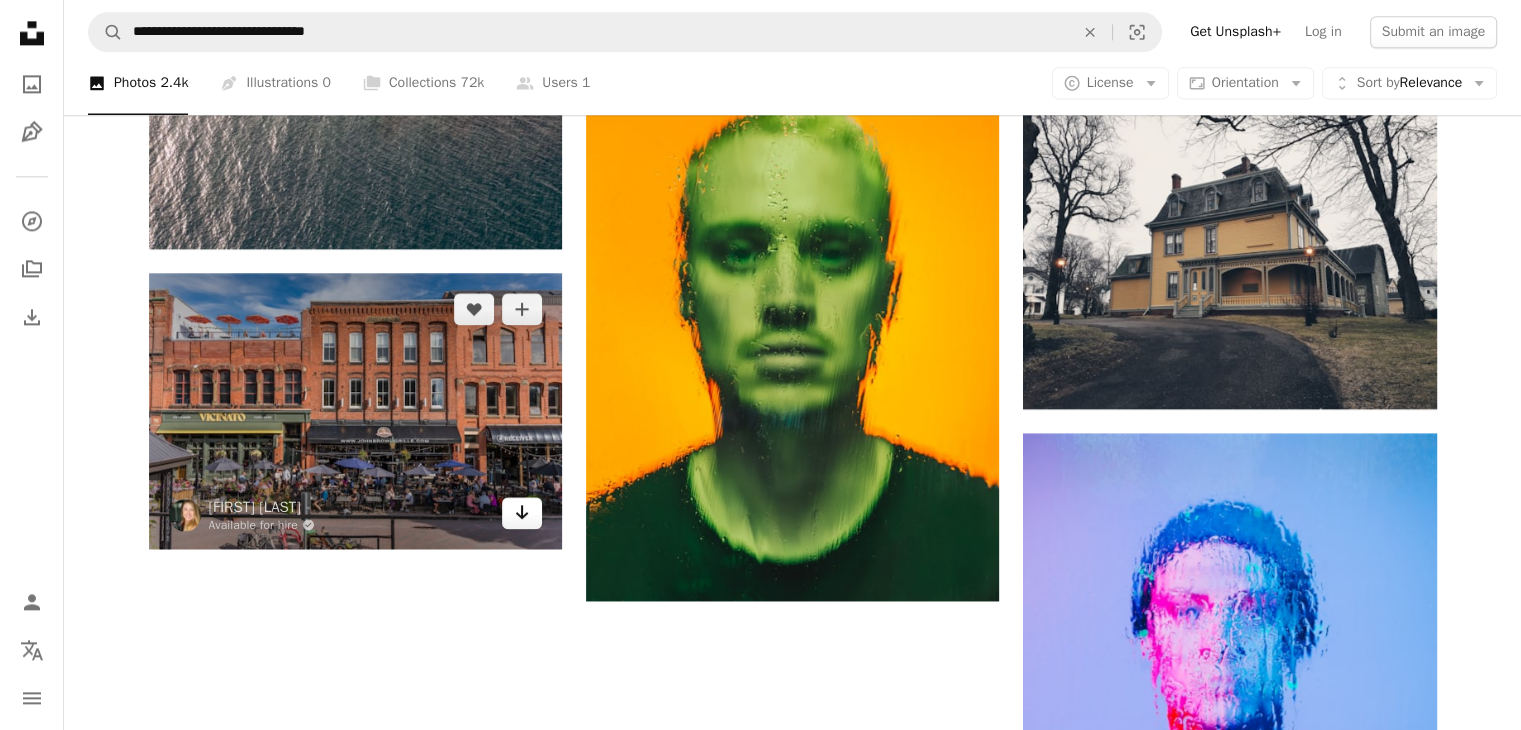 click 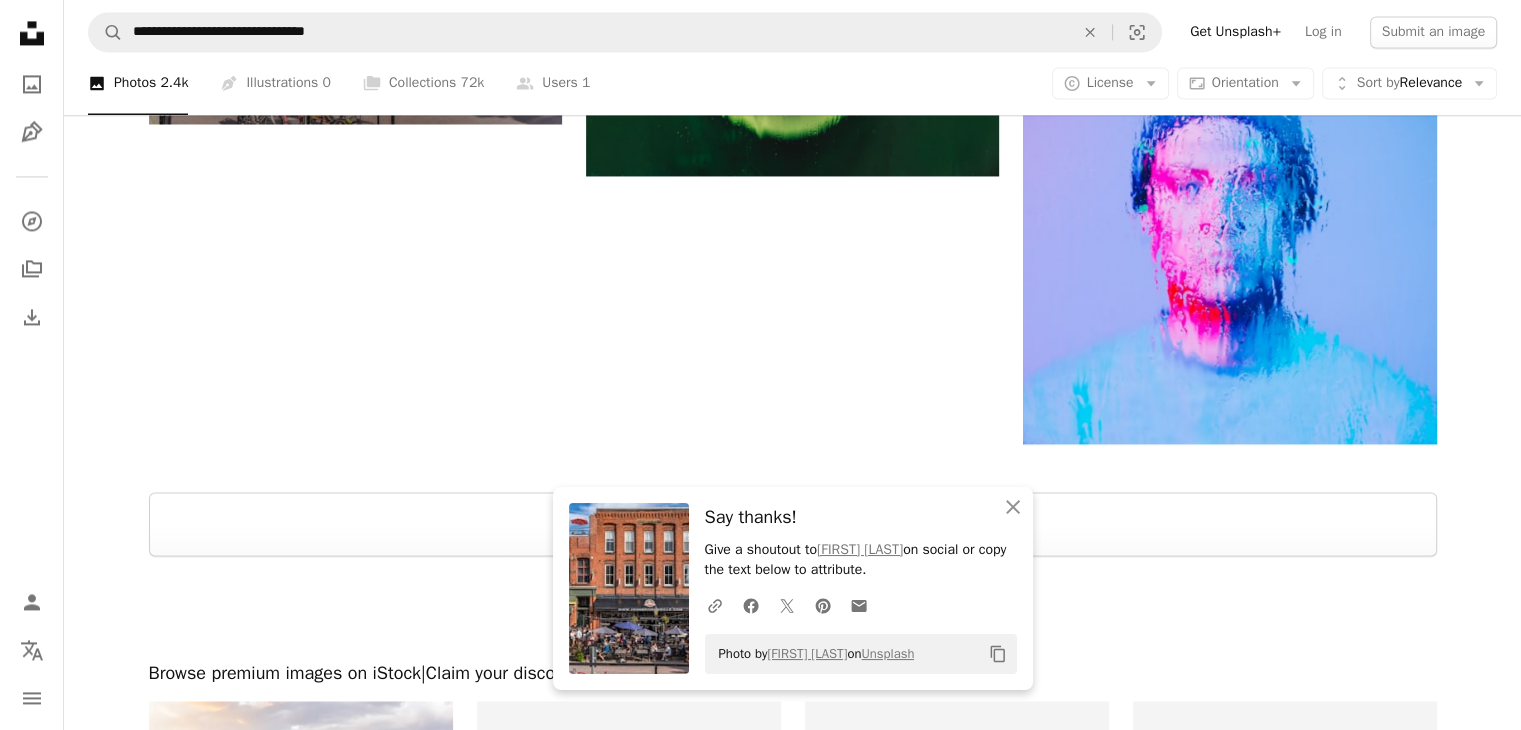 scroll, scrollTop: 3200, scrollLeft: 0, axis: vertical 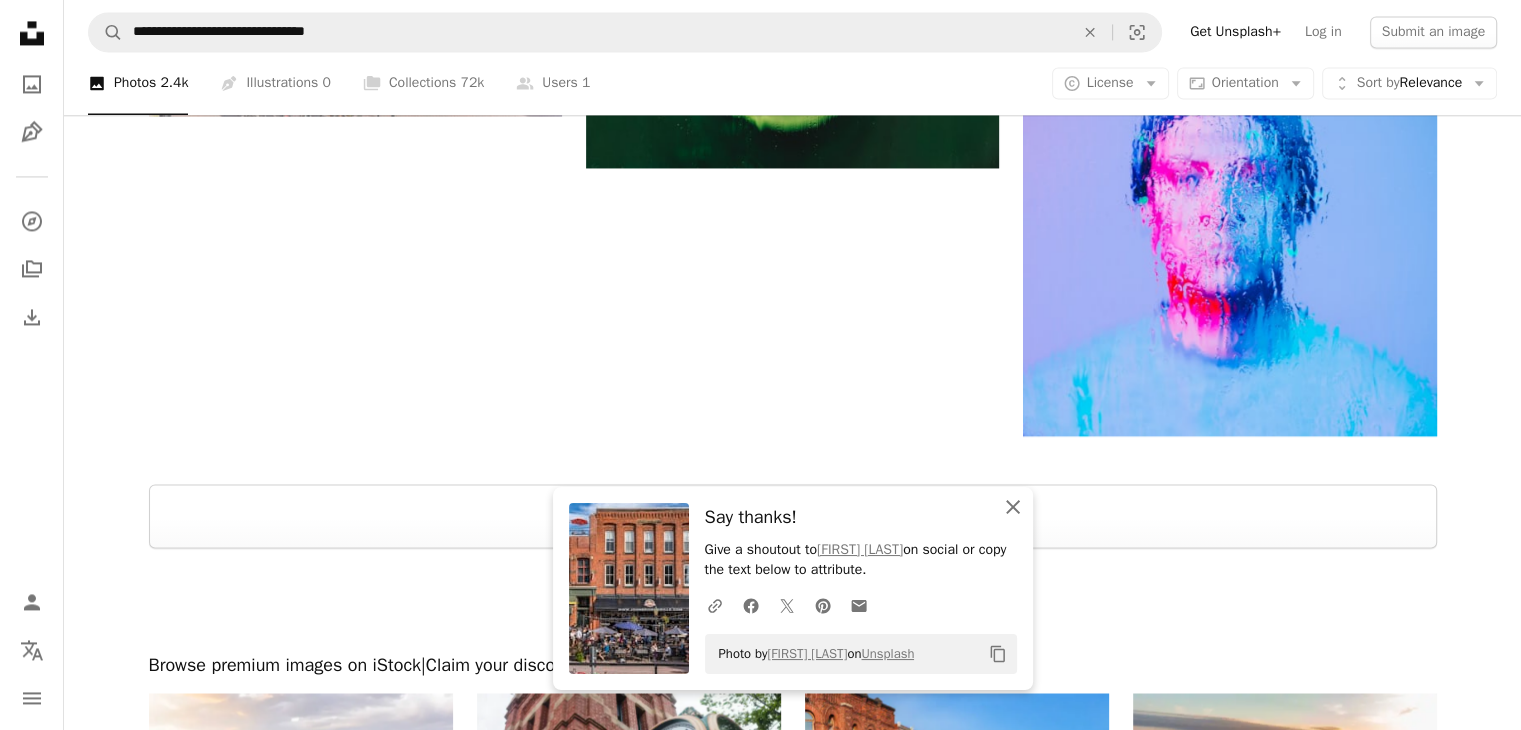 click 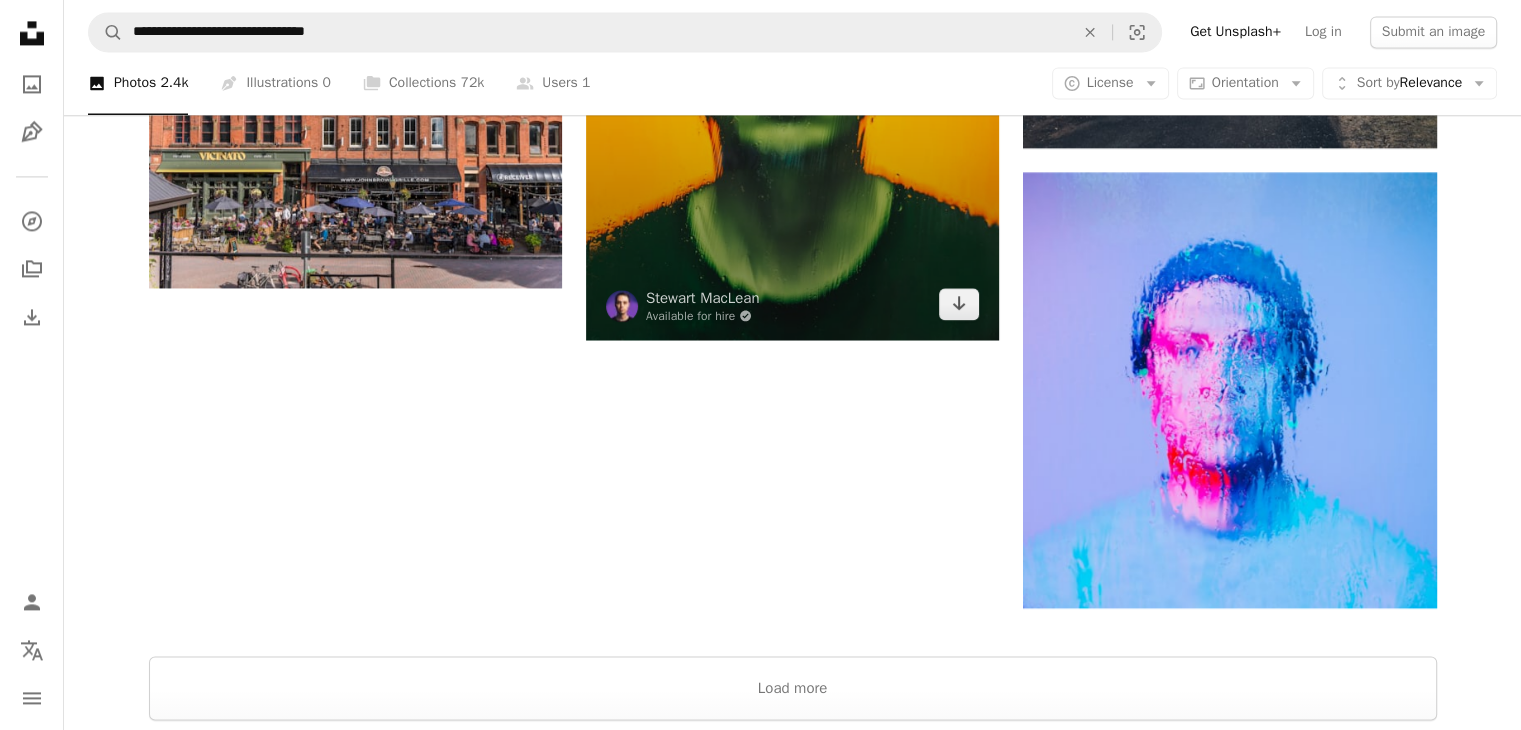 scroll, scrollTop: 3300, scrollLeft: 0, axis: vertical 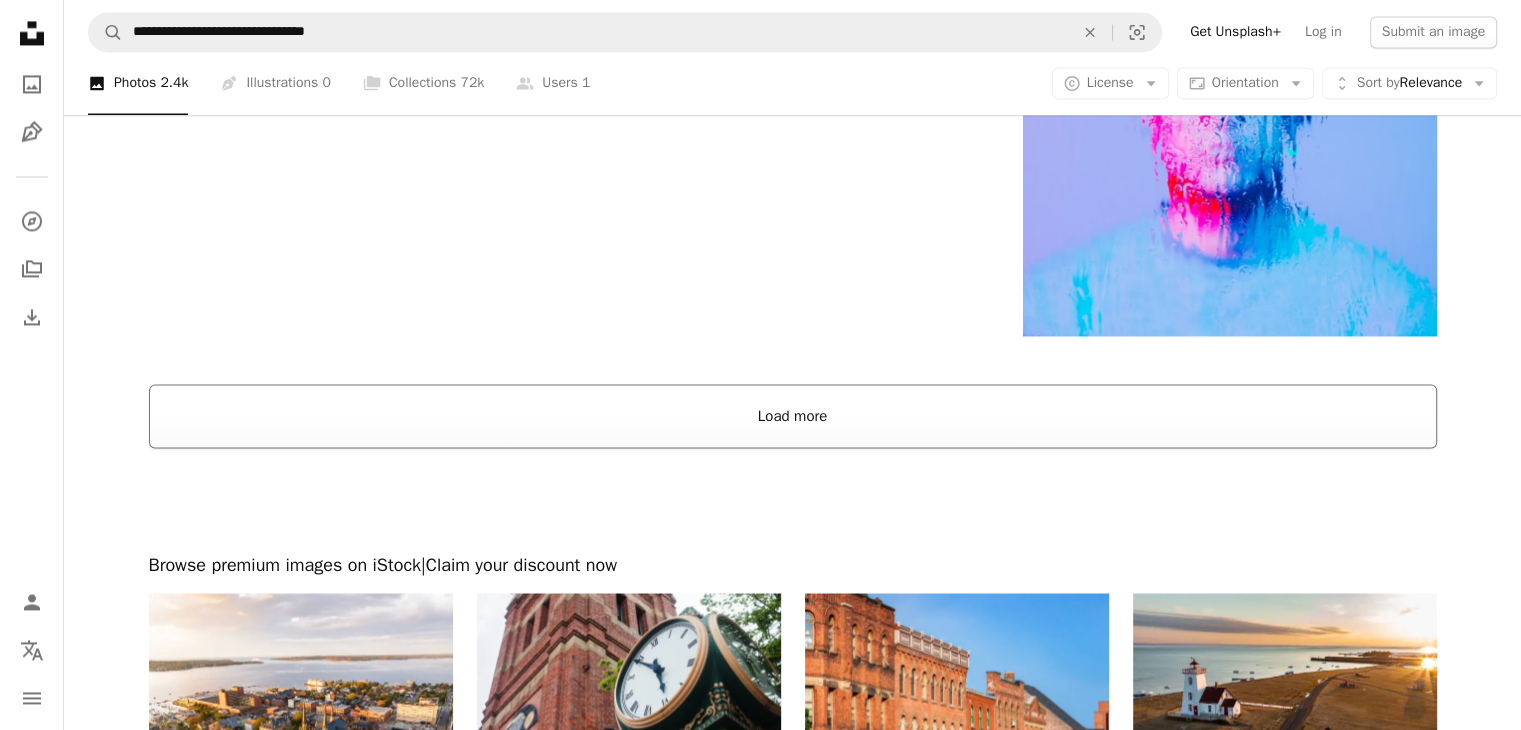 click on "Load more" at bounding box center [793, 416] 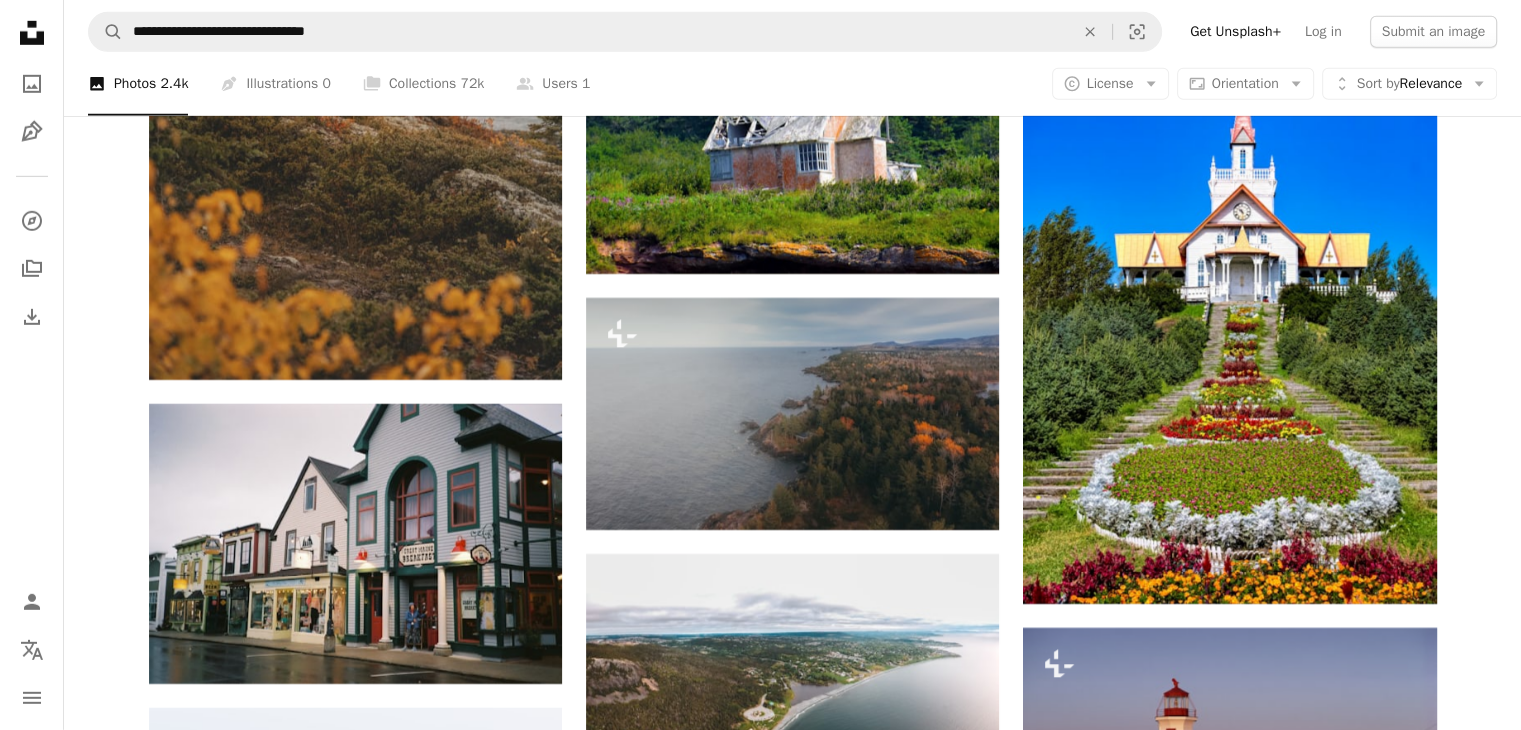 scroll, scrollTop: 6233, scrollLeft: 0, axis: vertical 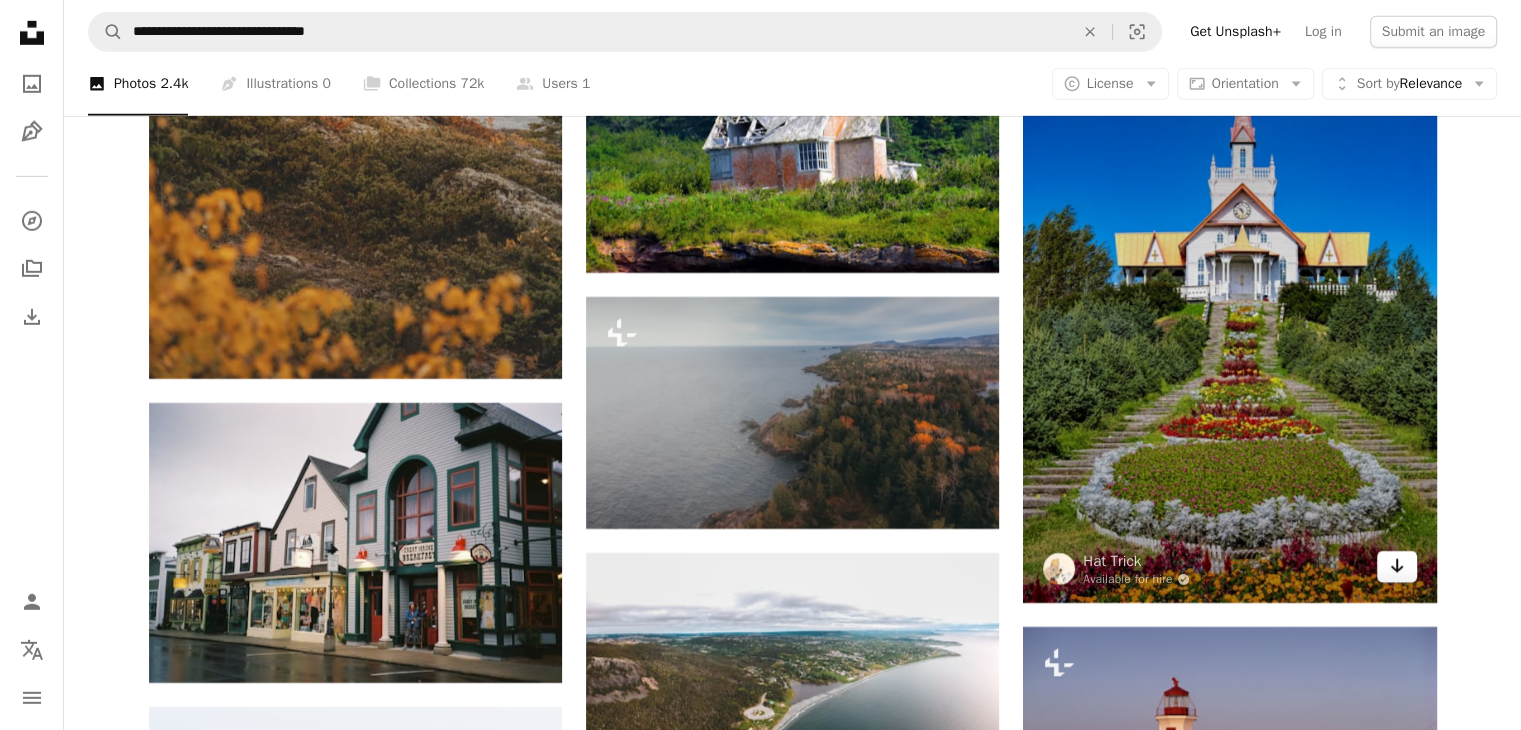 click on "Arrow pointing down" 